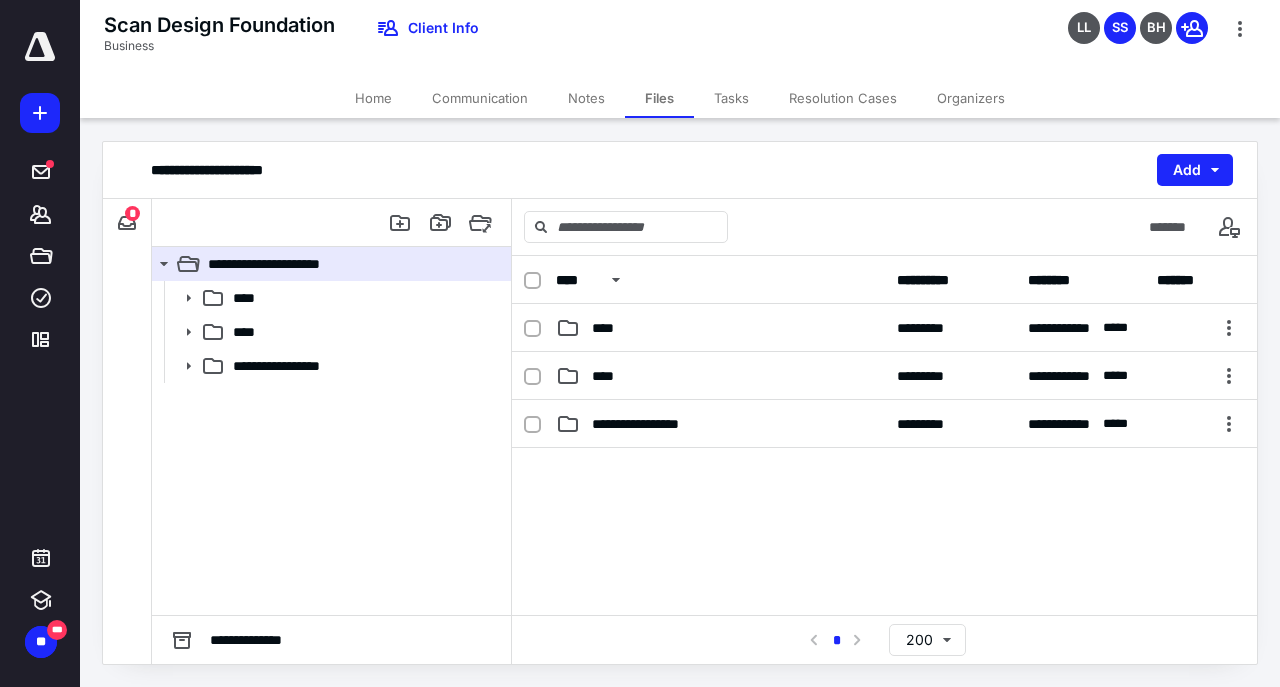 scroll, scrollTop: 0, scrollLeft: 0, axis: both 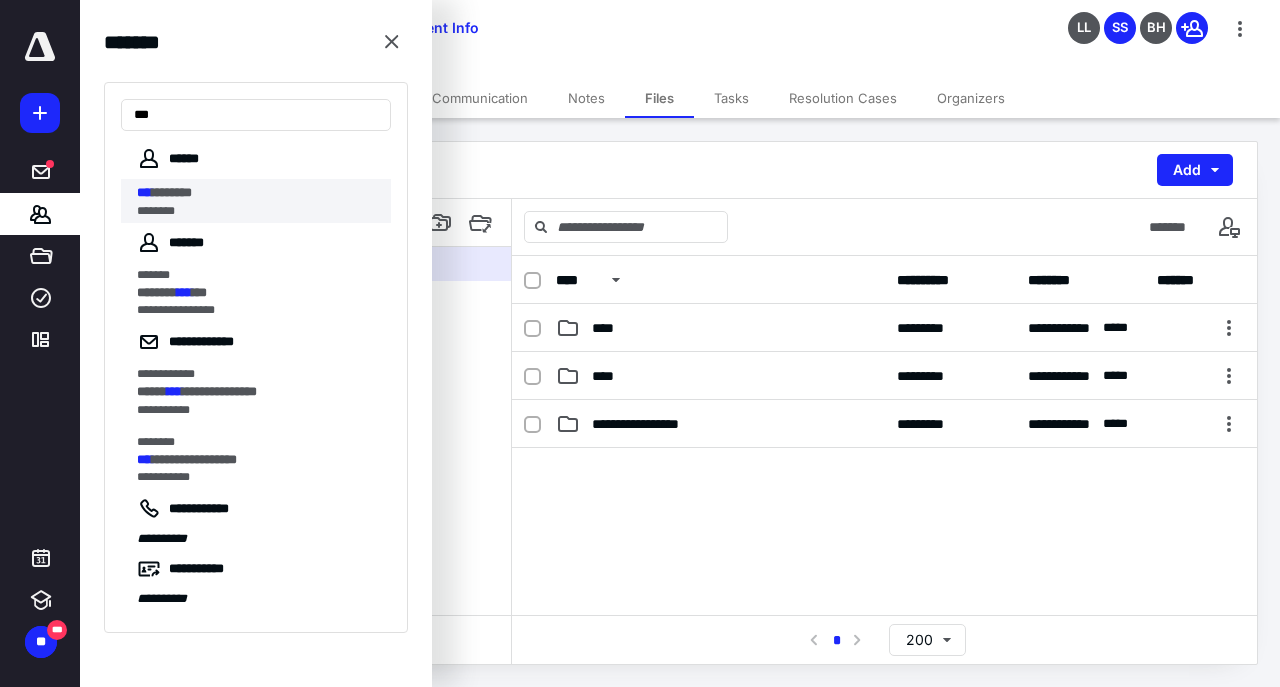 type on "***" 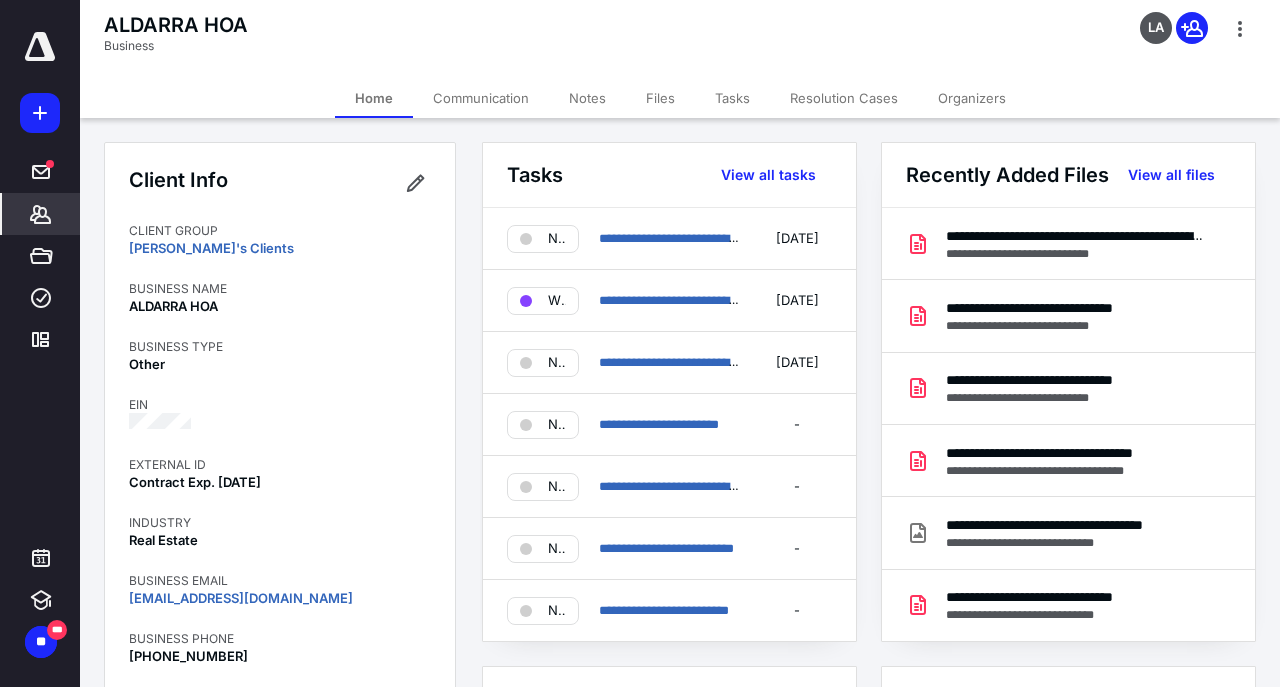 click on "Tasks" at bounding box center [732, 98] 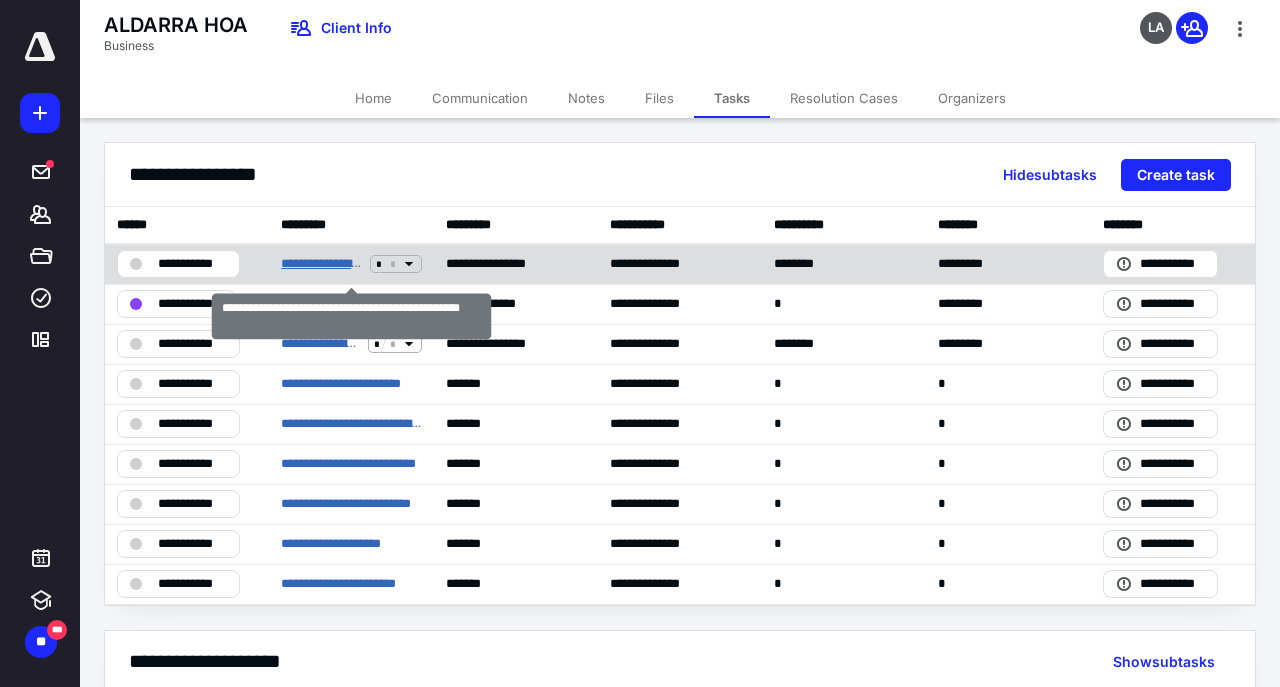 click on "**********" at bounding box center [321, 264] 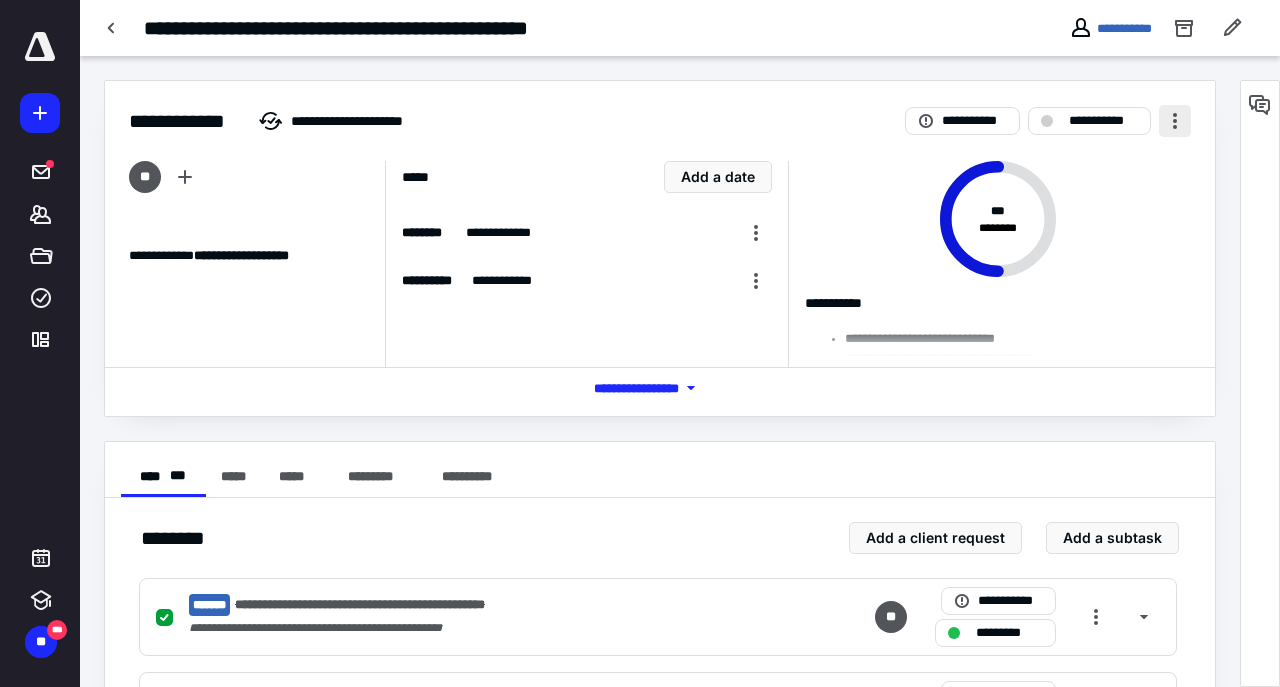 click at bounding box center (1175, 121) 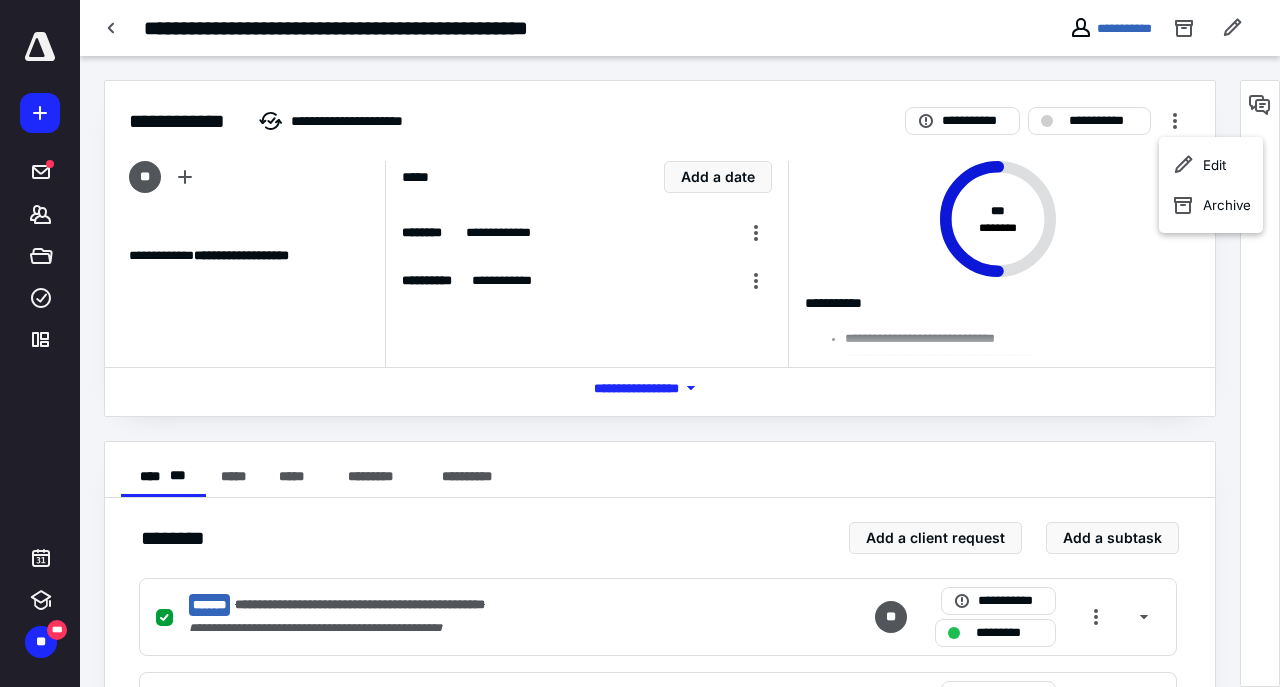 click on "**********" at bounding box center (989, 264) 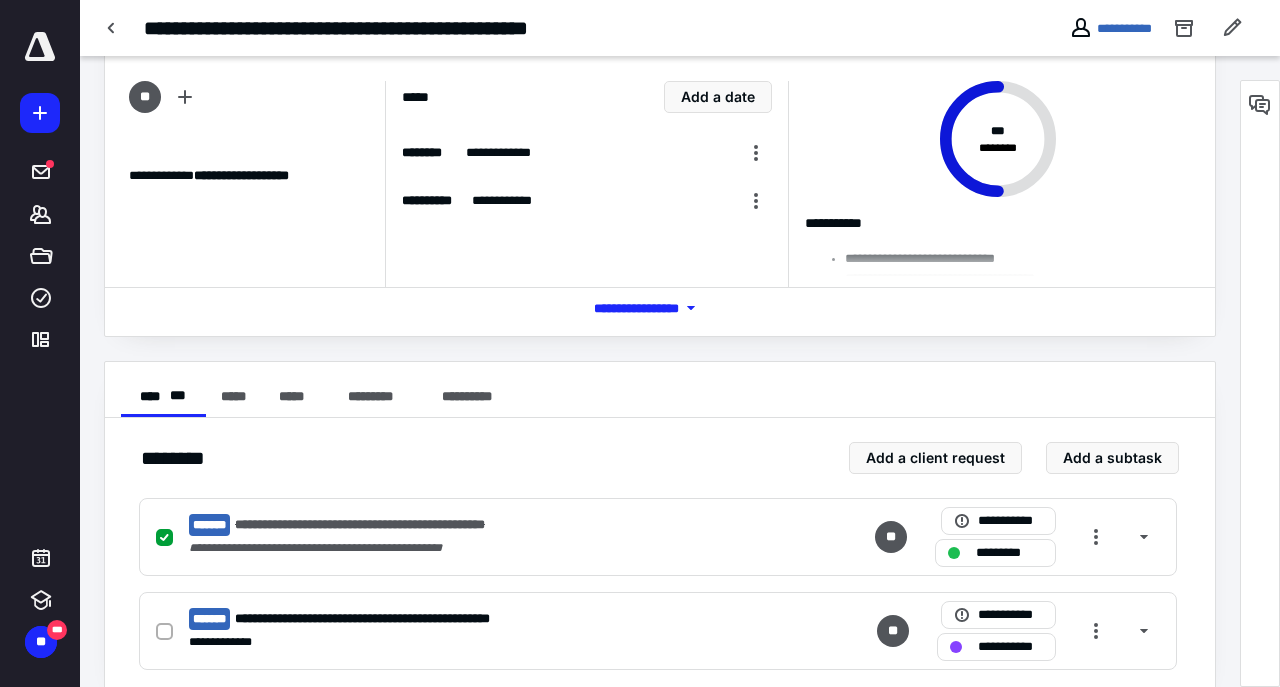 scroll, scrollTop: 112, scrollLeft: 0, axis: vertical 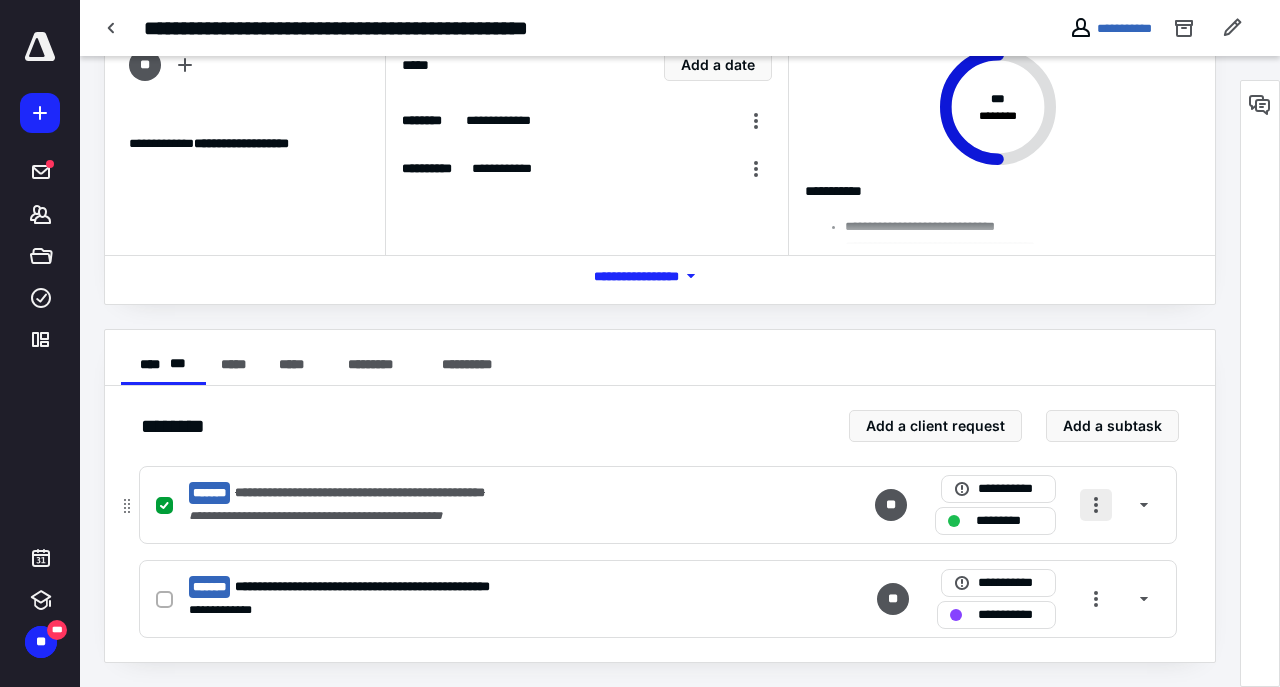 click at bounding box center [1096, 505] 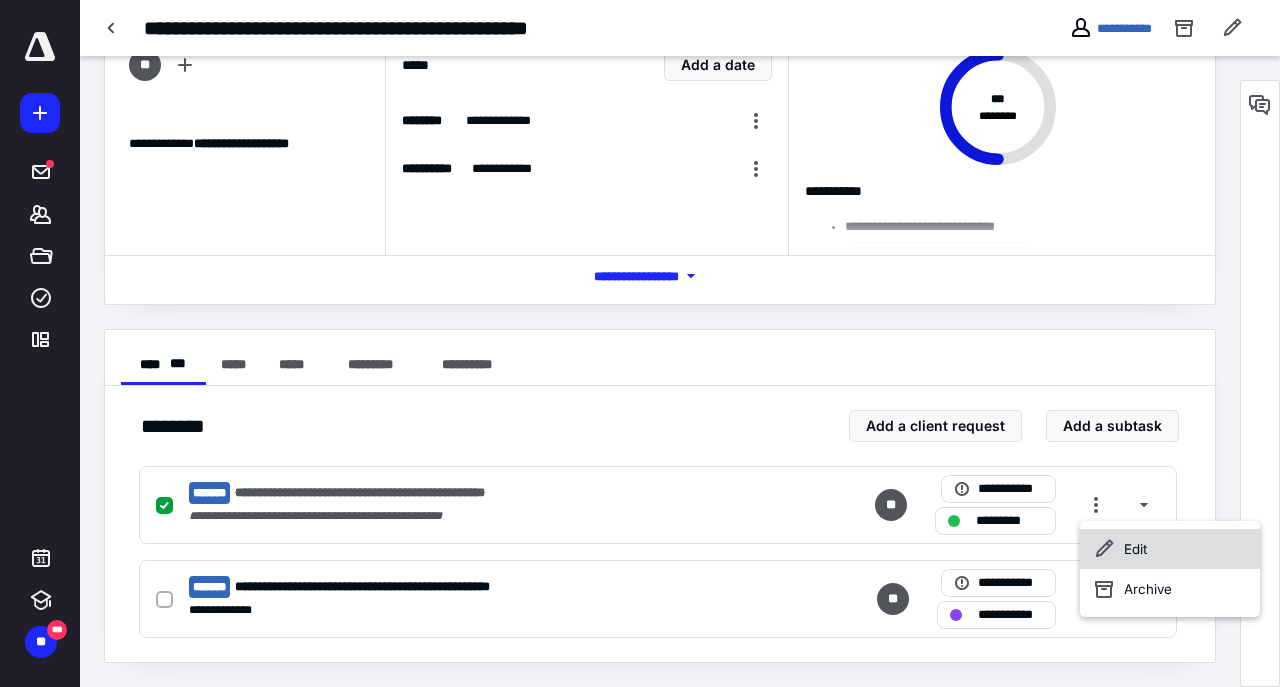 click on "Edit" at bounding box center (1170, 549) 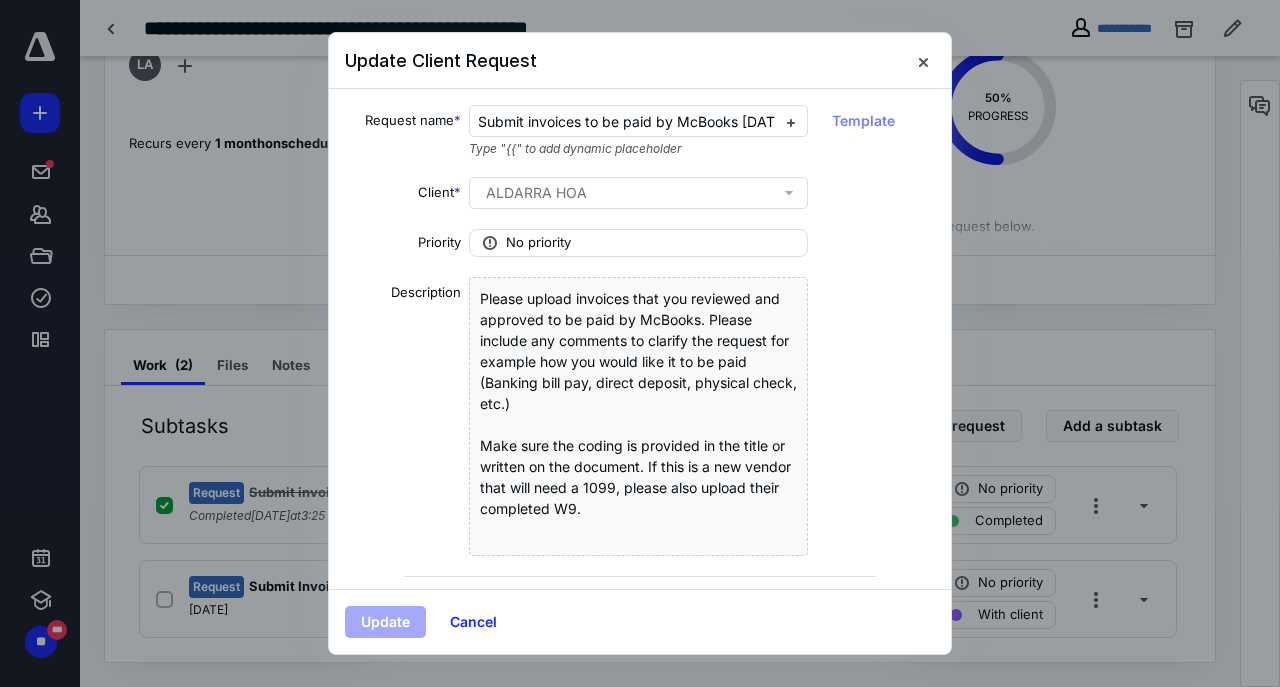 scroll, scrollTop: 180, scrollLeft: 0, axis: vertical 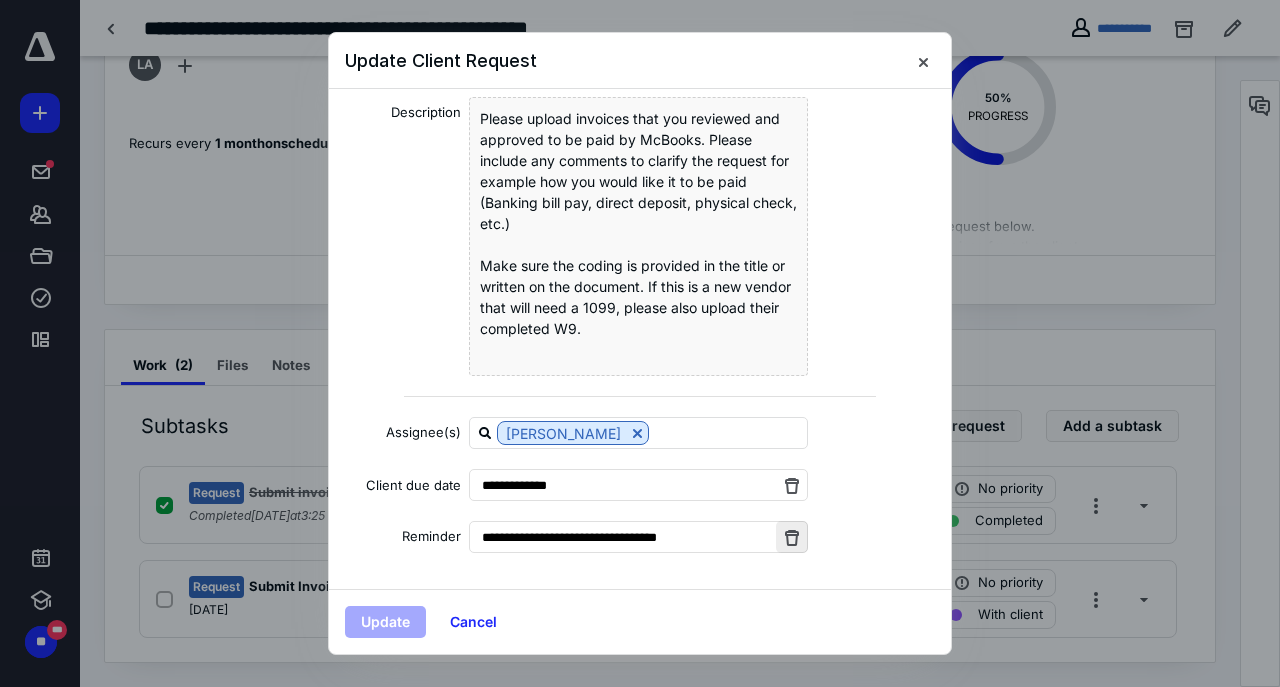 click at bounding box center (792, 537) 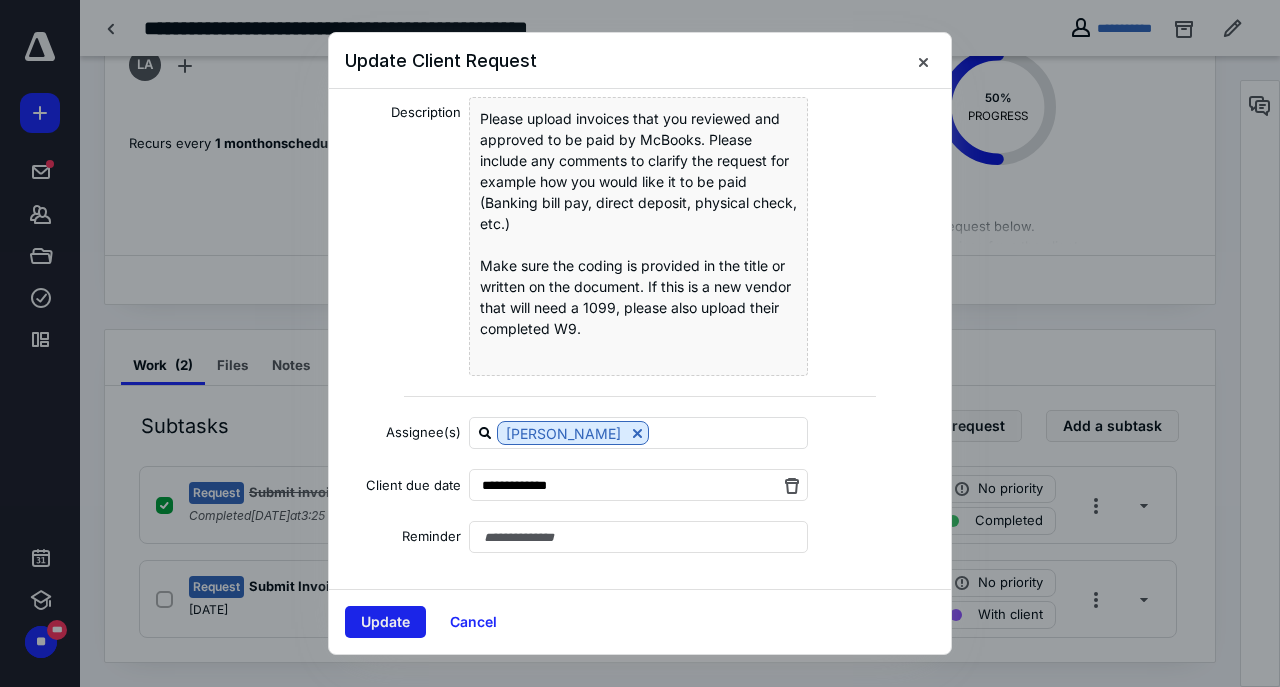 click on "Update" at bounding box center [385, 622] 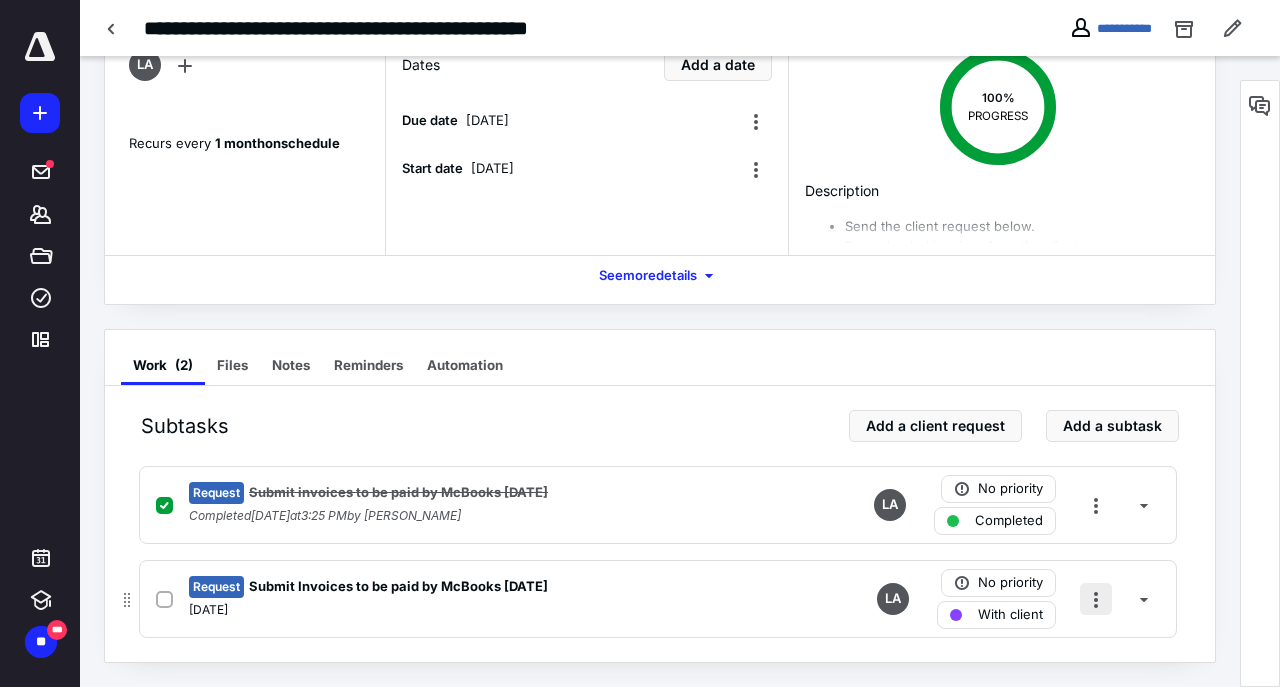 click at bounding box center (1096, 599) 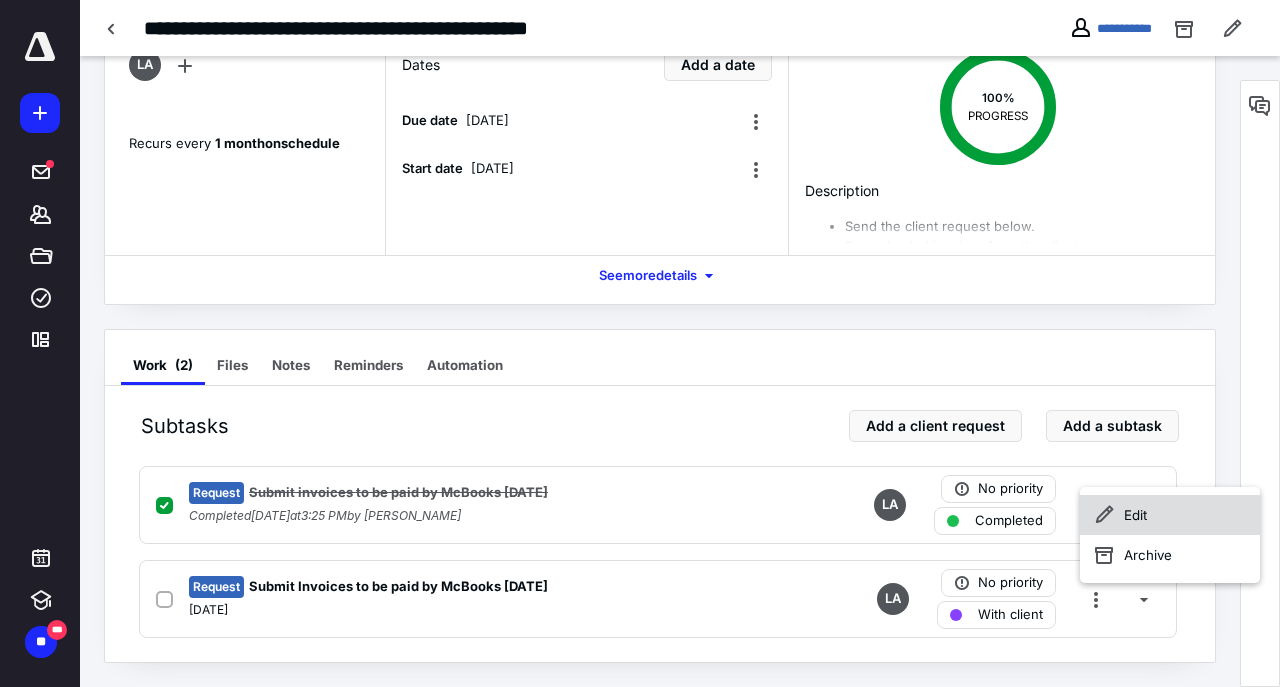 click on "Edit" at bounding box center [1170, 515] 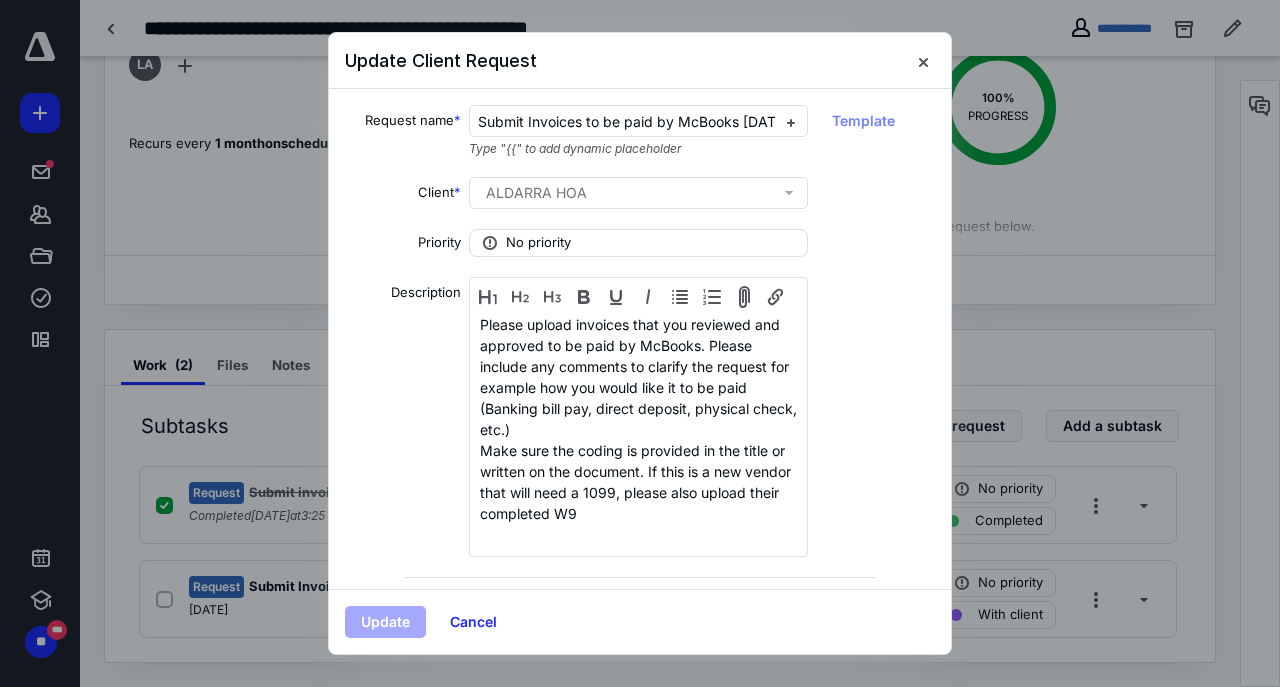 scroll, scrollTop: 181, scrollLeft: 0, axis: vertical 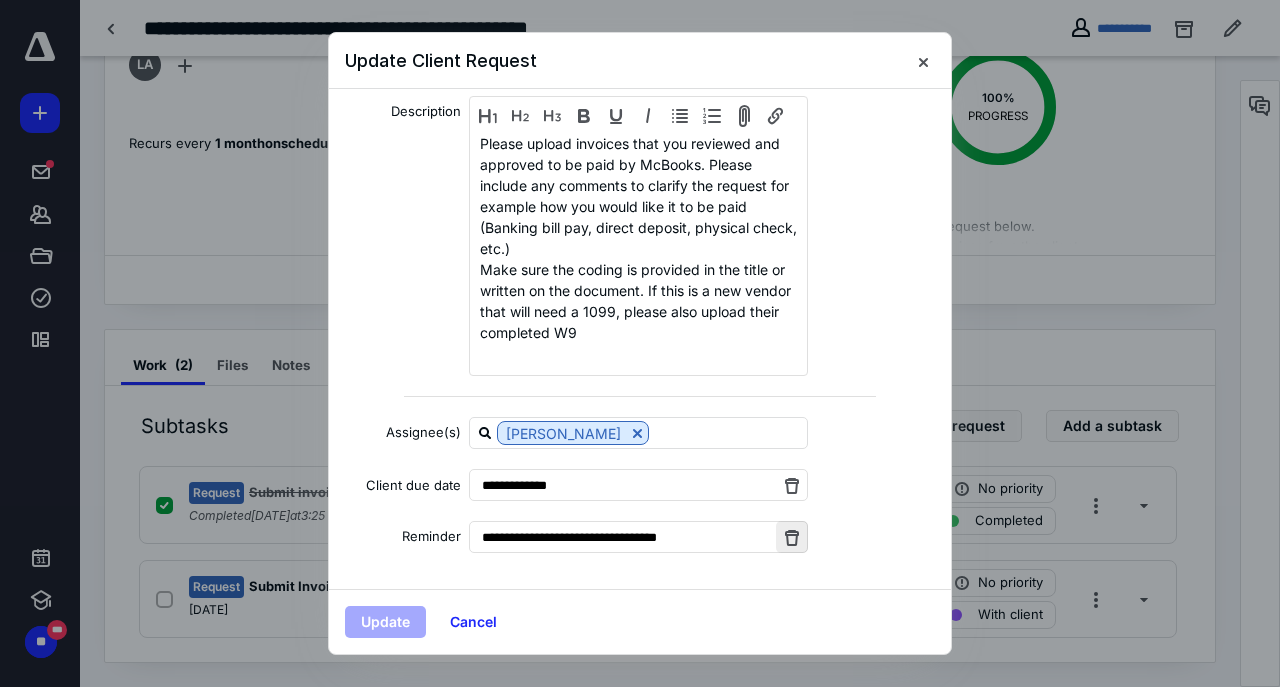 click at bounding box center (792, 537) 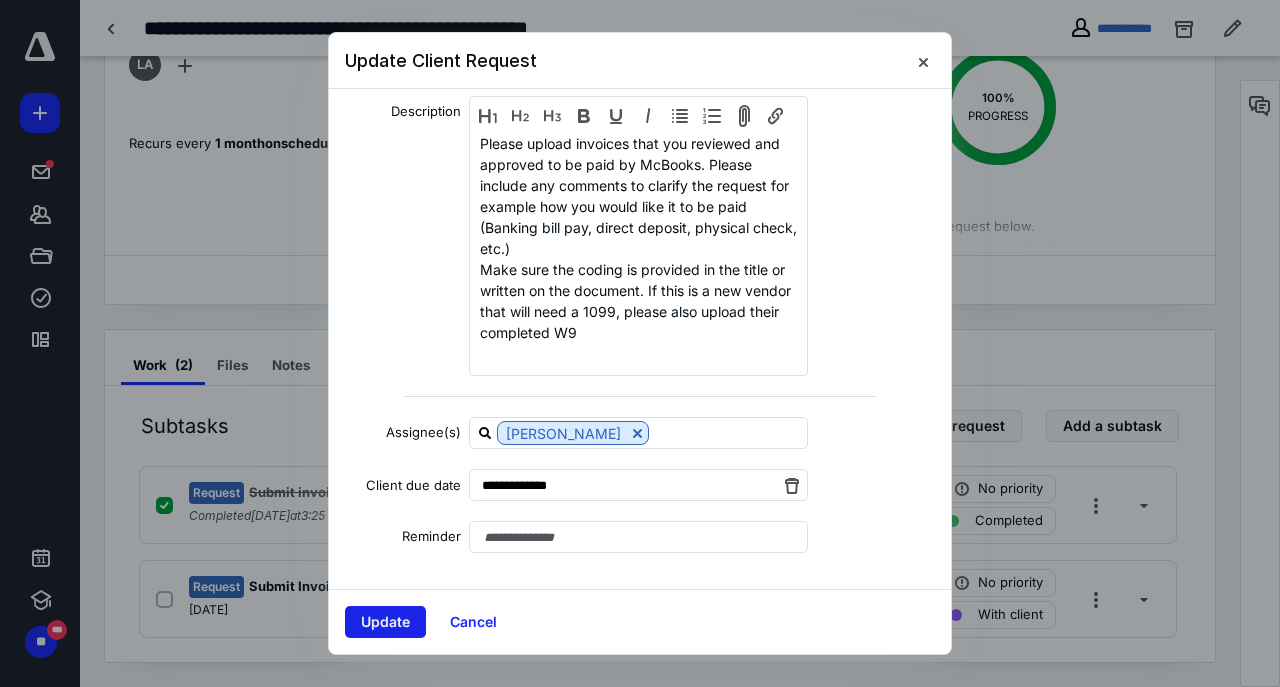 click on "Update" at bounding box center (385, 622) 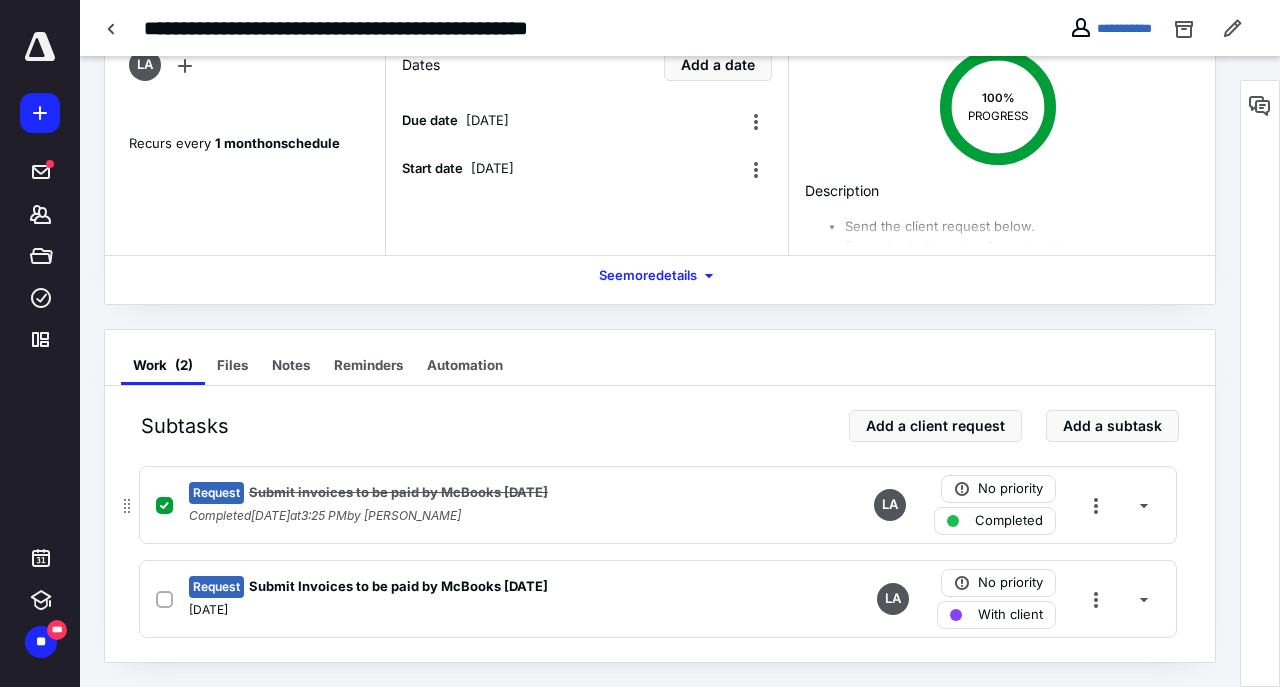 scroll, scrollTop: 0, scrollLeft: 0, axis: both 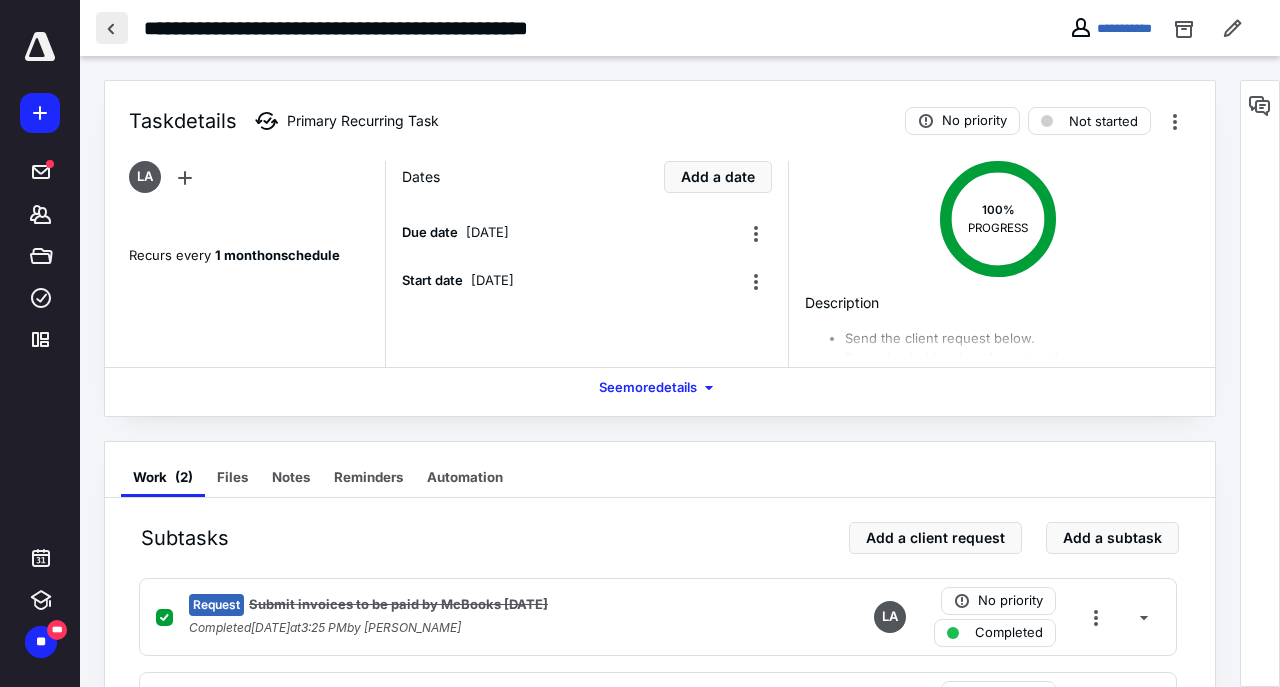 click at bounding box center (112, 28) 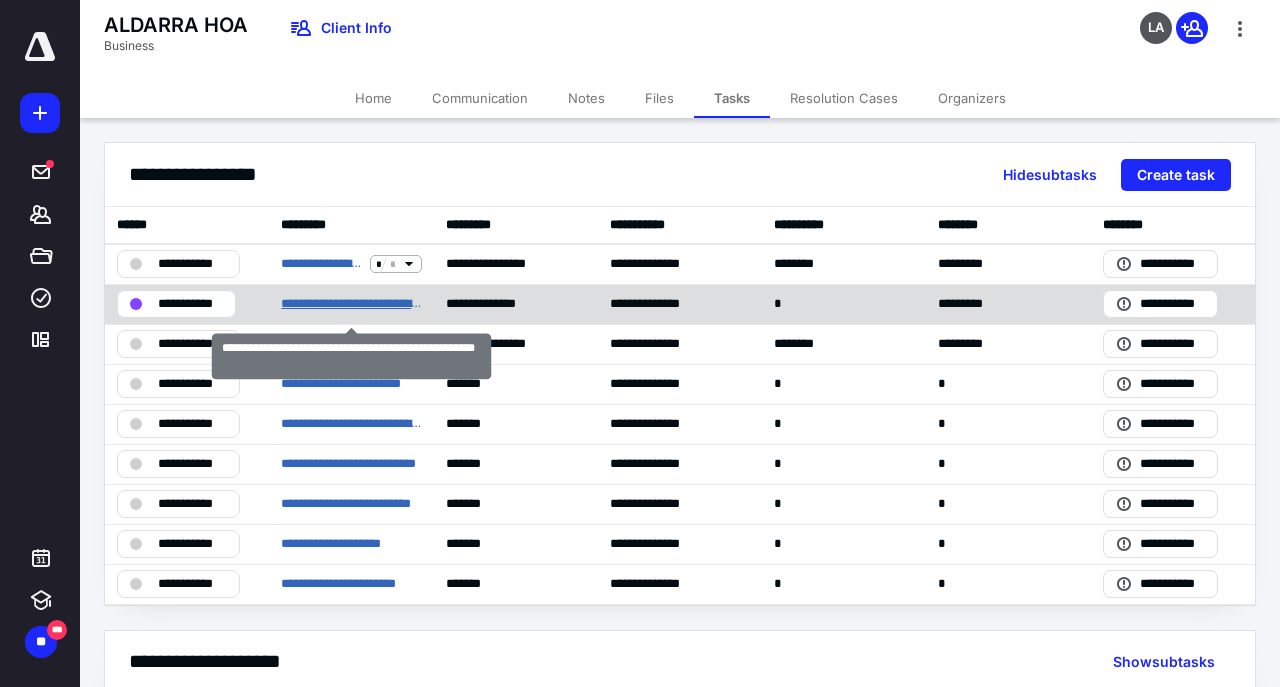 click on "**********" at bounding box center [351, 304] 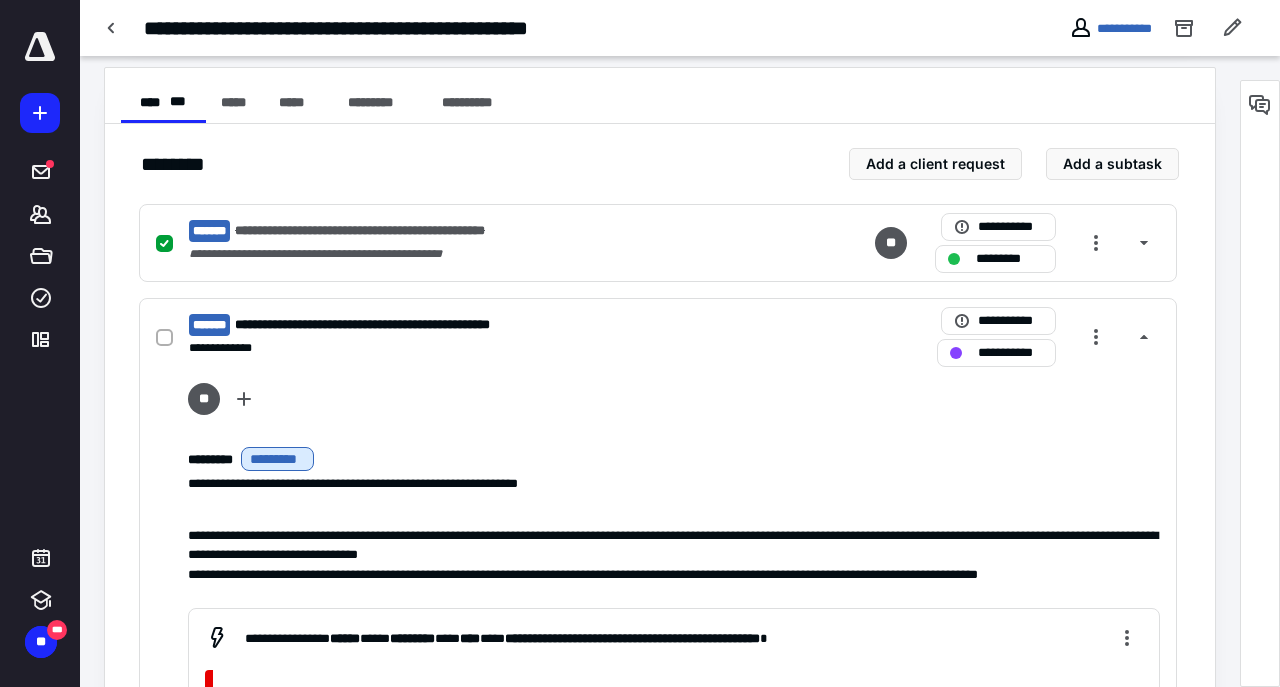 scroll, scrollTop: 388, scrollLeft: 0, axis: vertical 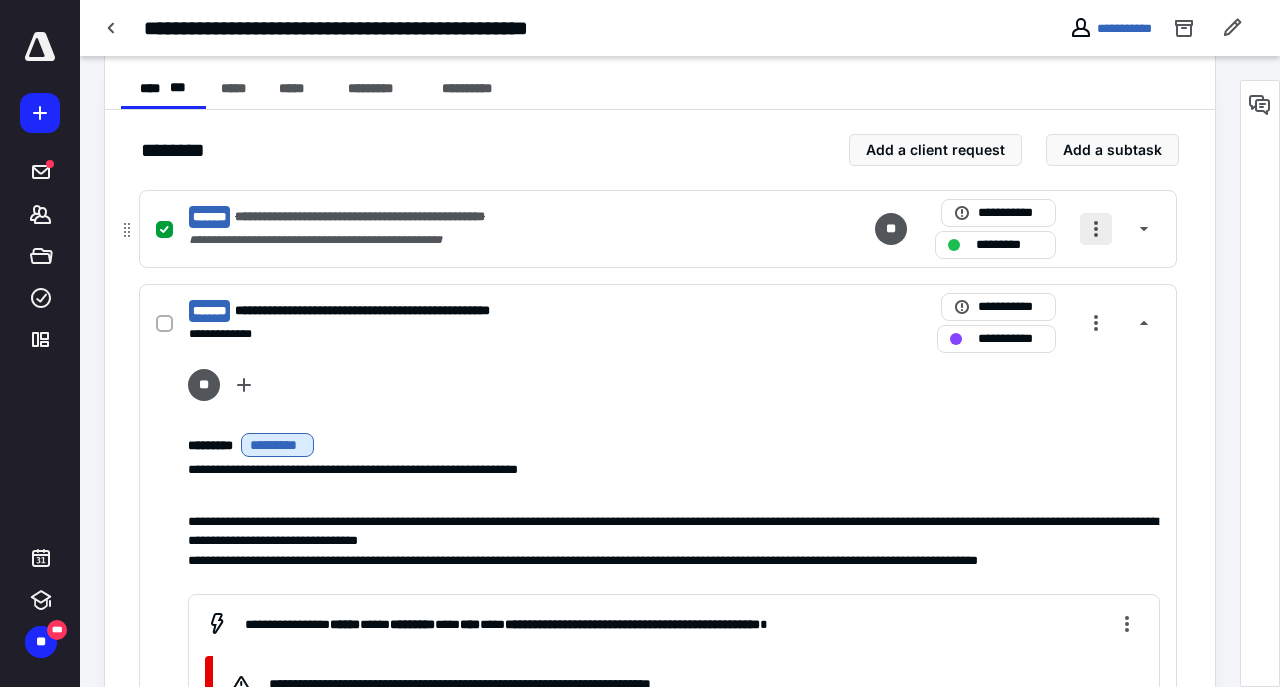 click at bounding box center [1096, 229] 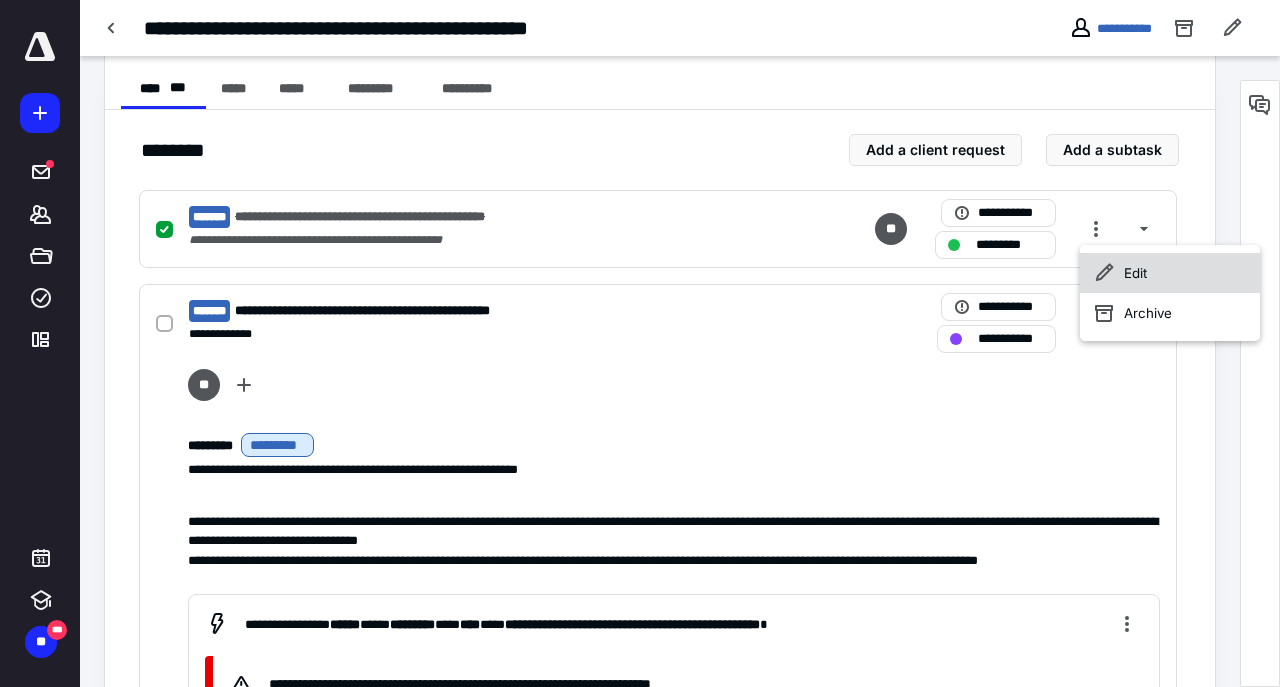 click 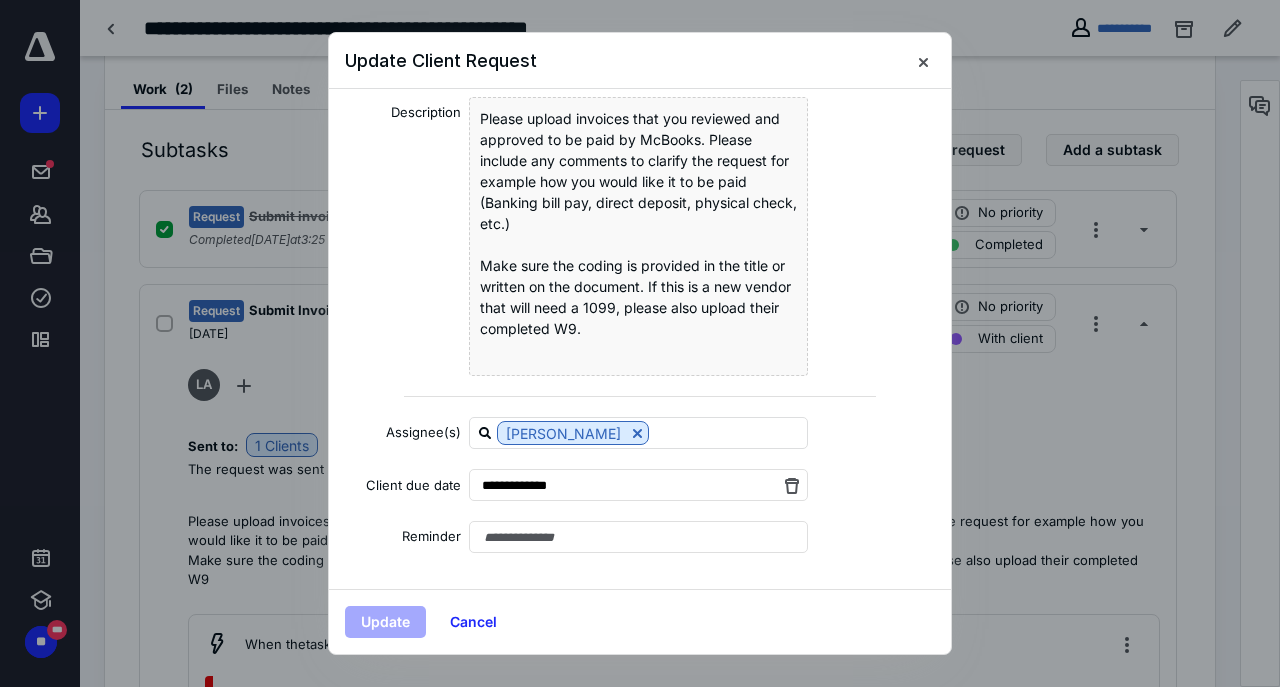 scroll, scrollTop: 0, scrollLeft: 0, axis: both 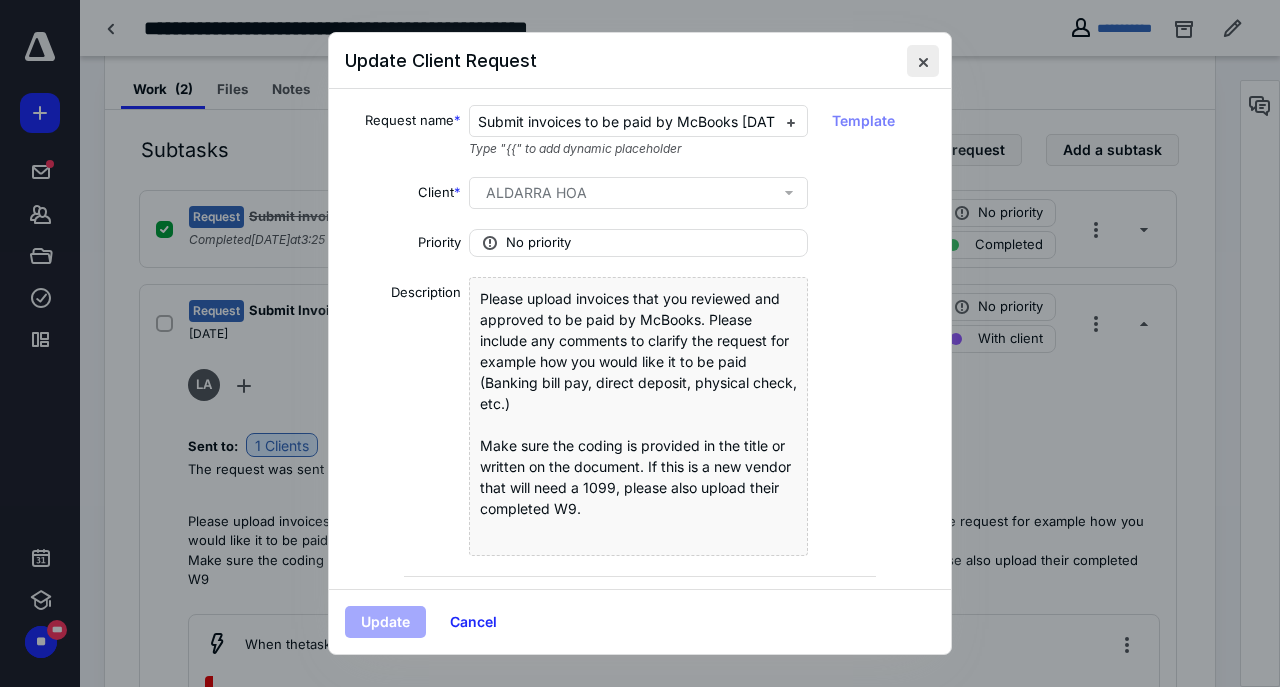 click at bounding box center [923, 61] 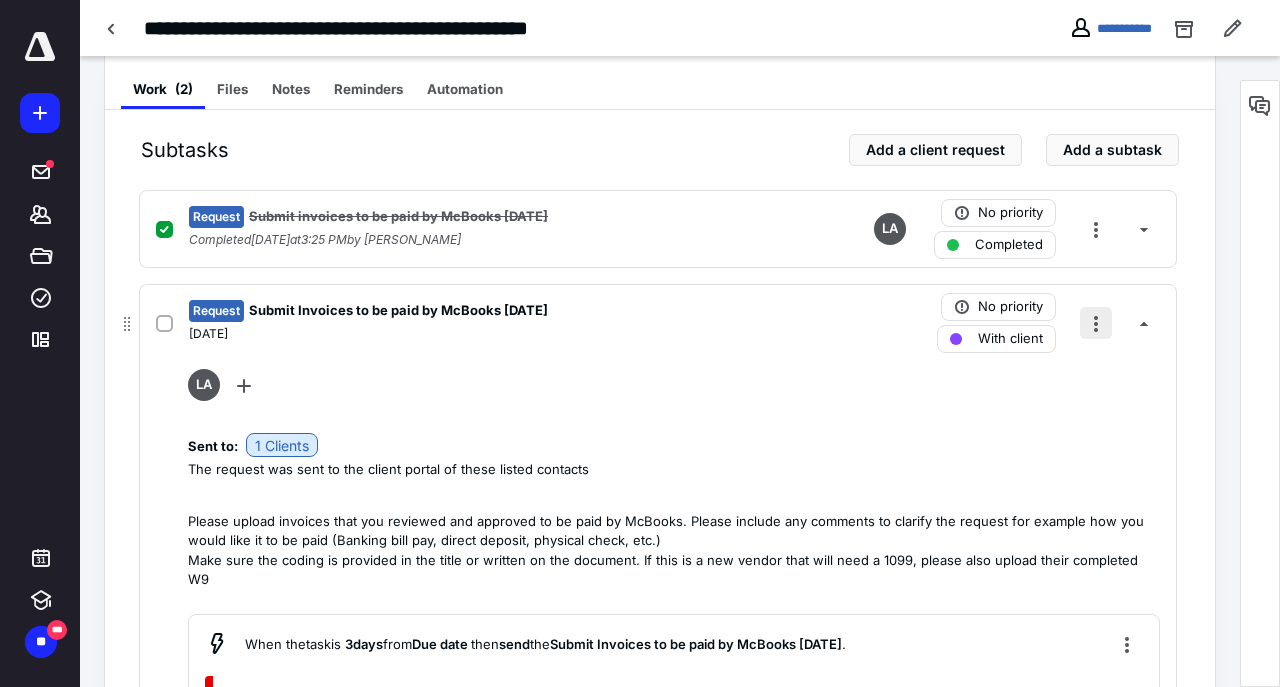 click at bounding box center [1096, 323] 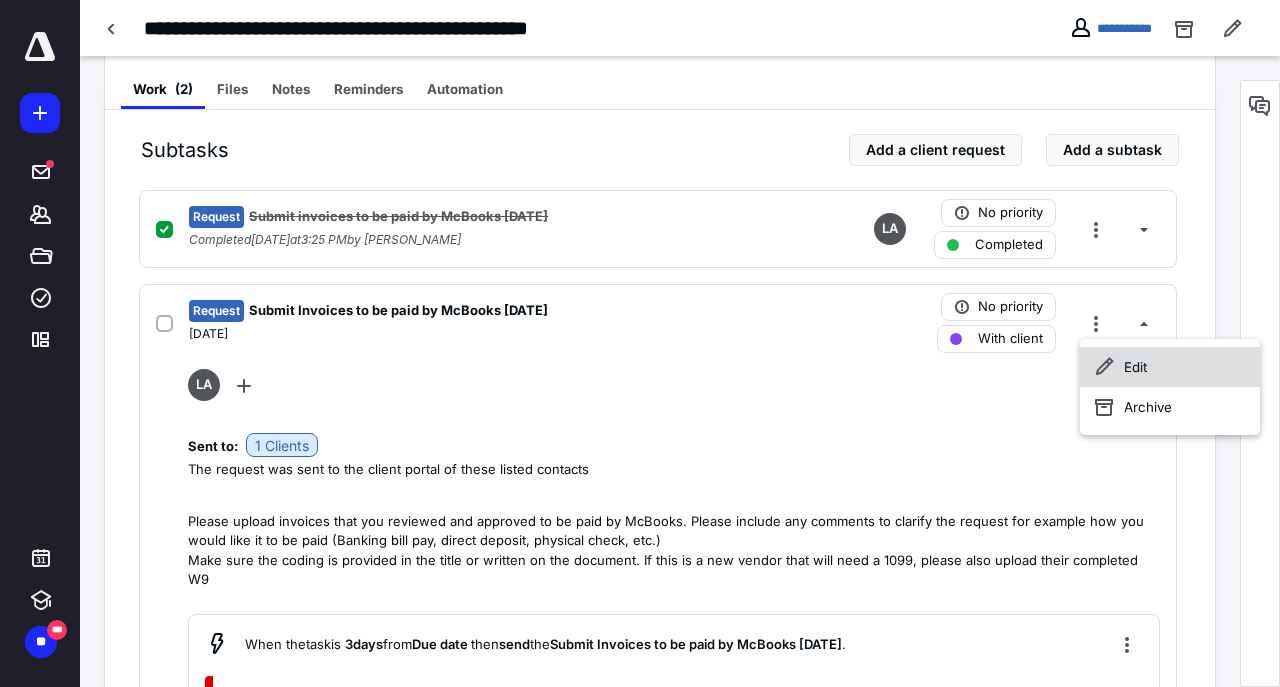 click 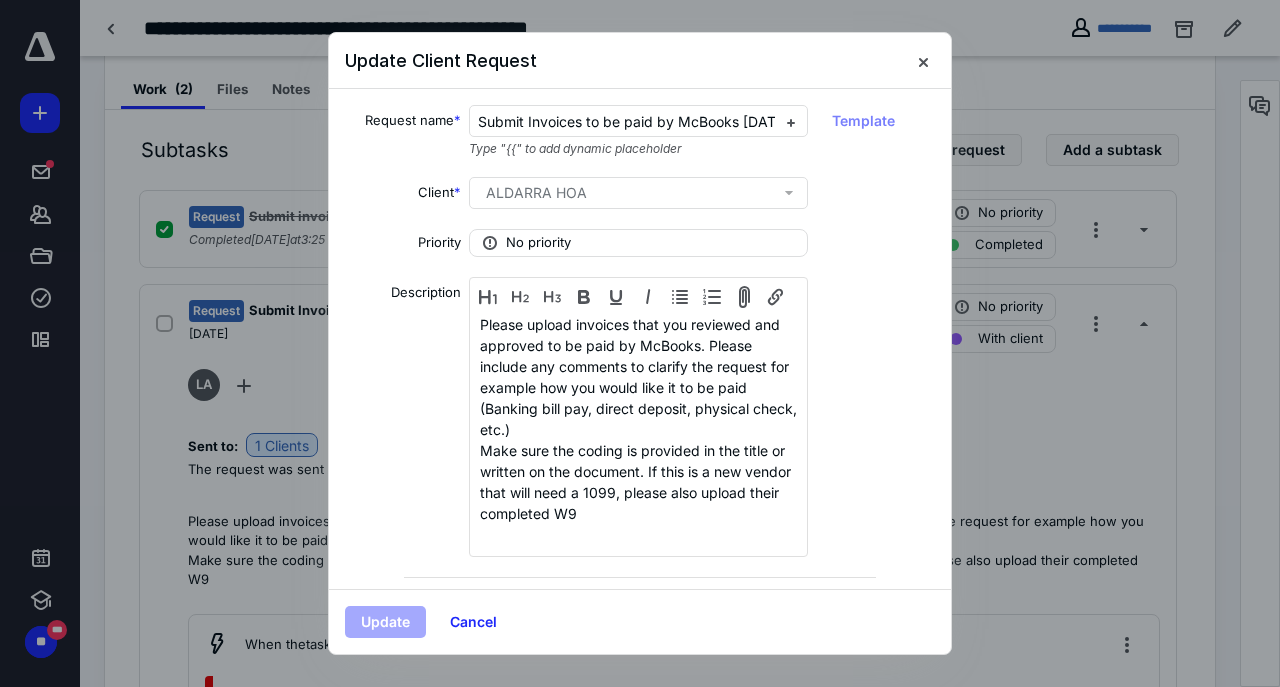 scroll, scrollTop: 181, scrollLeft: 0, axis: vertical 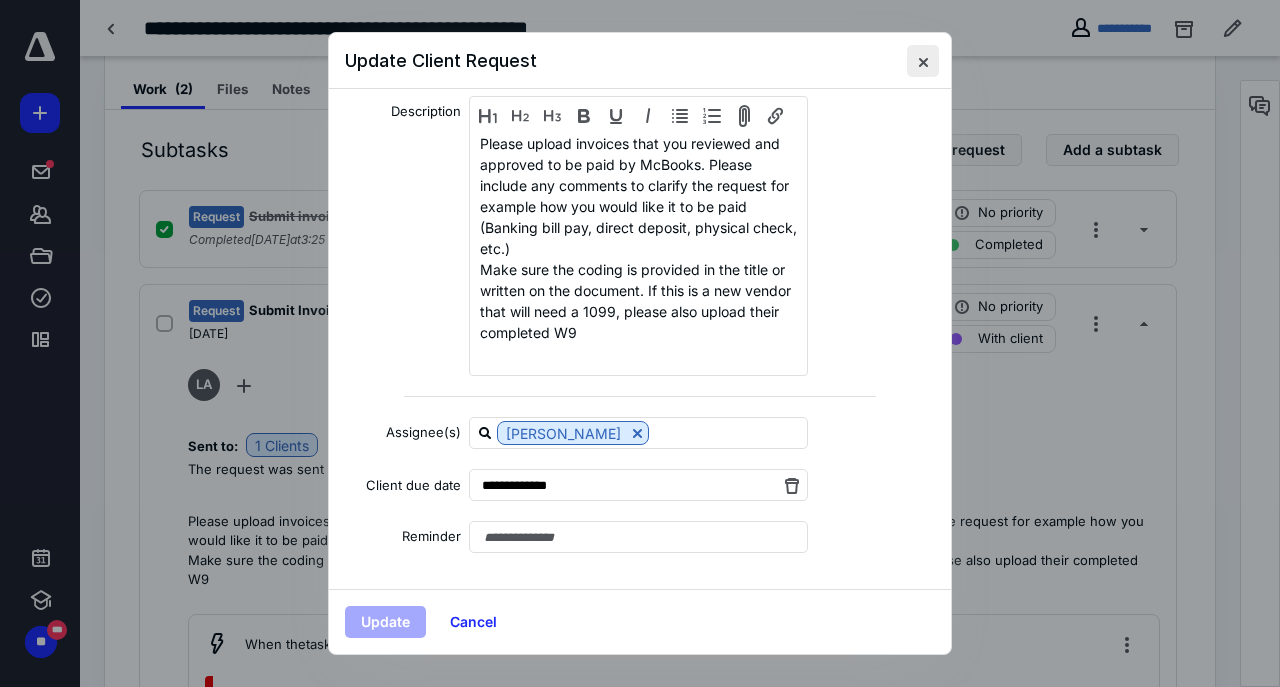 click at bounding box center (923, 61) 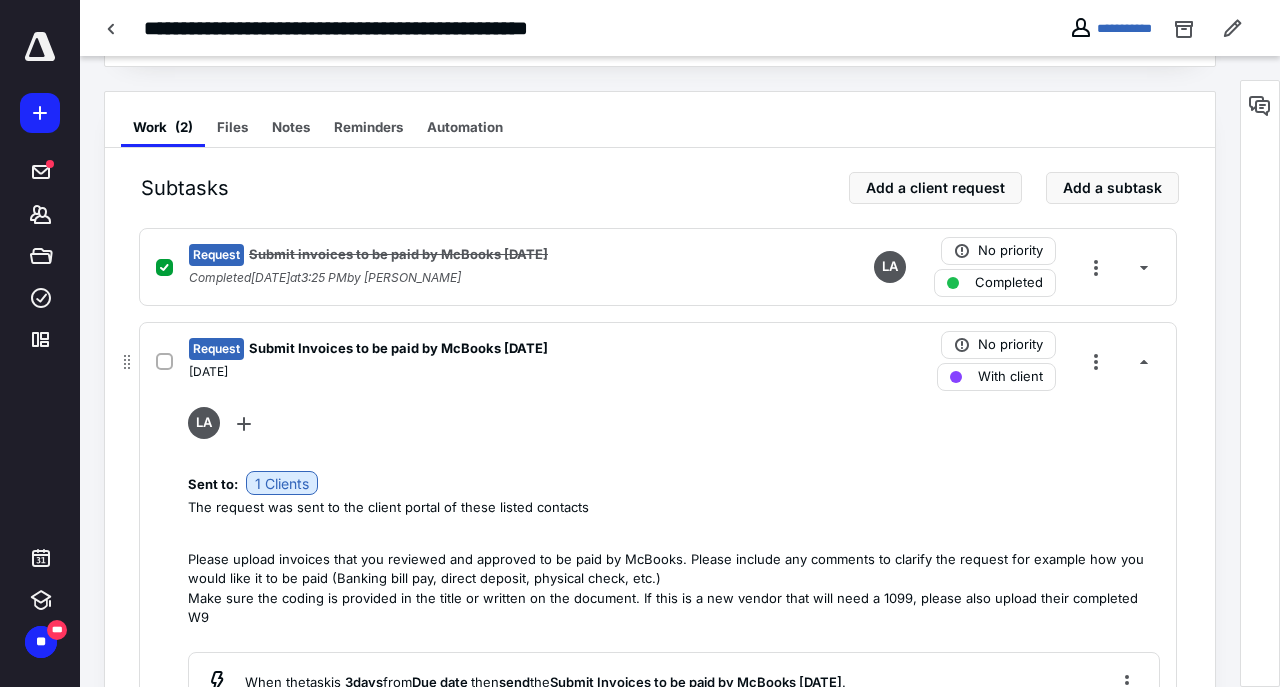 scroll, scrollTop: 182, scrollLeft: 0, axis: vertical 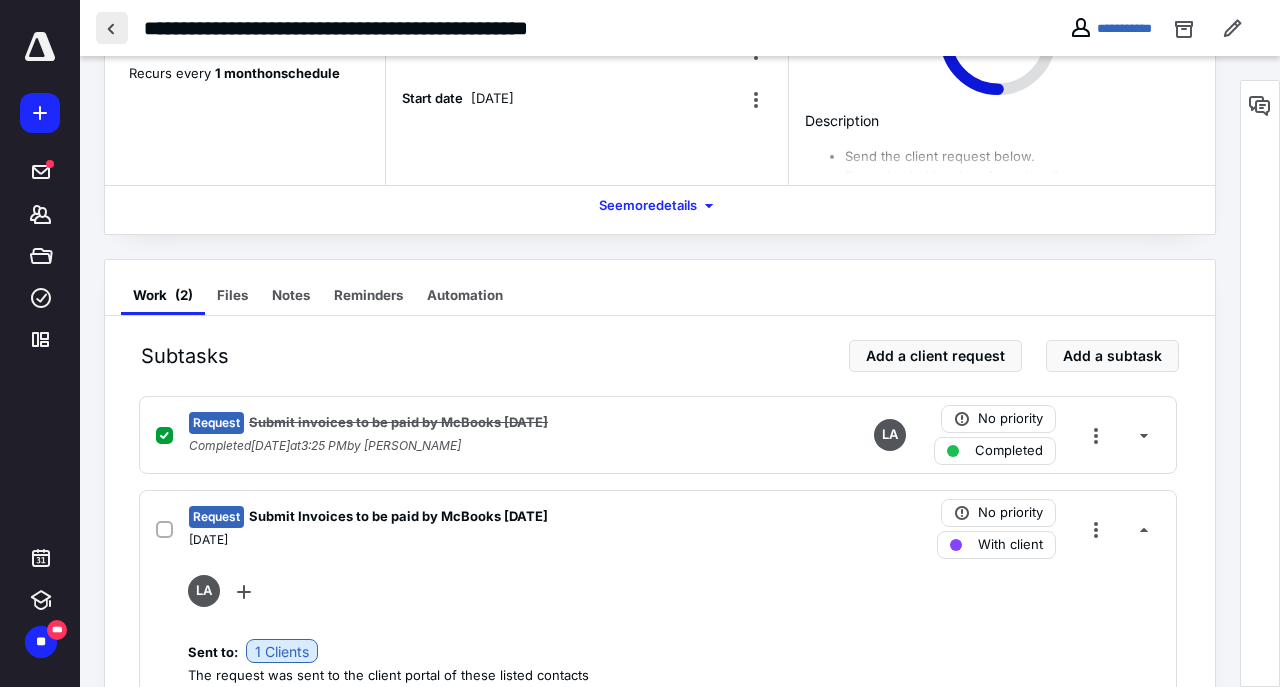 click at bounding box center [112, 28] 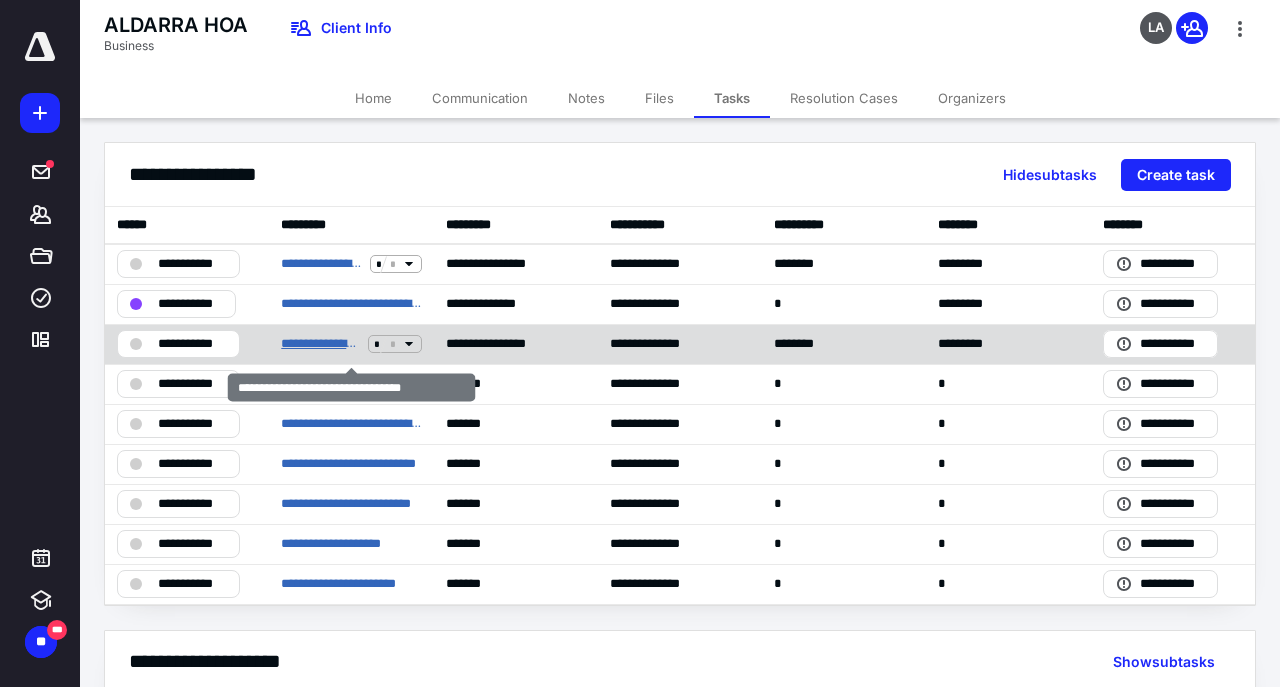 click on "**********" at bounding box center (320, 344) 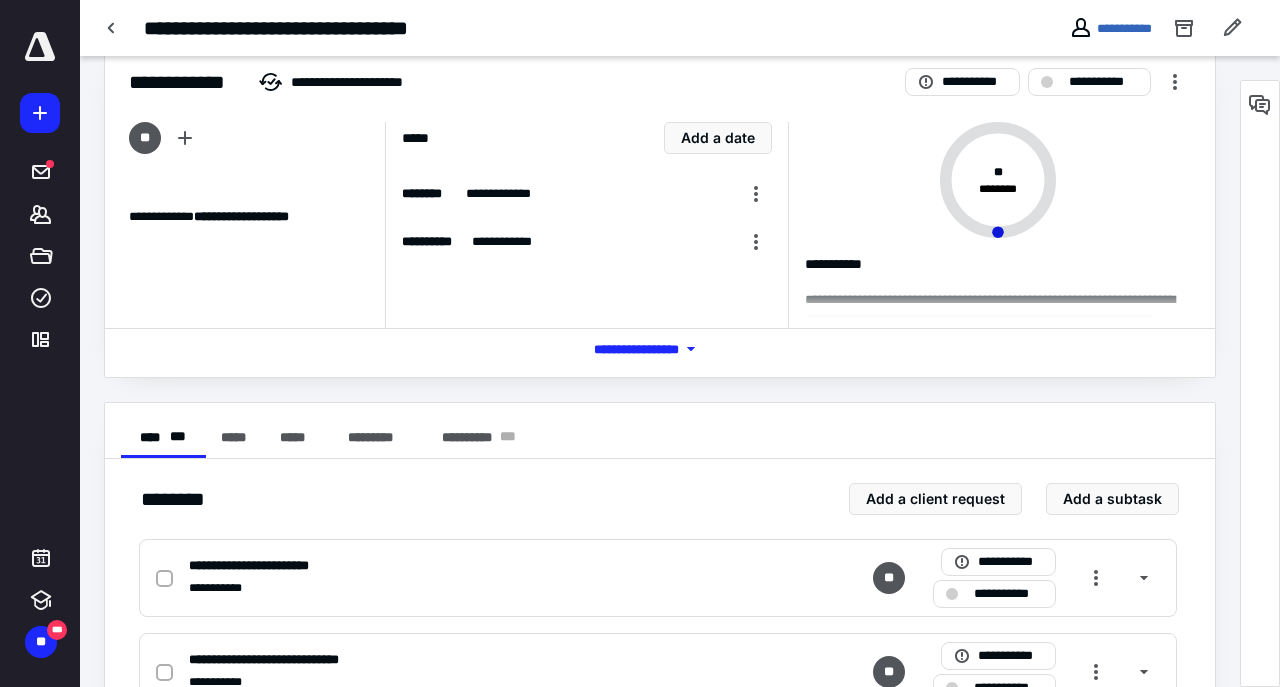 scroll, scrollTop: 0, scrollLeft: 0, axis: both 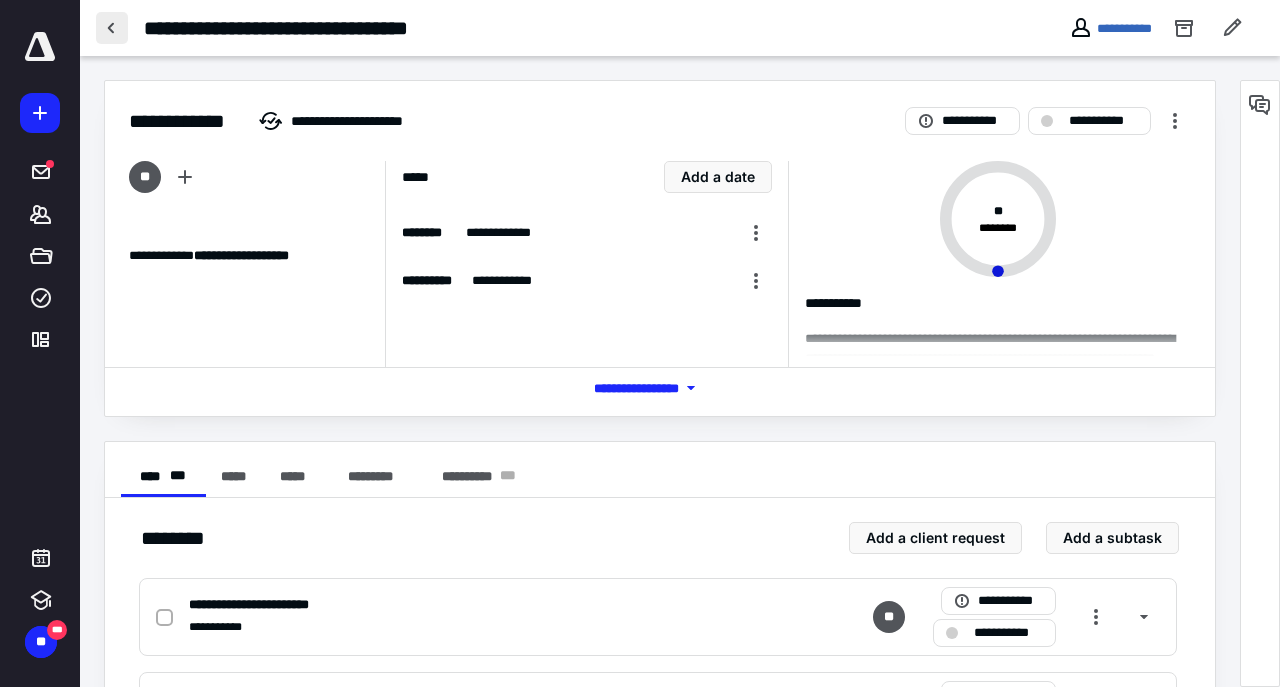 click at bounding box center (112, 28) 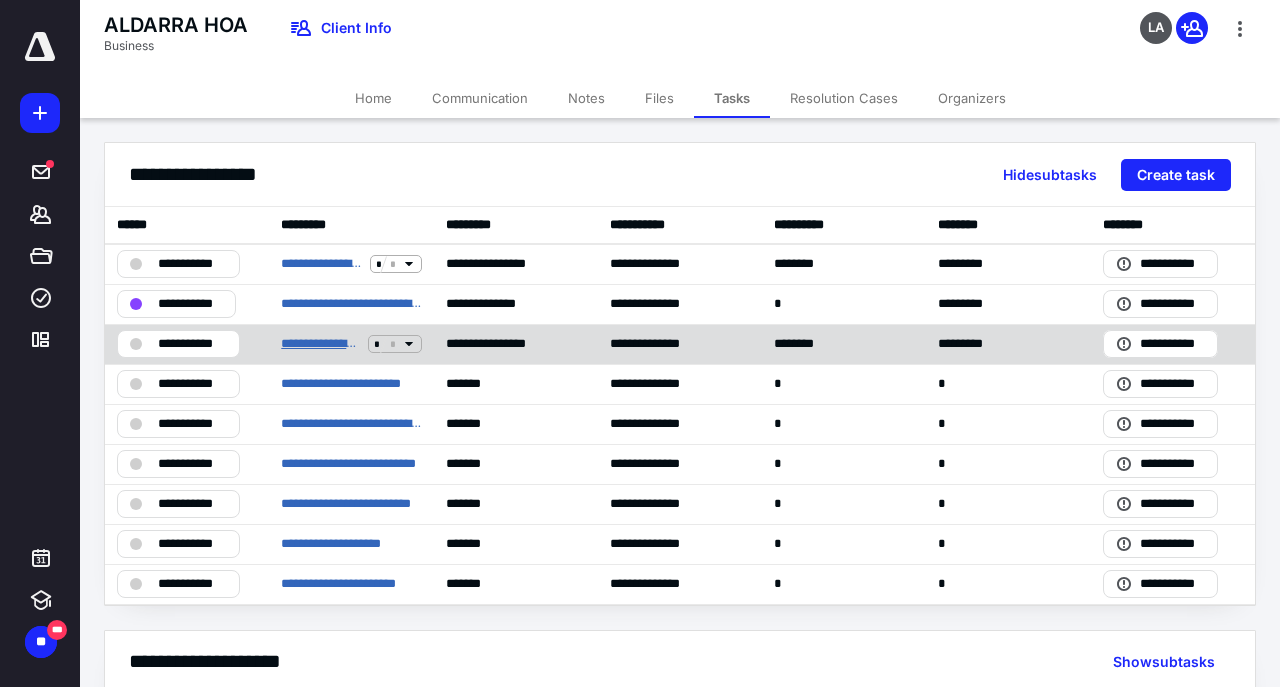 click on "**********" at bounding box center [320, 344] 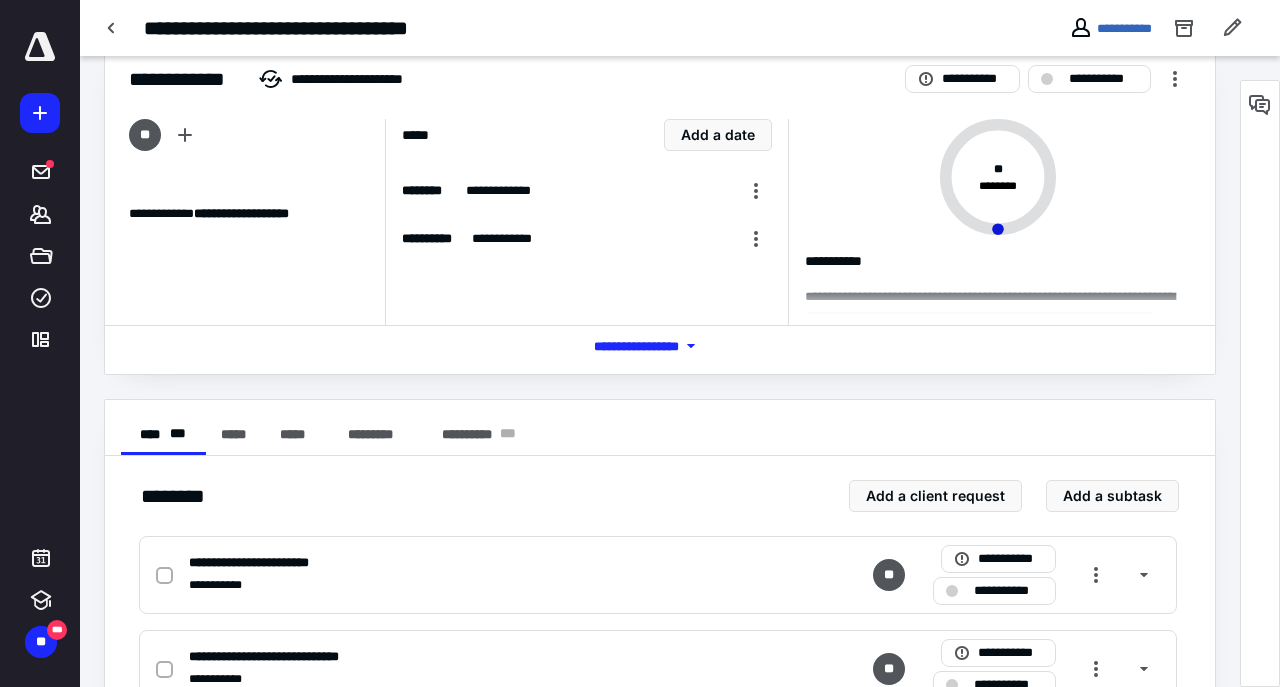 scroll, scrollTop: 0, scrollLeft: 0, axis: both 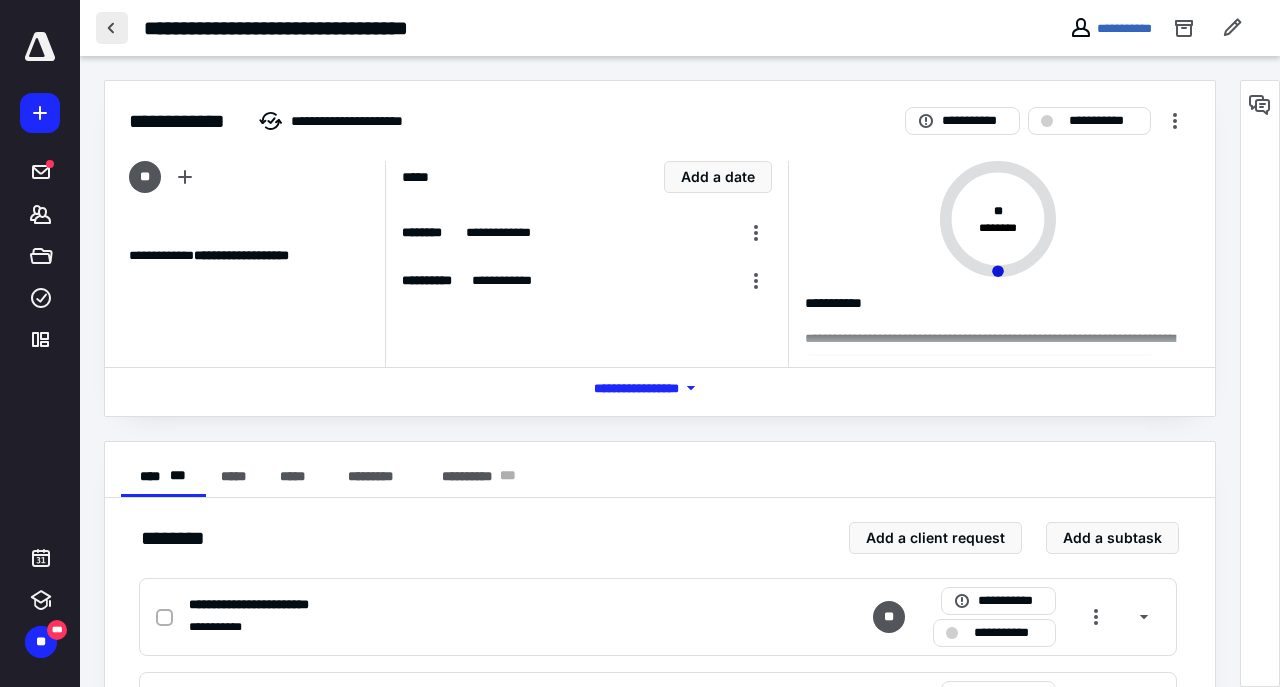 click at bounding box center [112, 28] 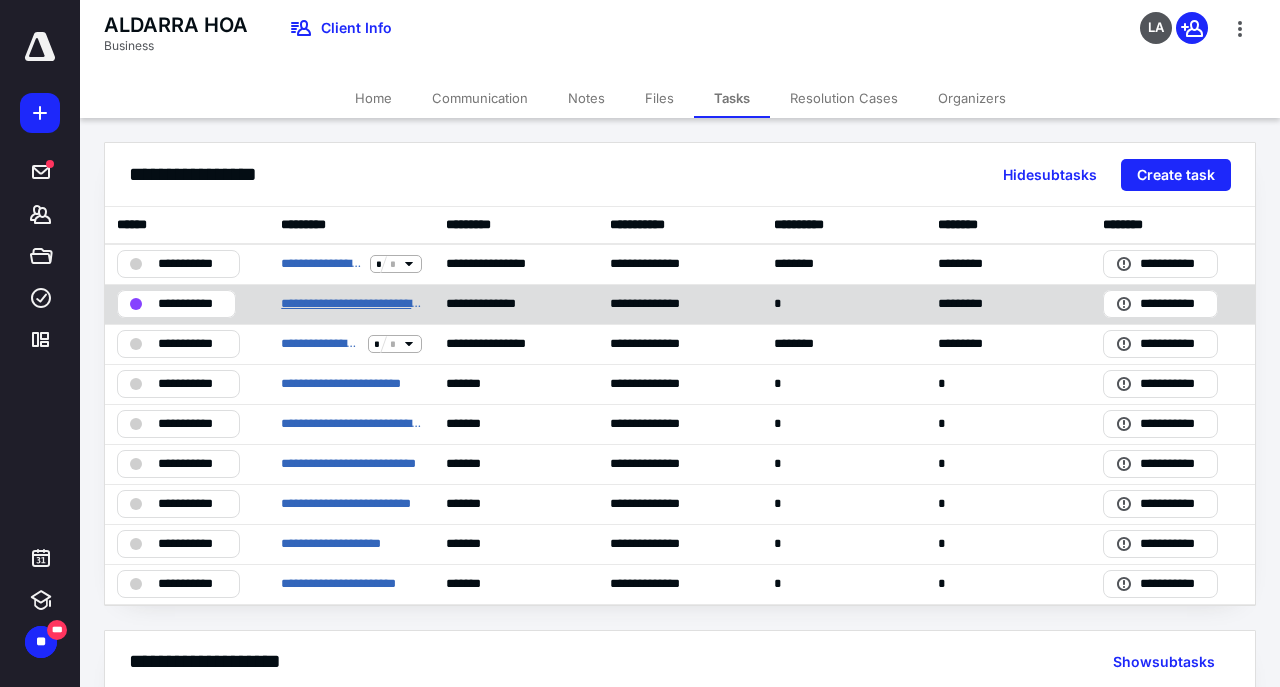 click on "**********" at bounding box center [351, 304] 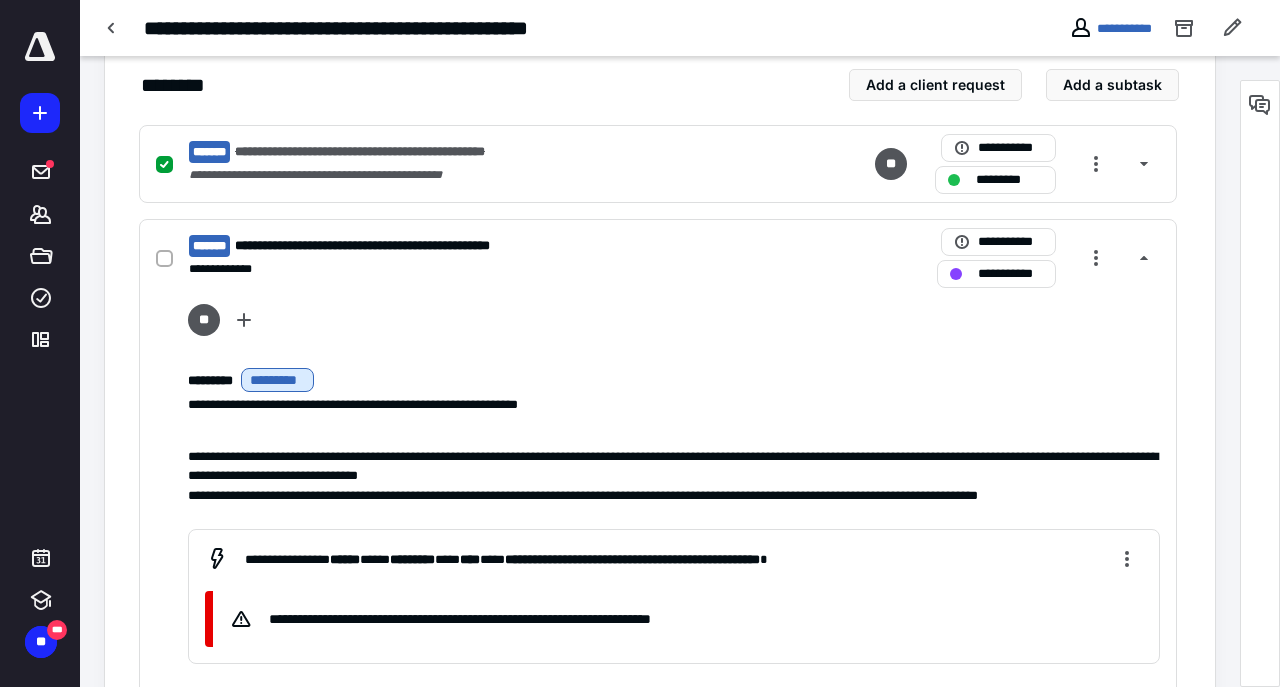 scroll, scrollTop: 448, scrollLeft: 0, axis: vertical 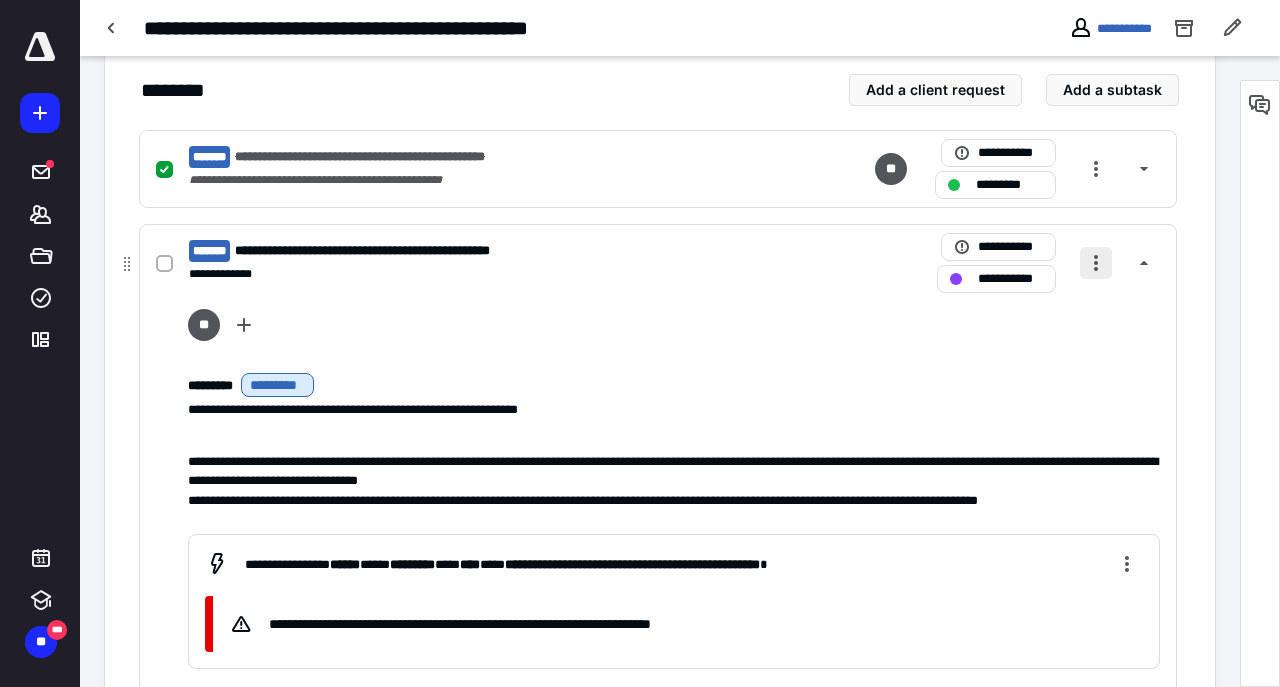 click at bounding box center [1096, 263] 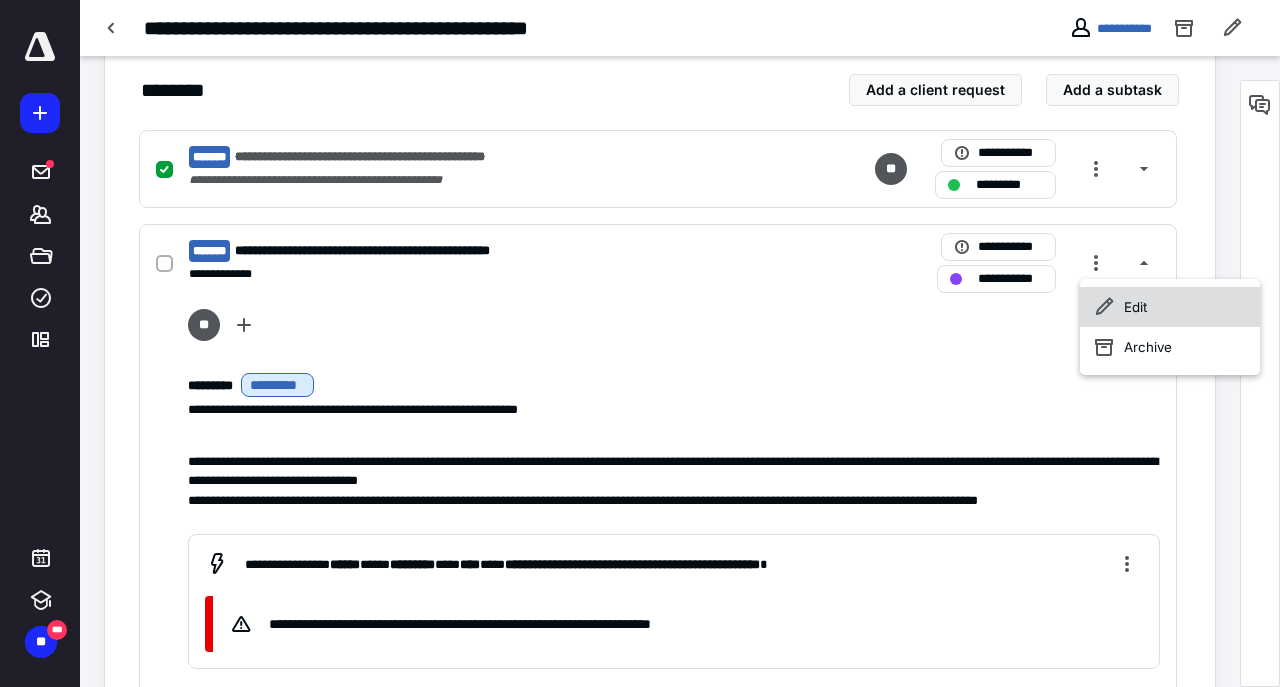 click 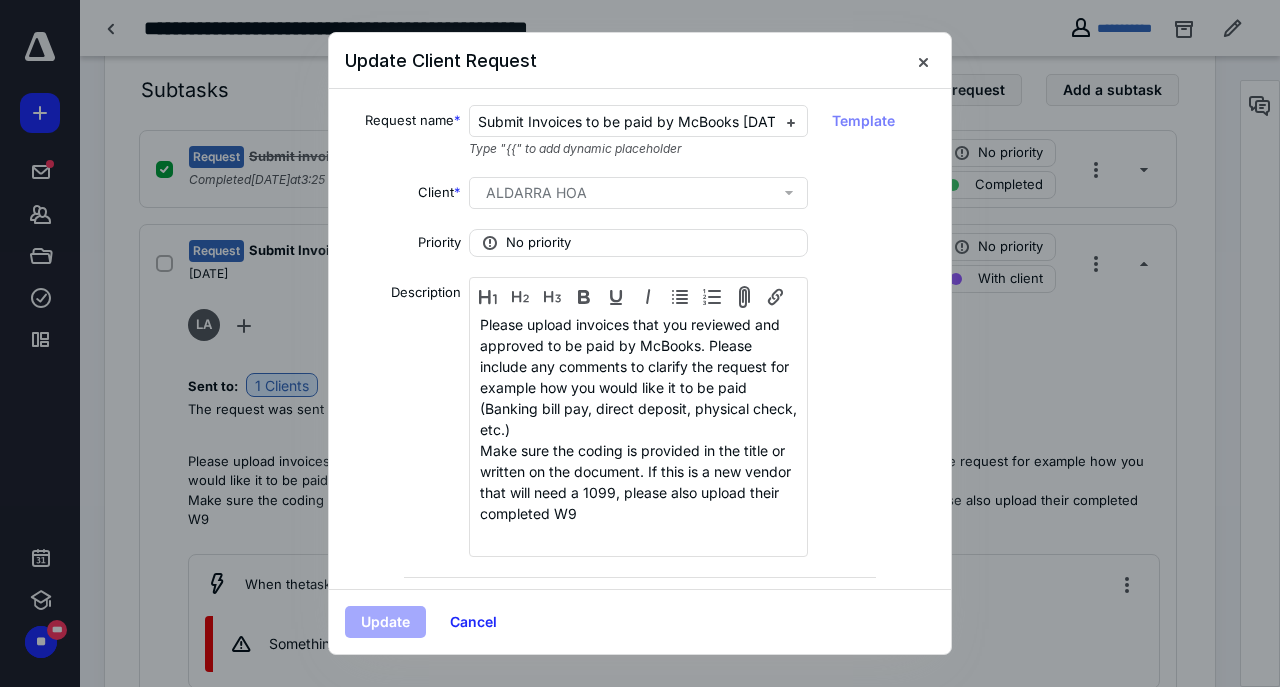 scroll, scrollTop: 181, scrollLeft: 0, axis: vertical 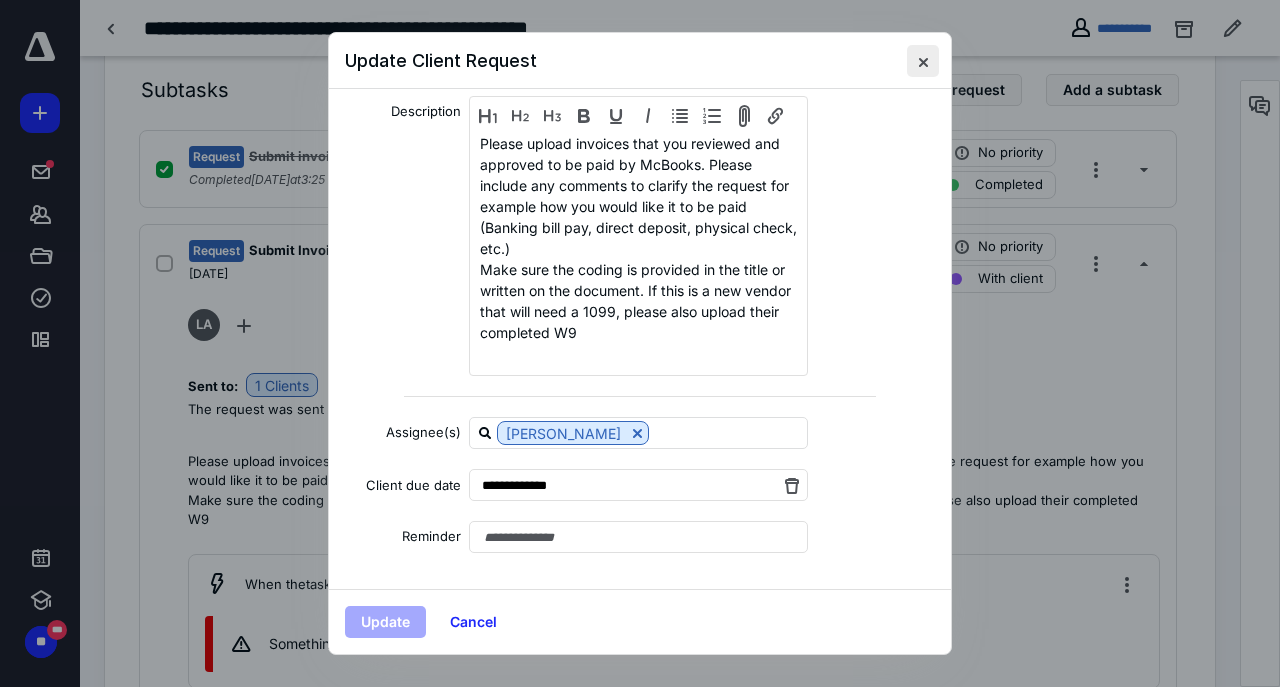 click at bounding box center [923, 61] 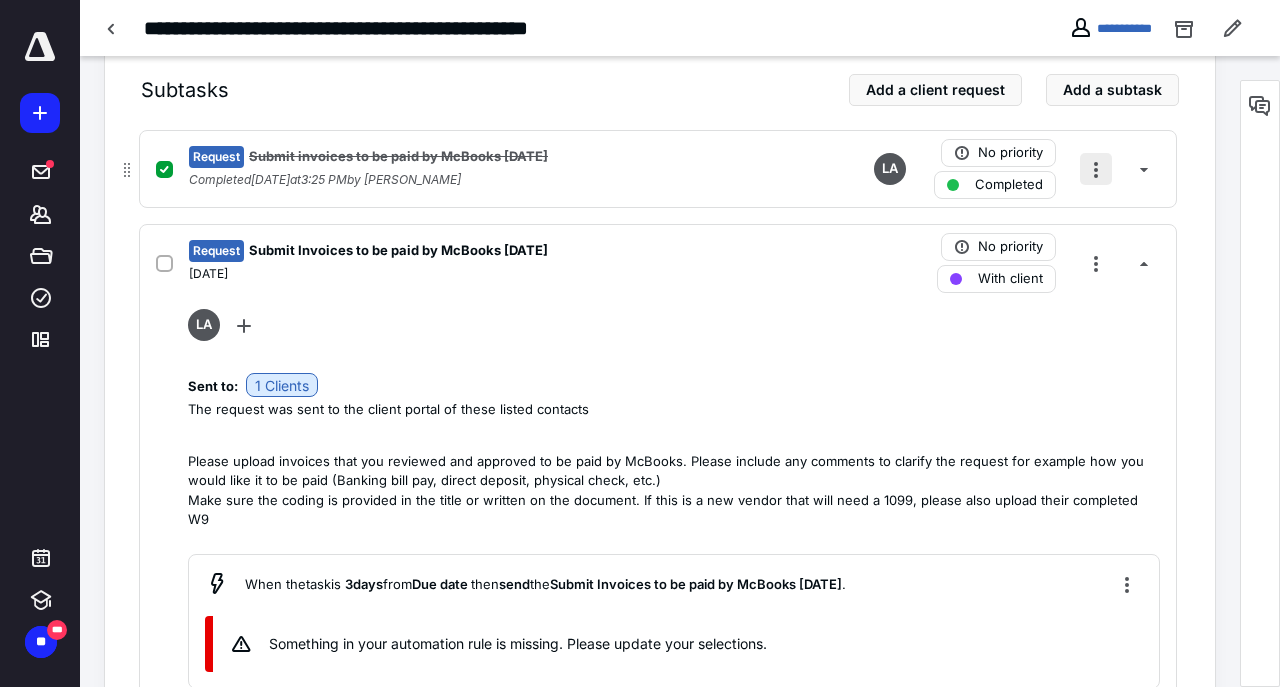 click at bounding box center (1096, 169) 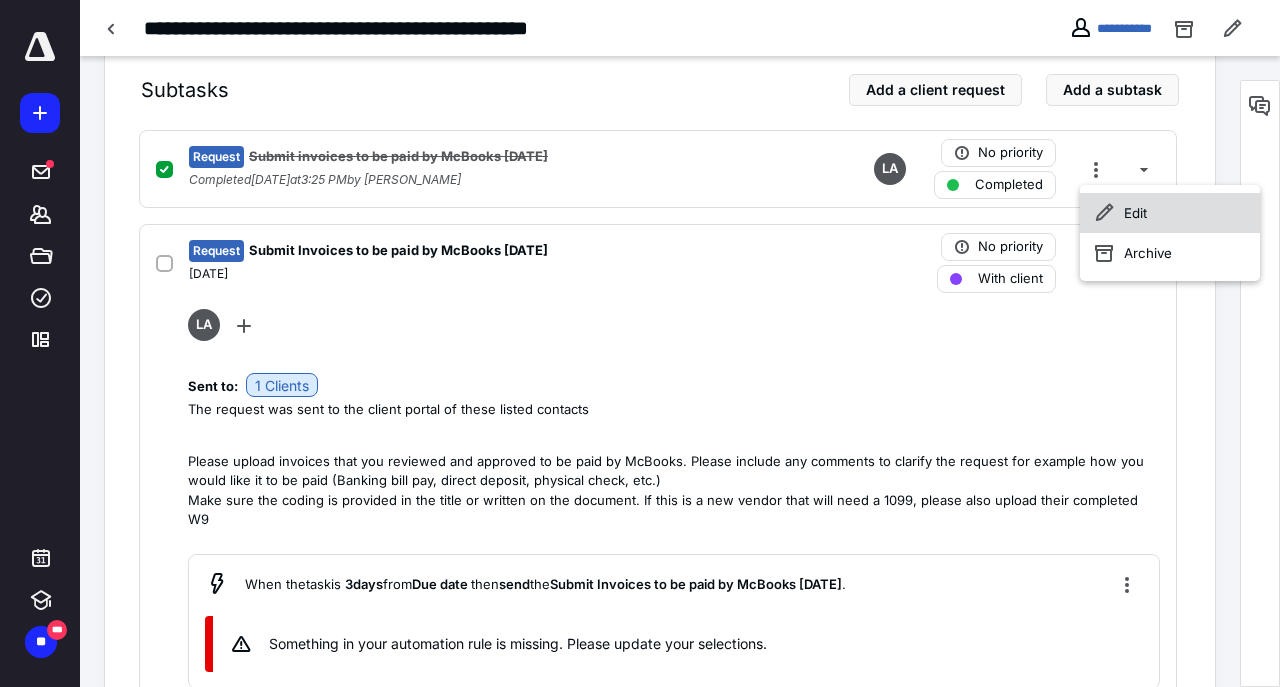 click on "Edit" at bounding box center [1170, 213] 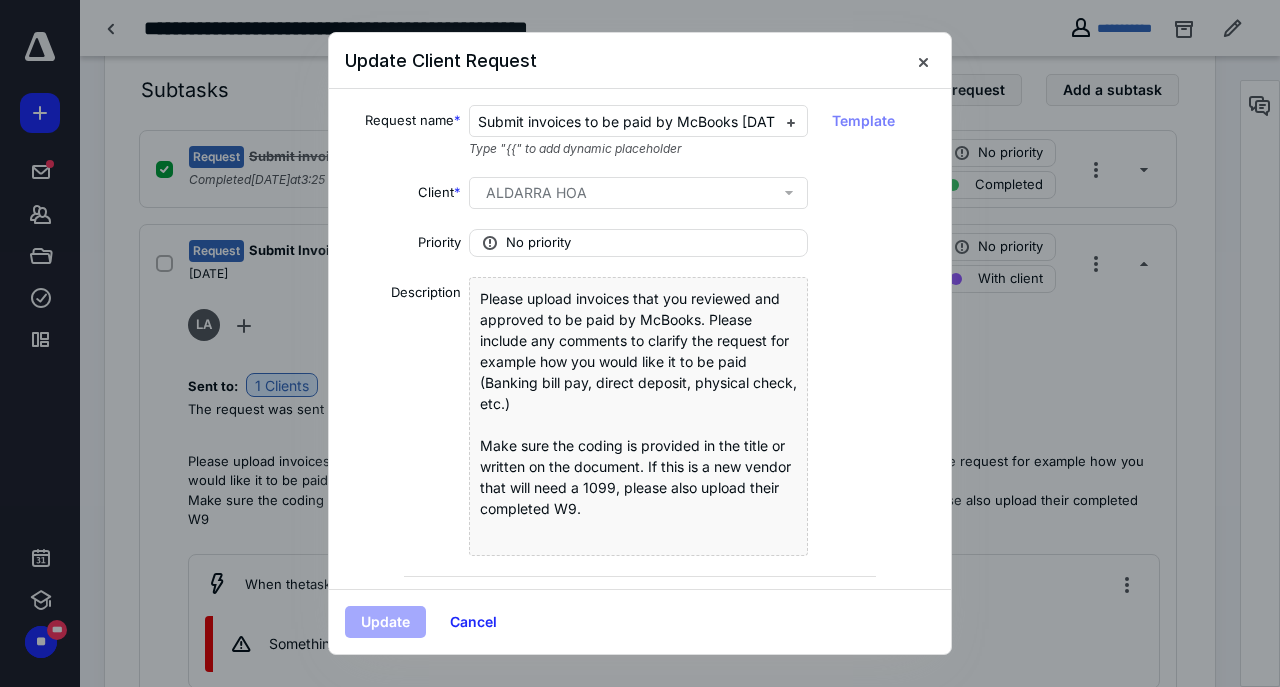 scroll, scrollTop: 180, scrollLeft: 0, axis: vertical 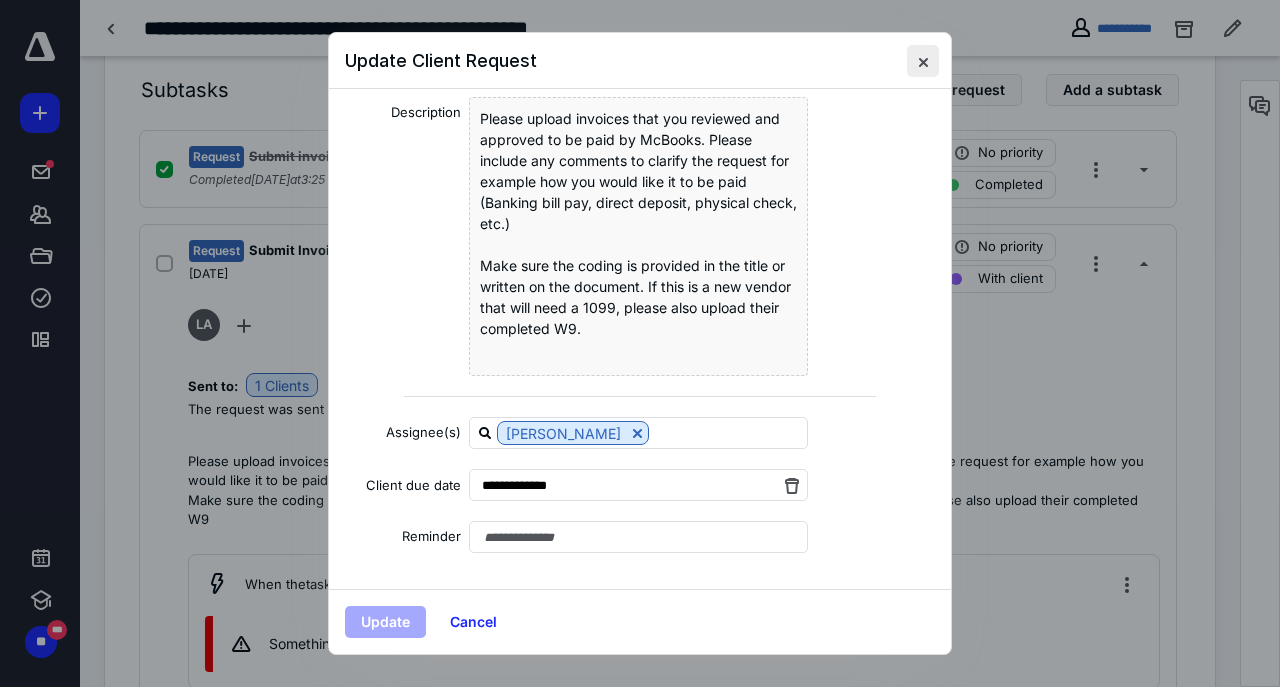 click at bounding box center (923, 61) 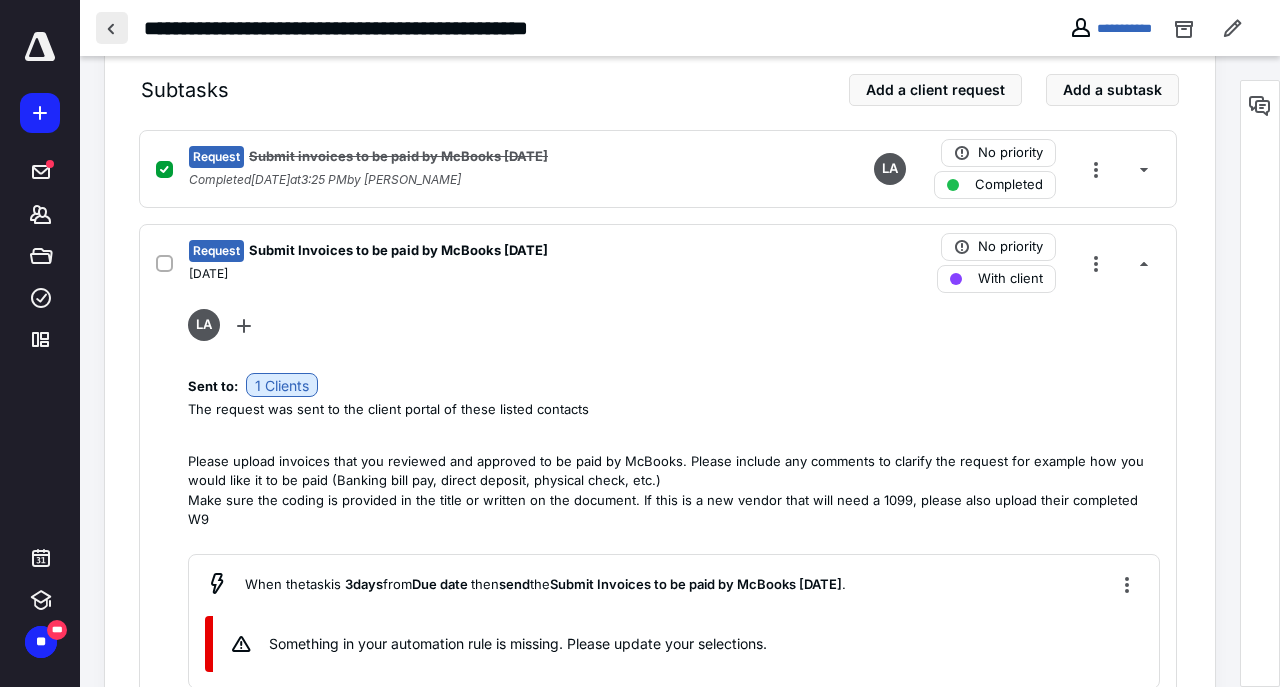 click at bounding box center (112, 28) 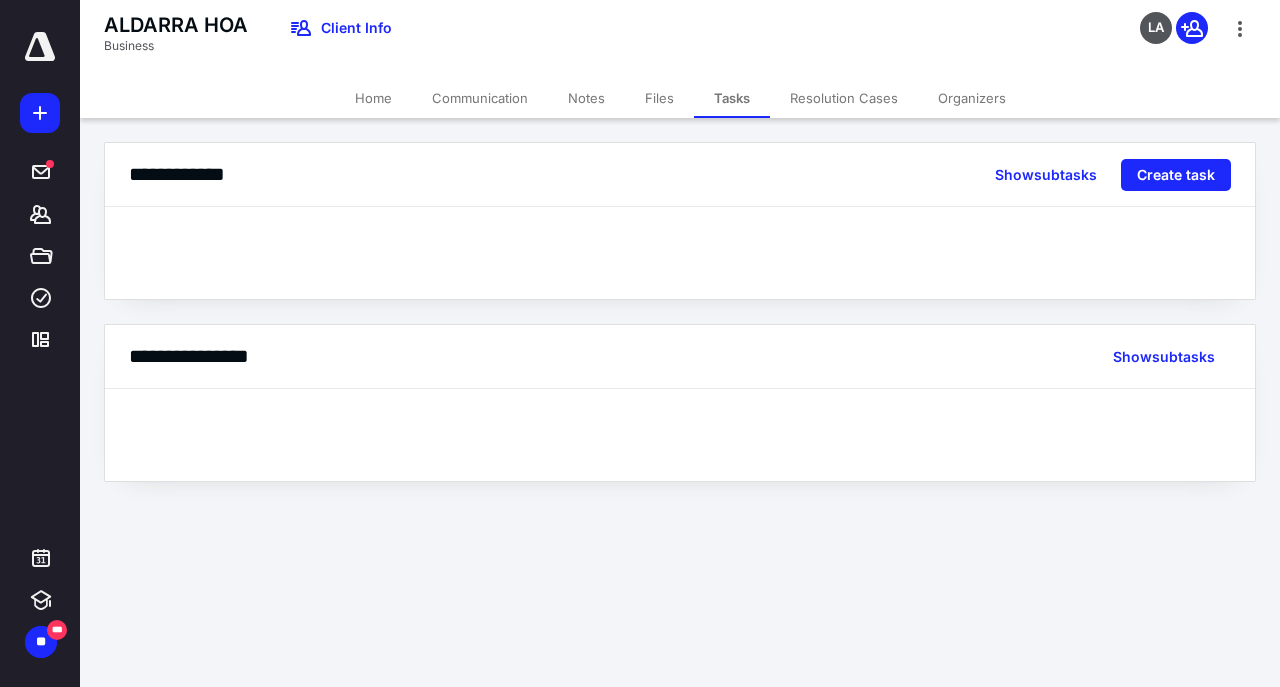 scroll, scrollTop: 0, scrollLeft: 0, axis: both 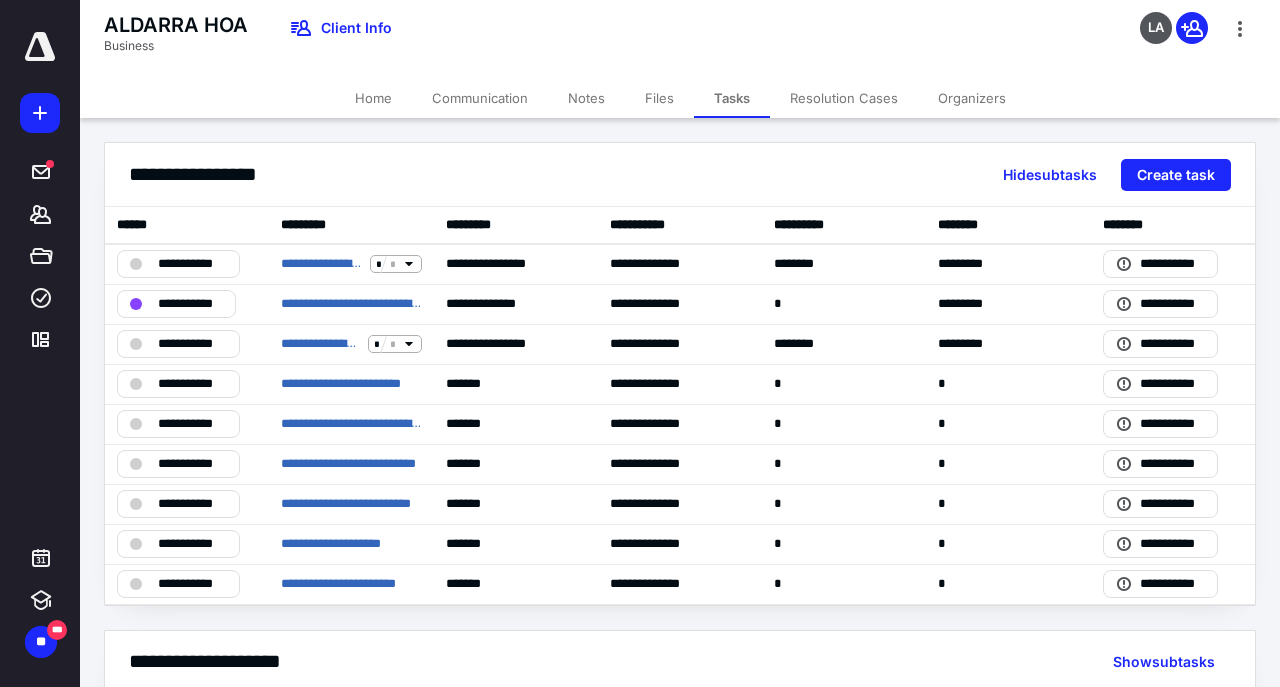 click on "Home" at bounding box center (373, 98) 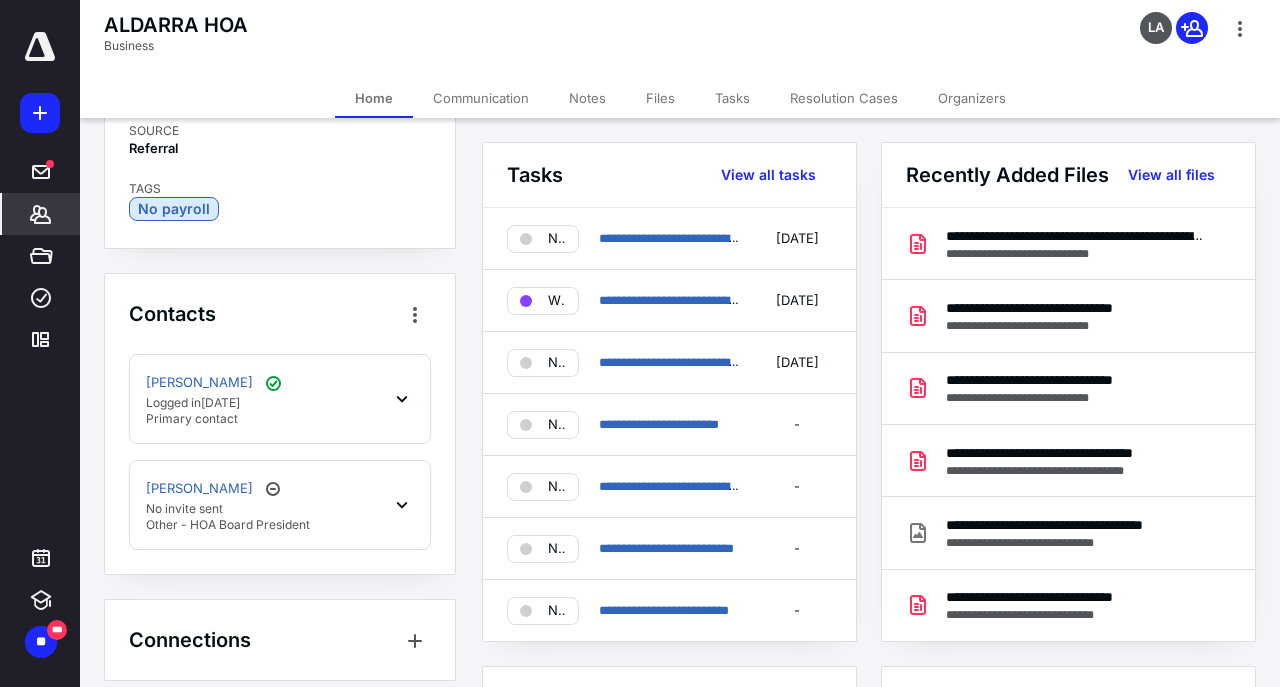 scroll, scrollTop: 810, scrollLeft: 0, axis: vertical 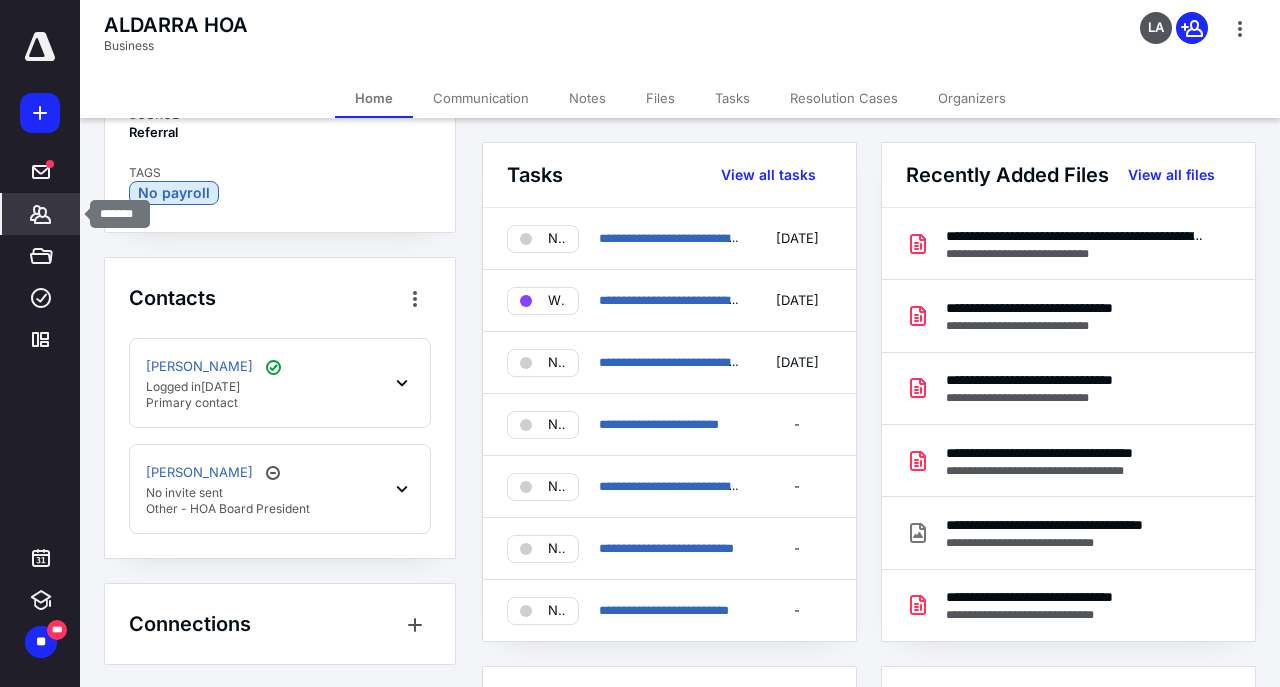 click 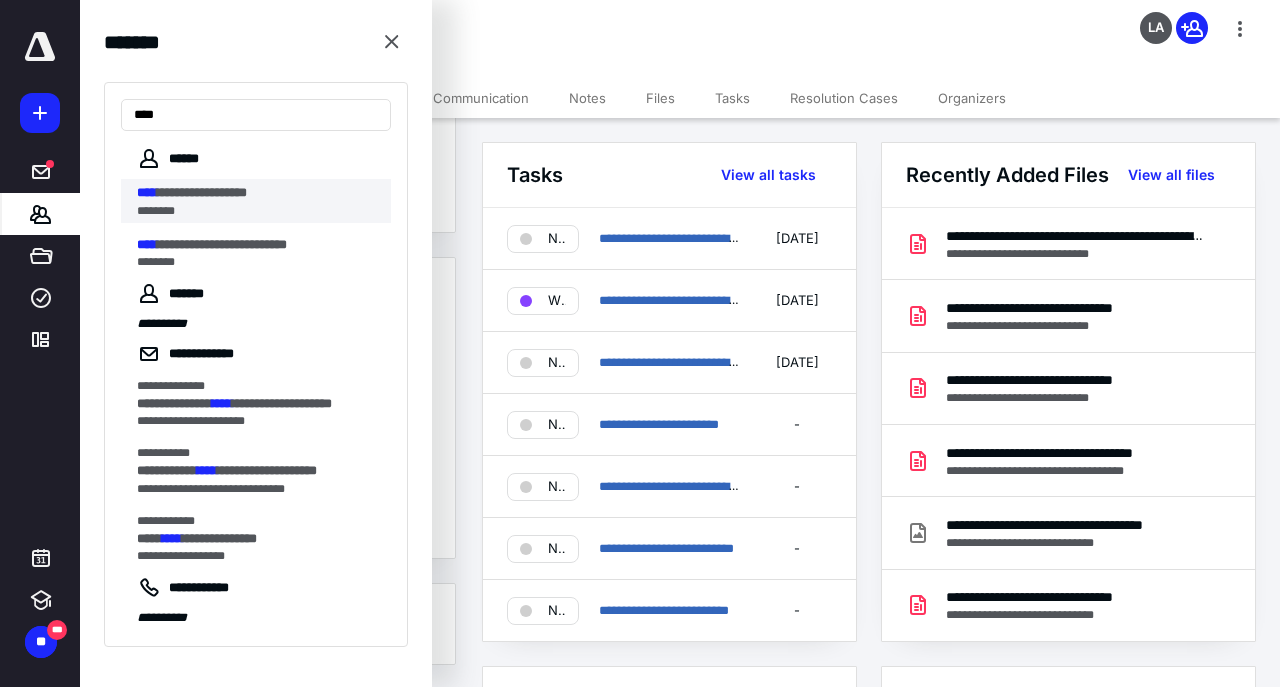 type on "****" 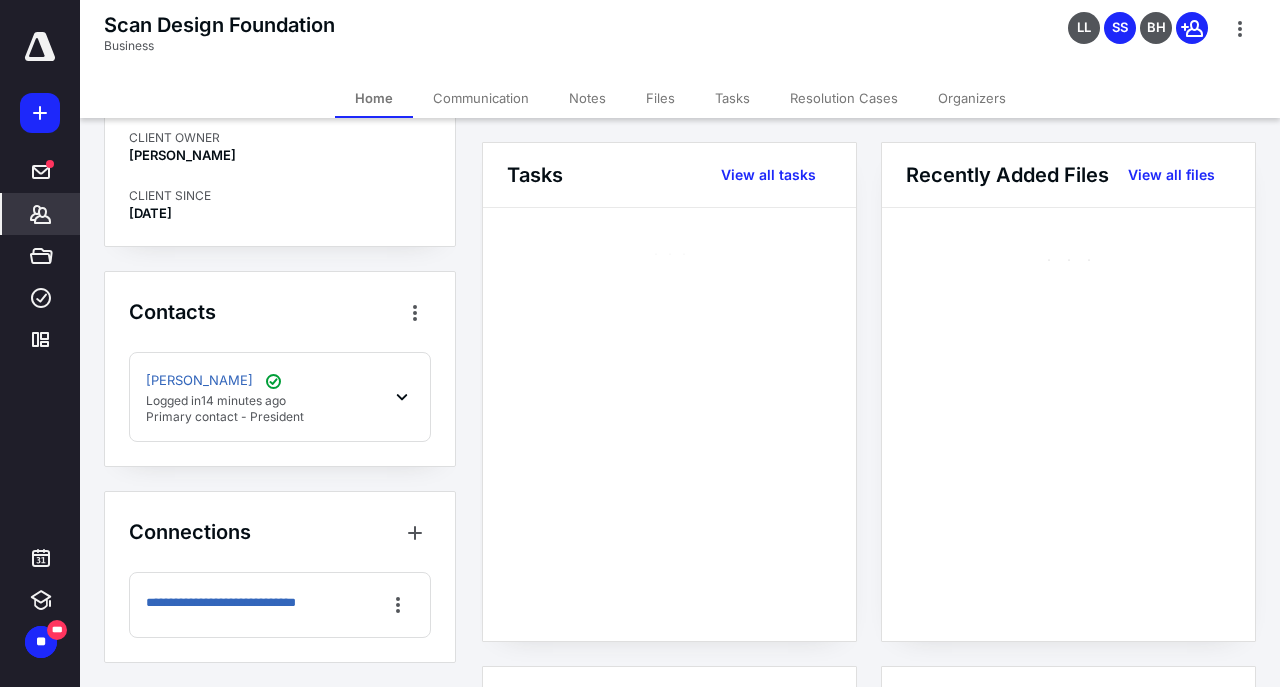 scroll, scrollTop: 651, scrollLeft: 0, axis: vertical 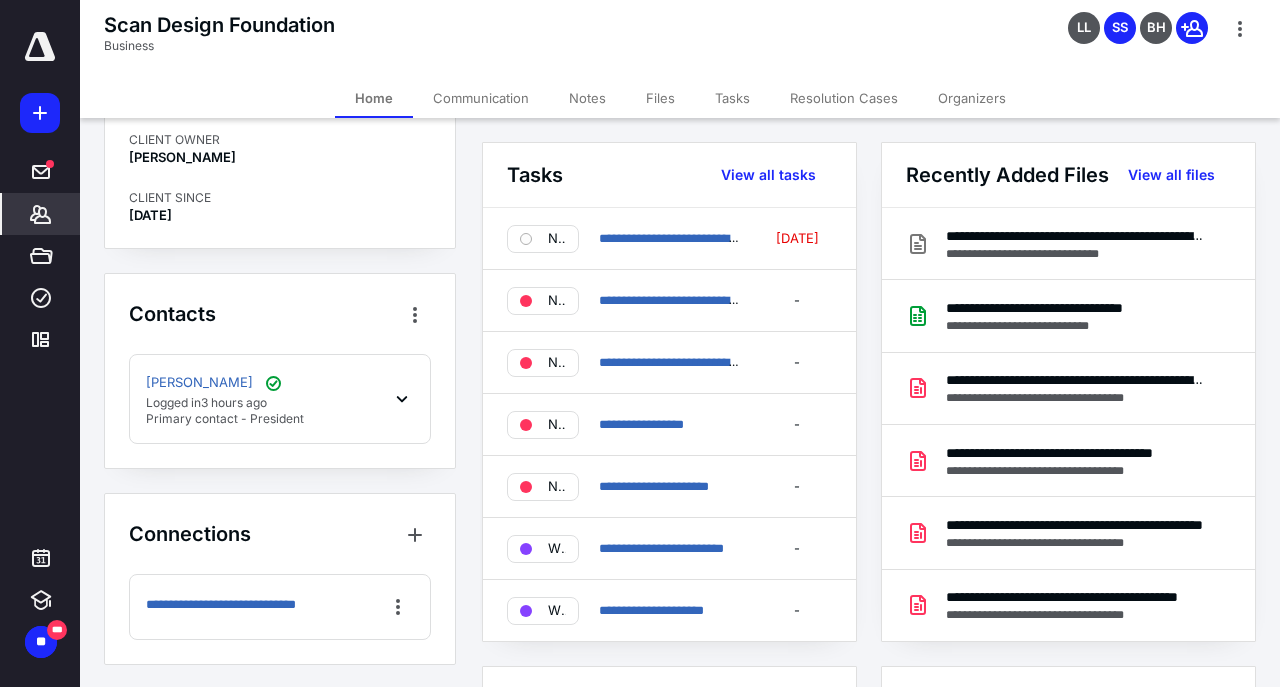 click on "Tasks" at bounding box center (732, 98) 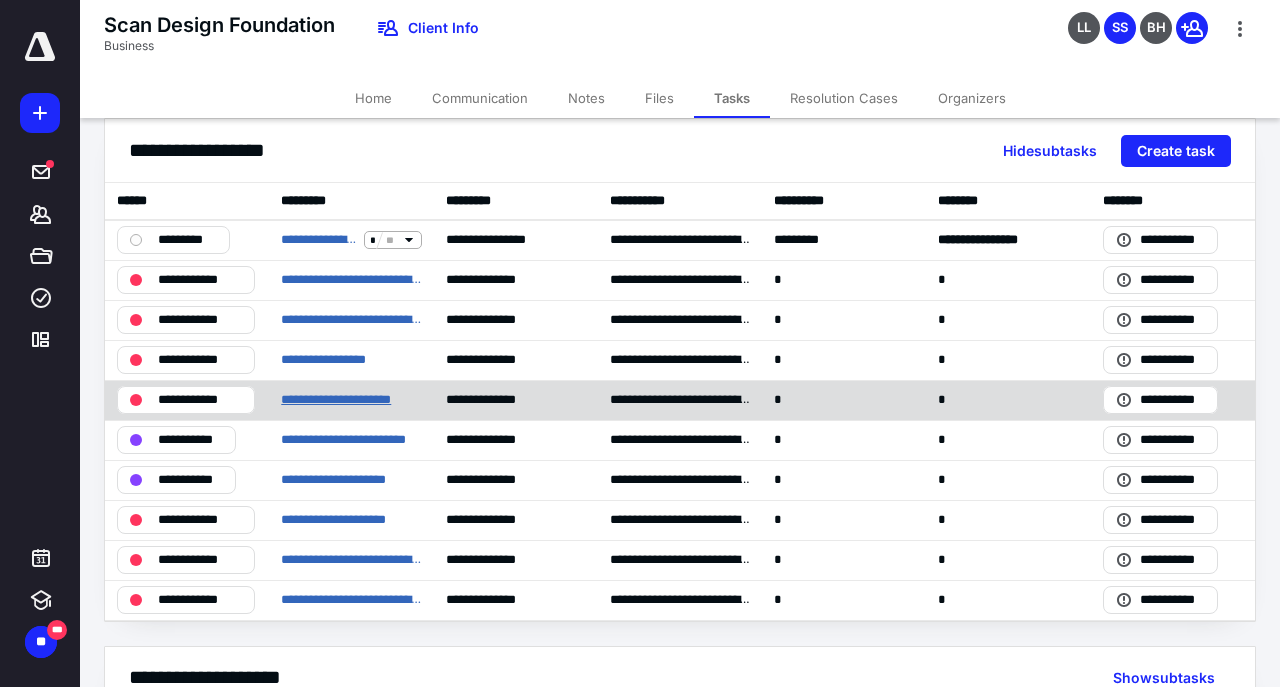 scroll, scrollTop: 190, scrollLeft: 0, axis: vertical 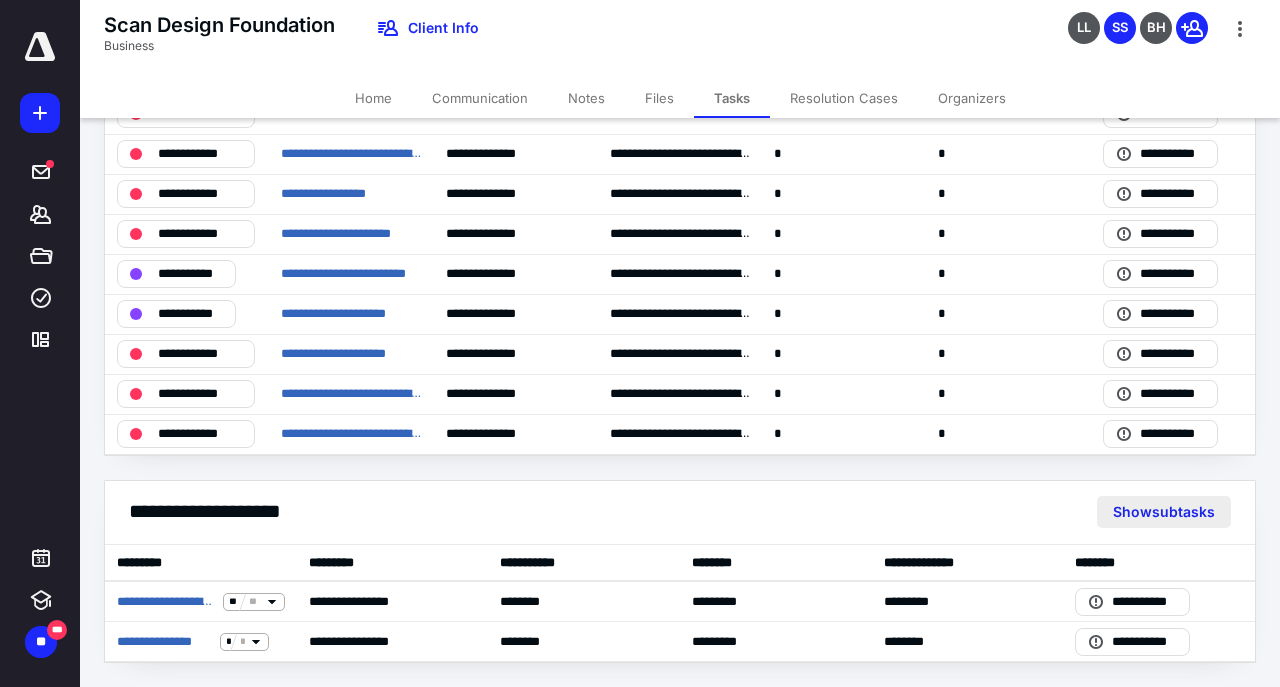 click on "Show  subtasks" at bounding box center (1164, 512) 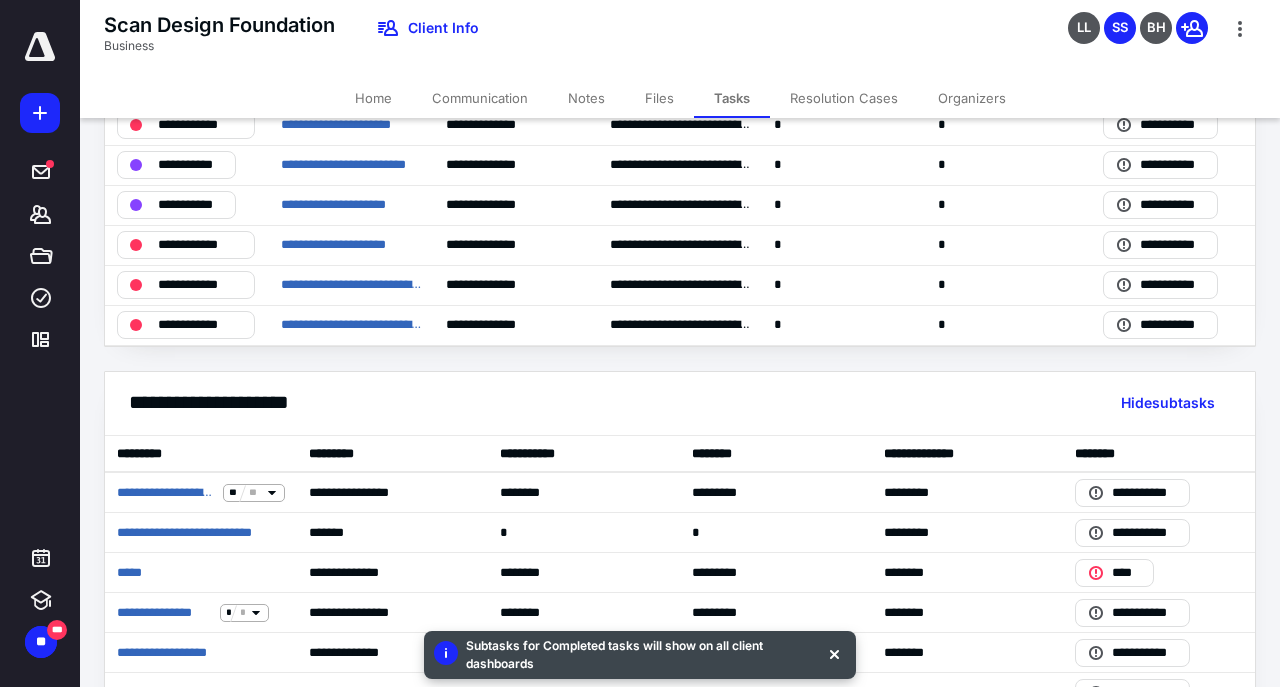 scroll, scrollTop: 0, scrollLeft: 0, axis: both 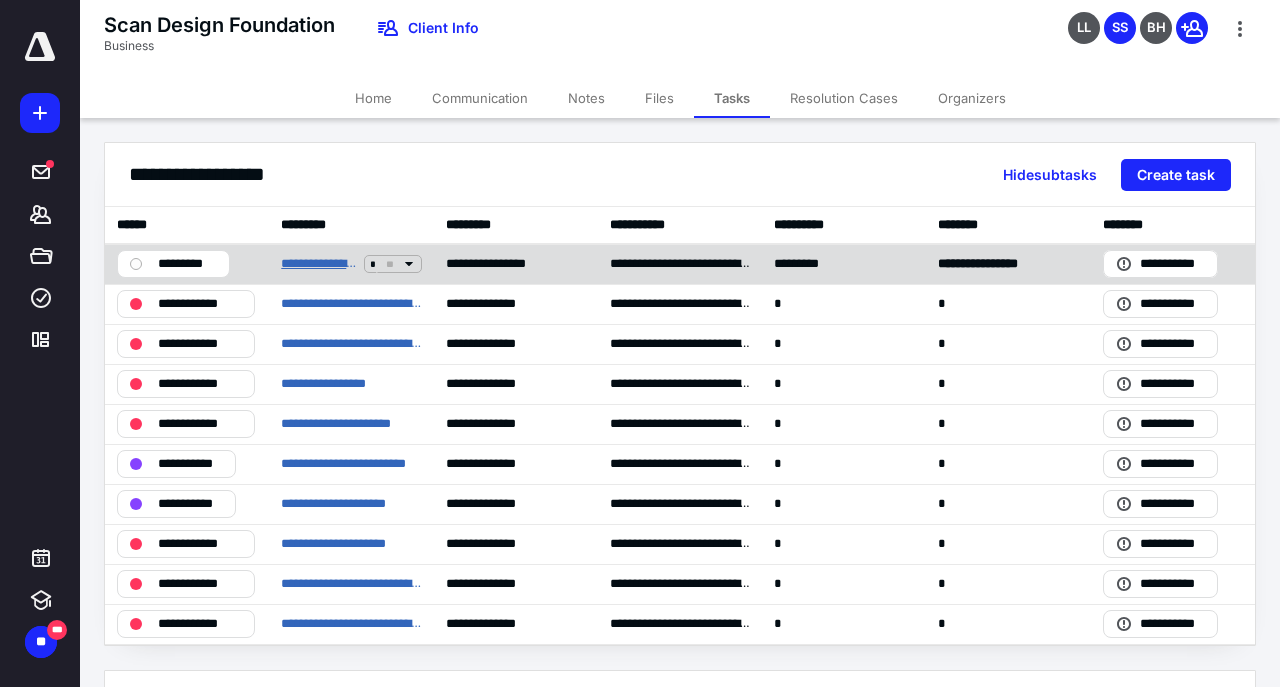click on "**********" at bounding box center [318, 264] 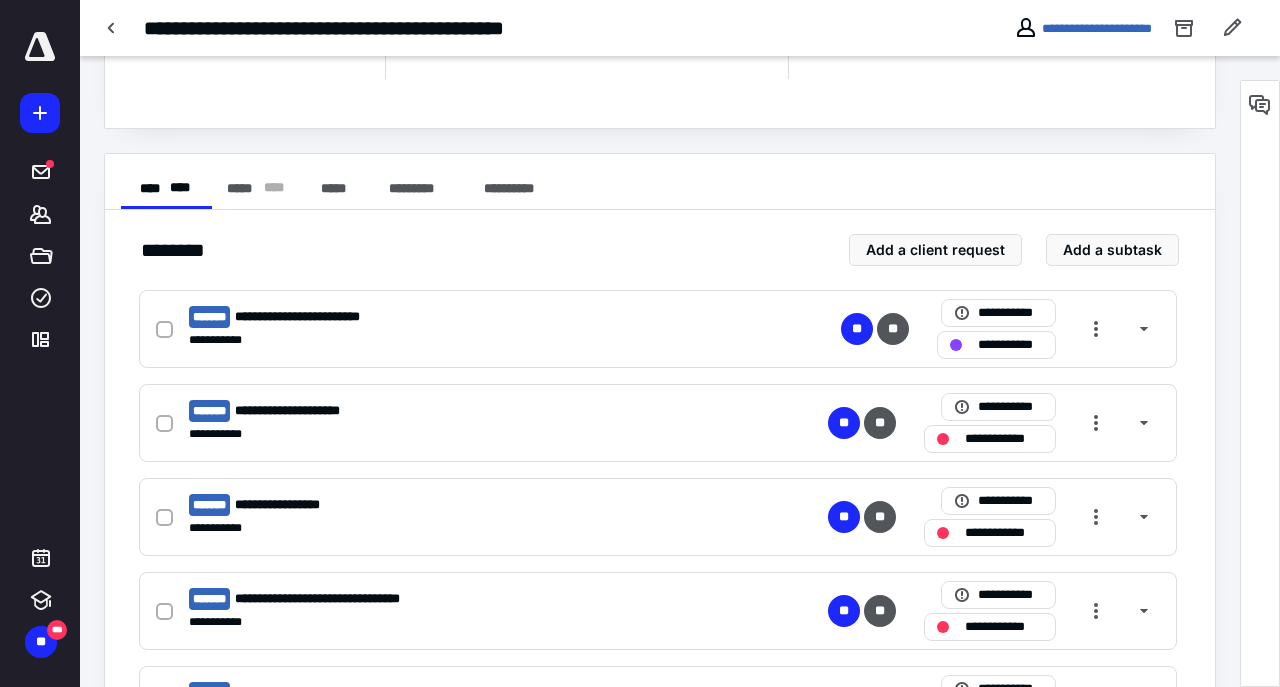 scroll, scrollTop: 299, scrollLeft: 0, axis: vertical 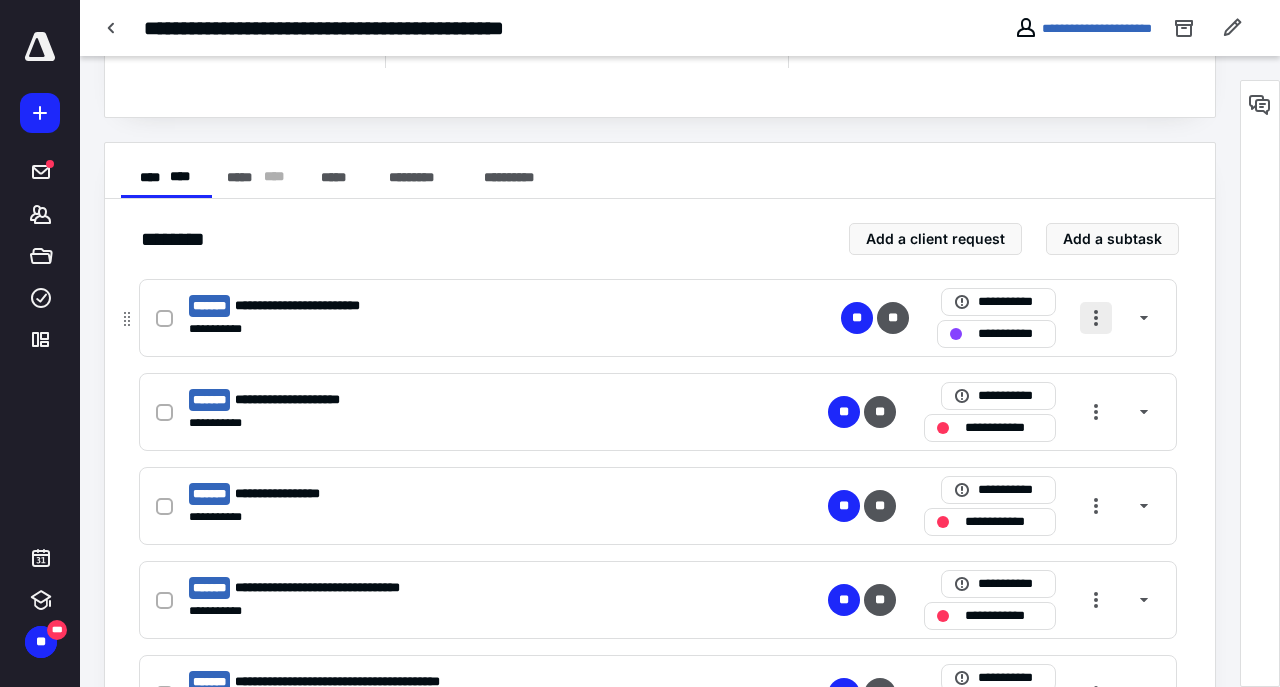 click at bounding box center (1096, 318) 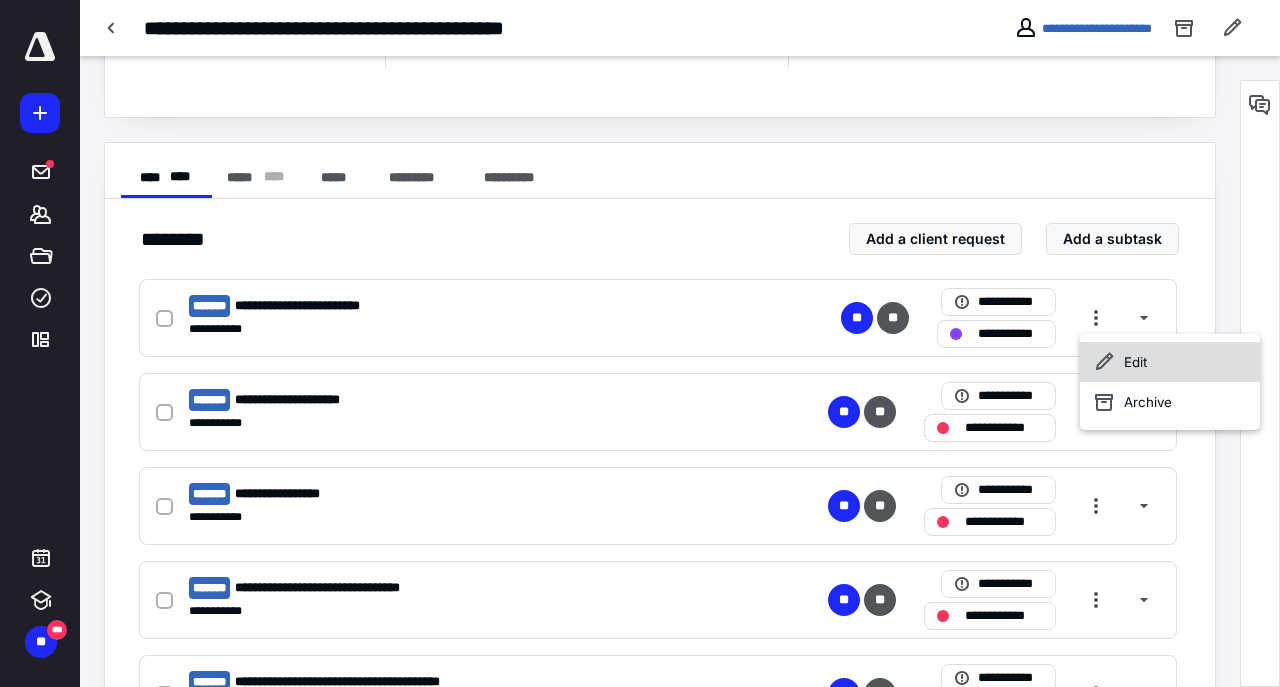 click on "Edit" at bounding box center (1170, 362) 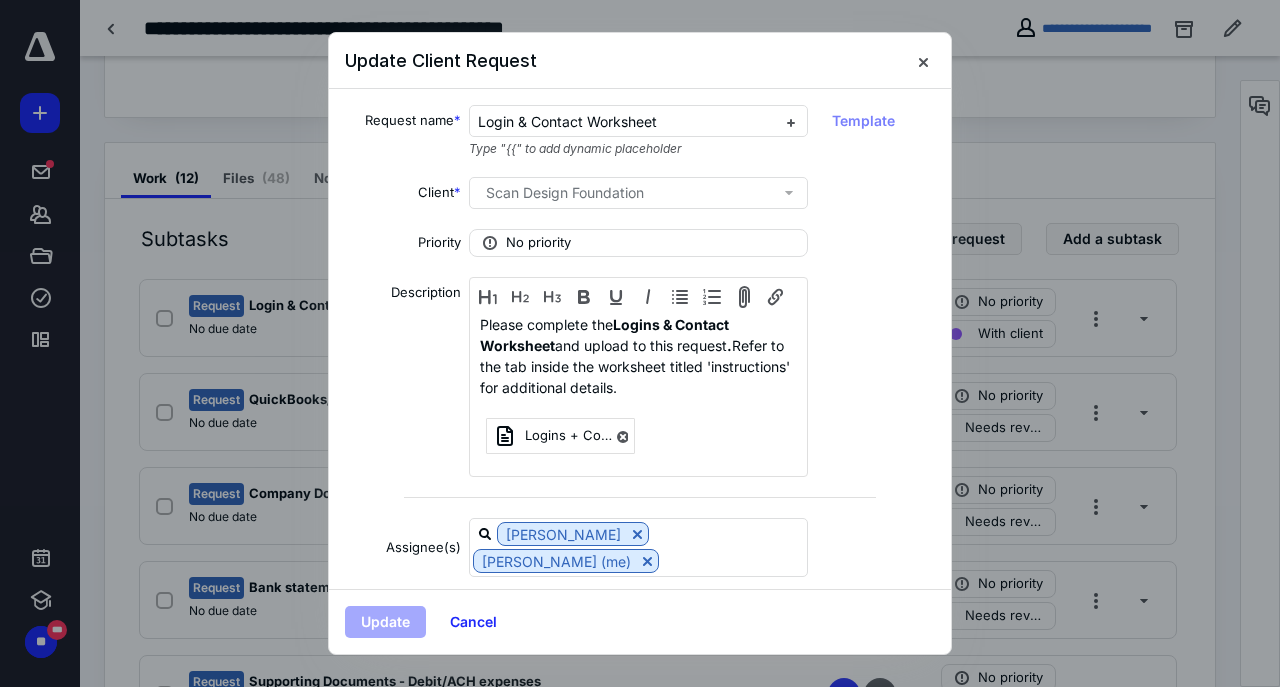 scroll, scrollTop: 128, scrollLeft: 0, axis: vertical 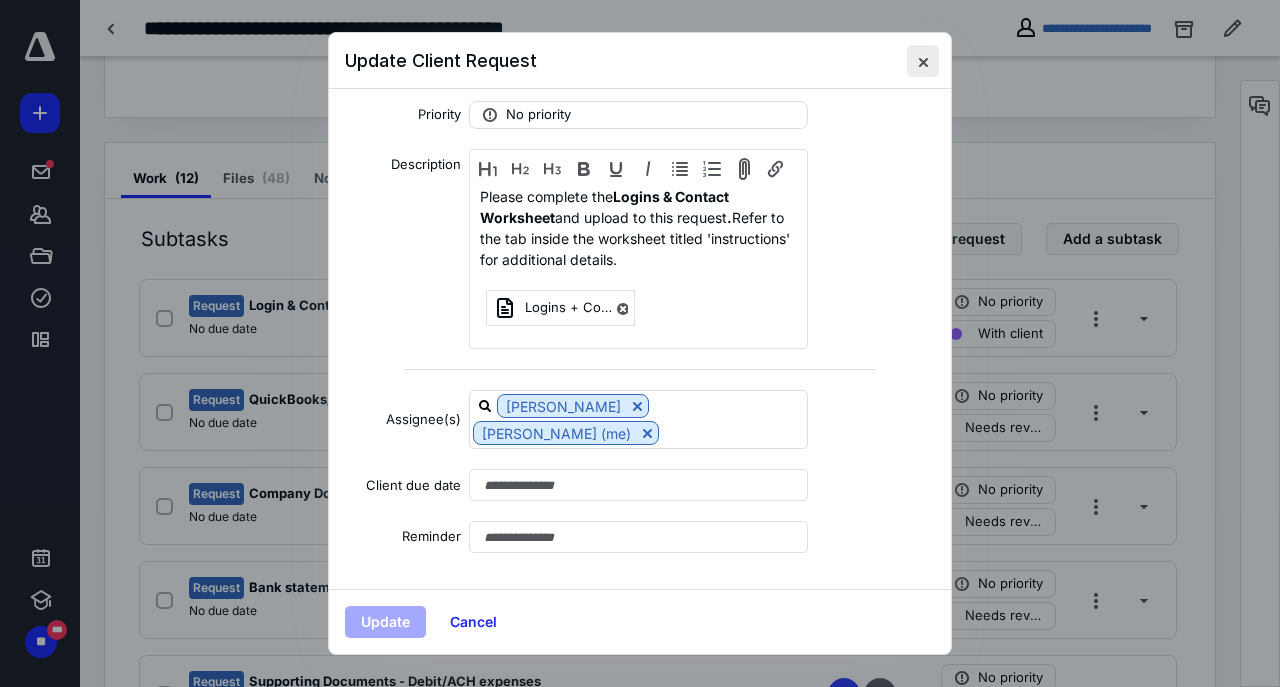click at bounding box center (923, 61) 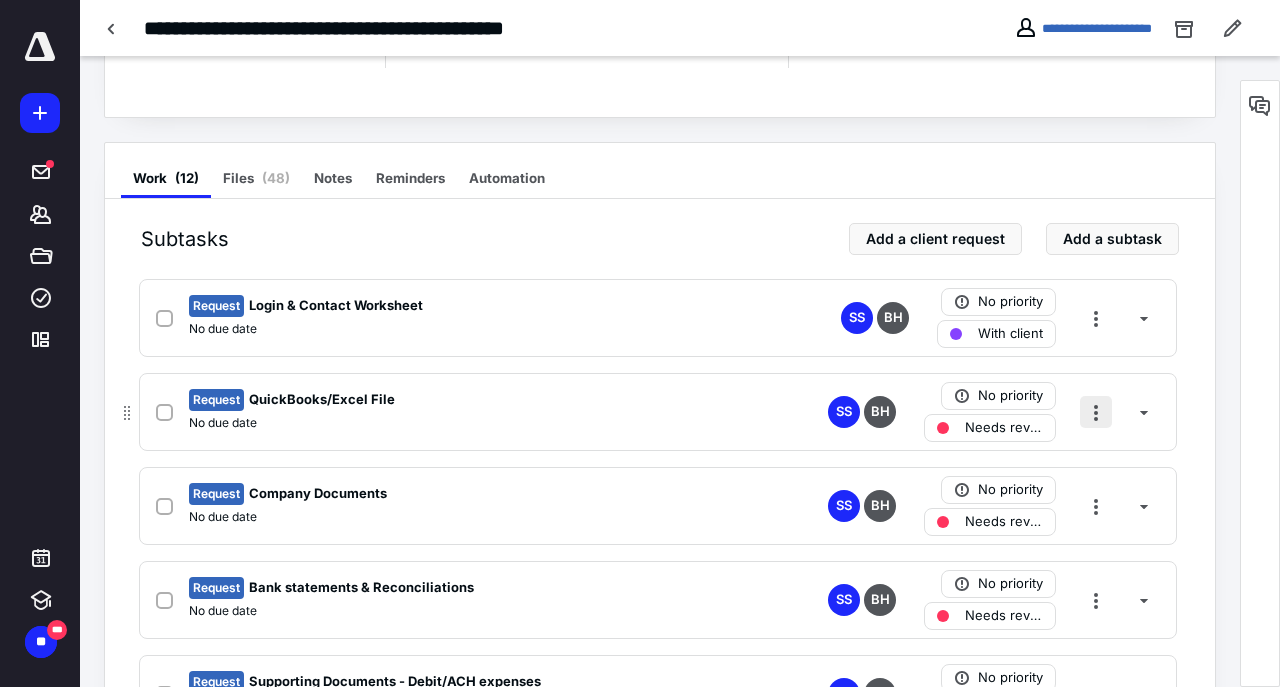 click at bounding box center (1096, 412) 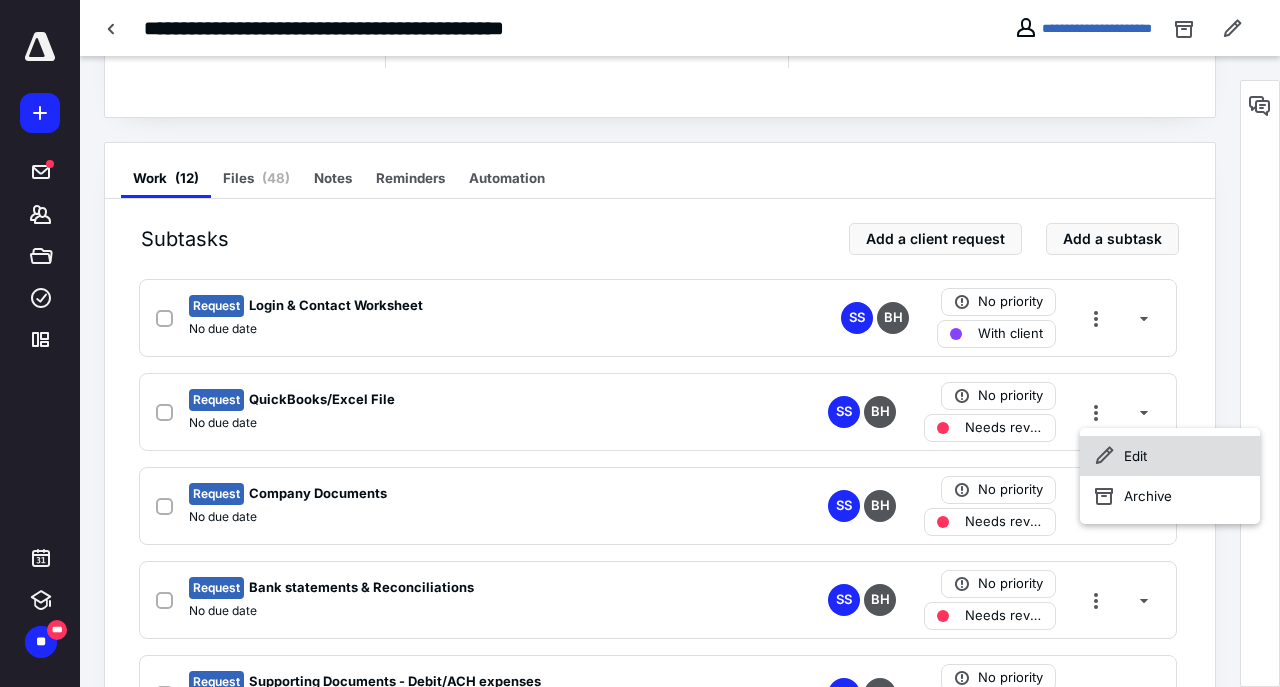 click 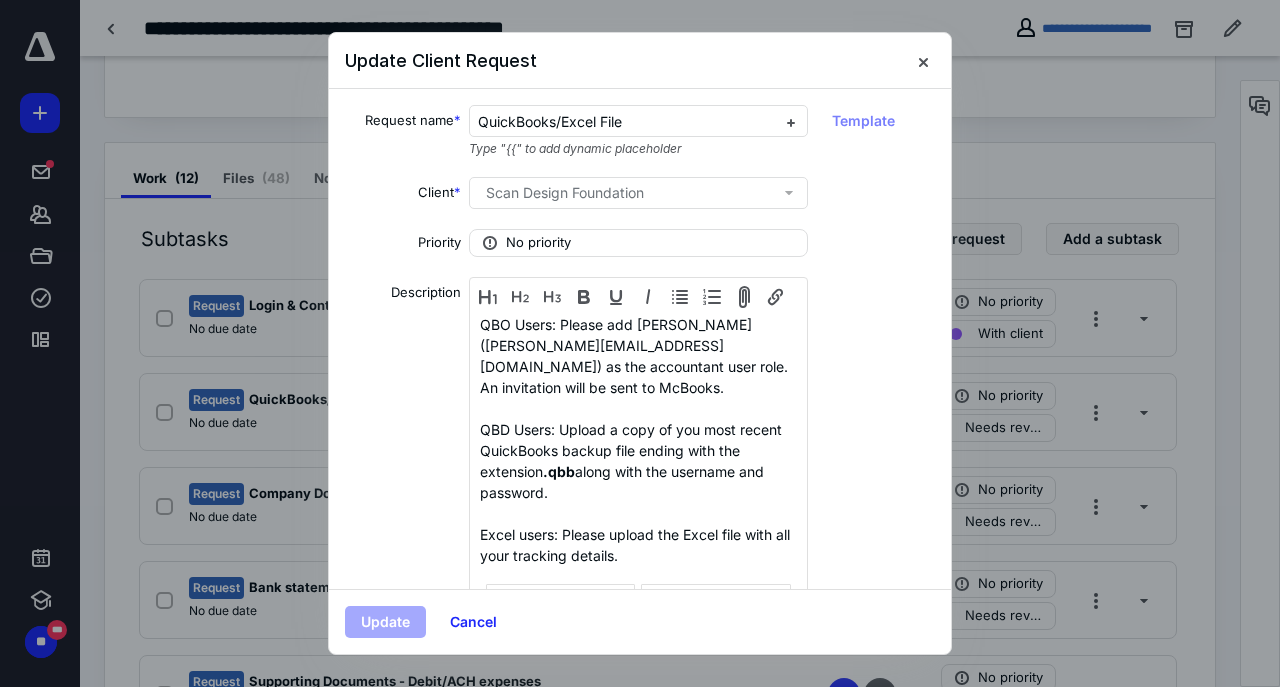 scroll, scrollTop: 273, scrollLeft: 0, axis: vertical 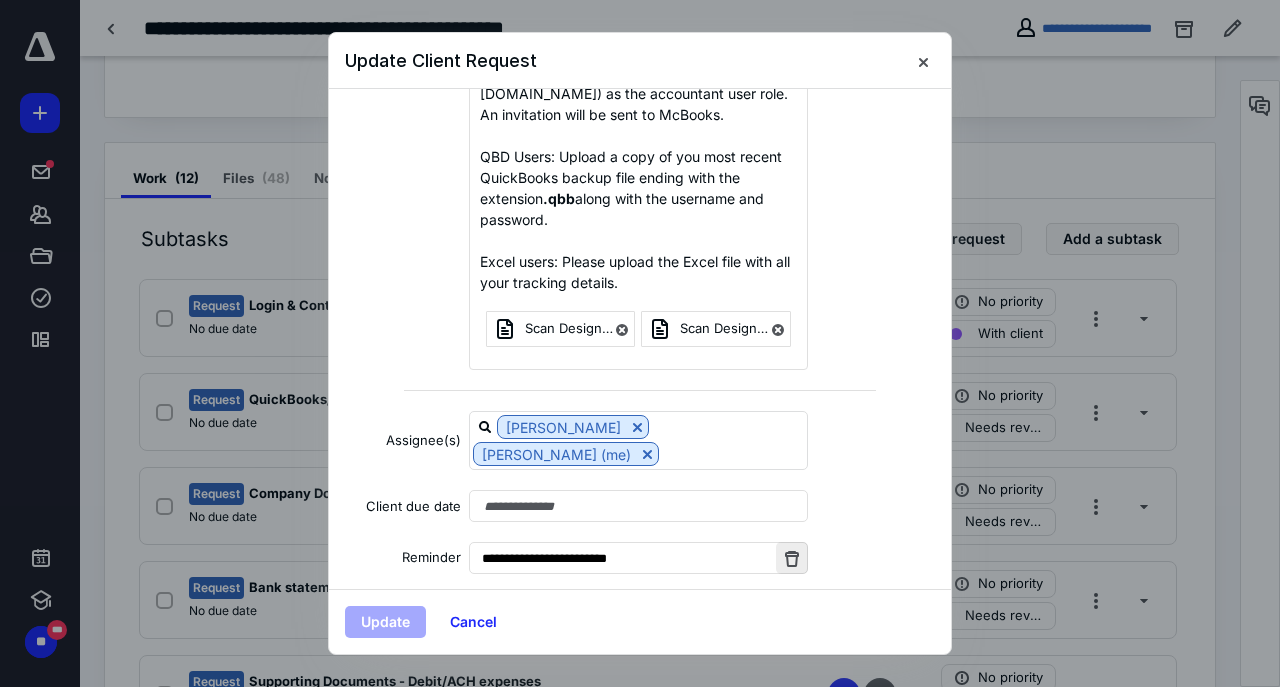 click at bounding box center (792, 558) 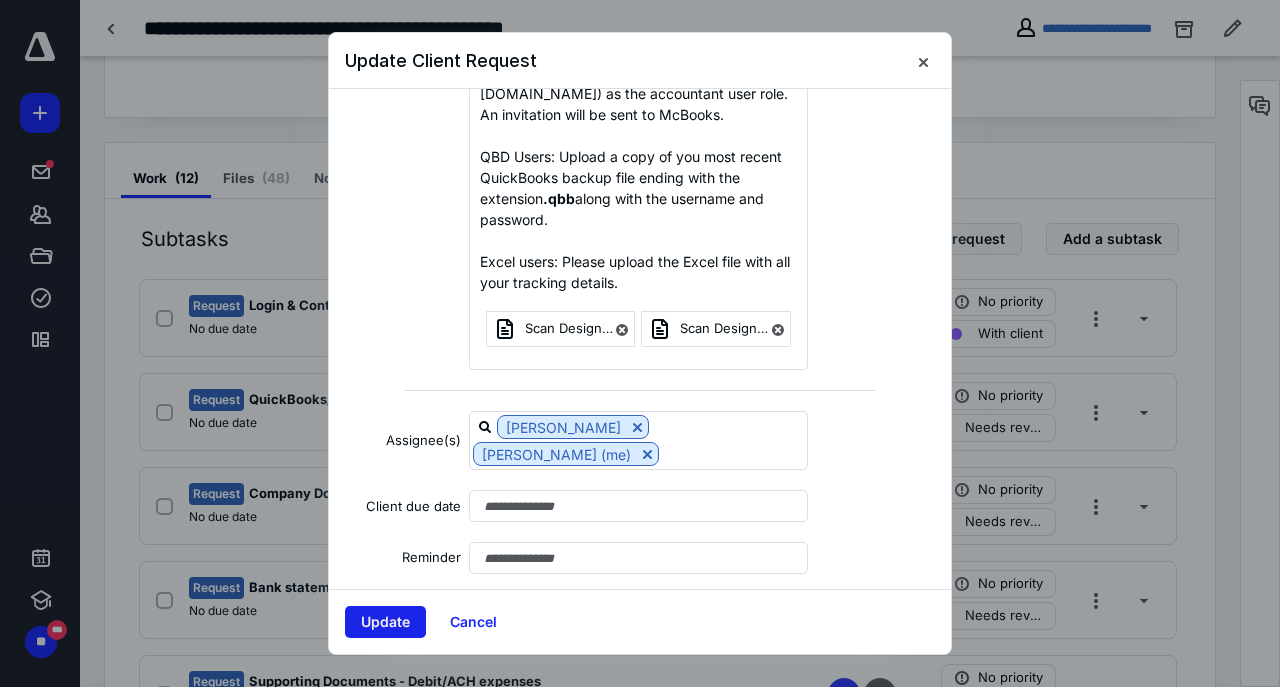 click on "Update" at bounding box center [385, 622] 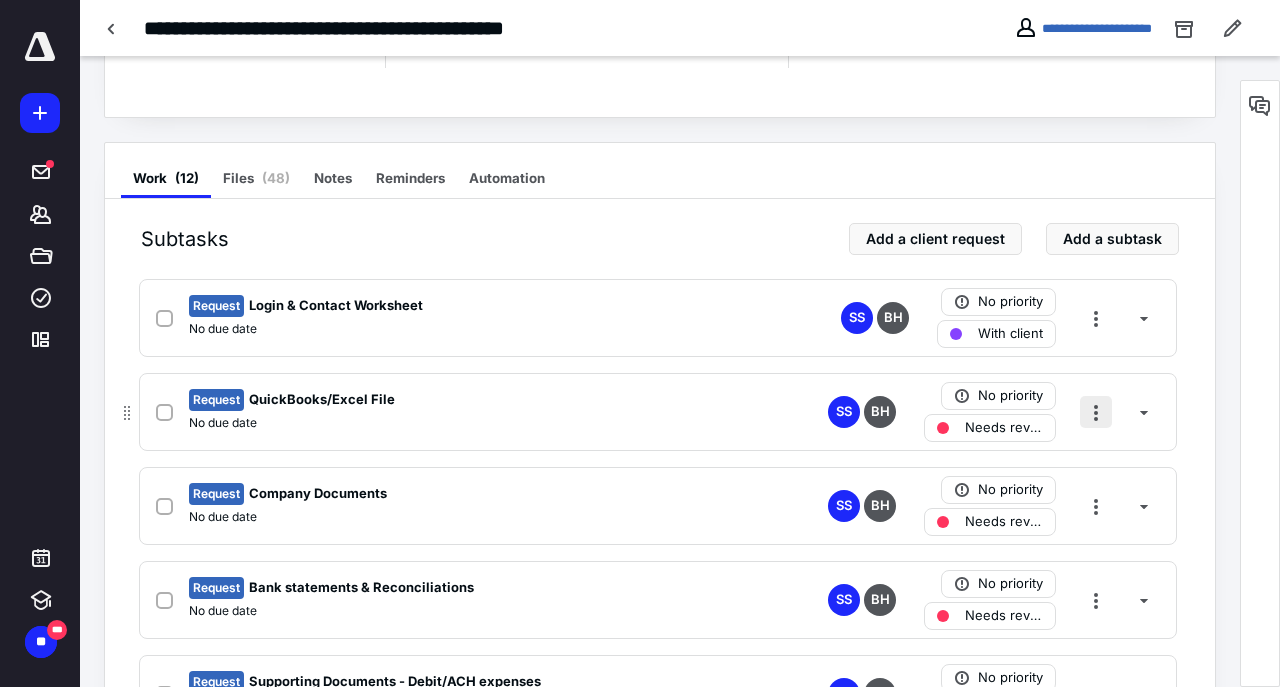 click at bounding box center [1096, 412] 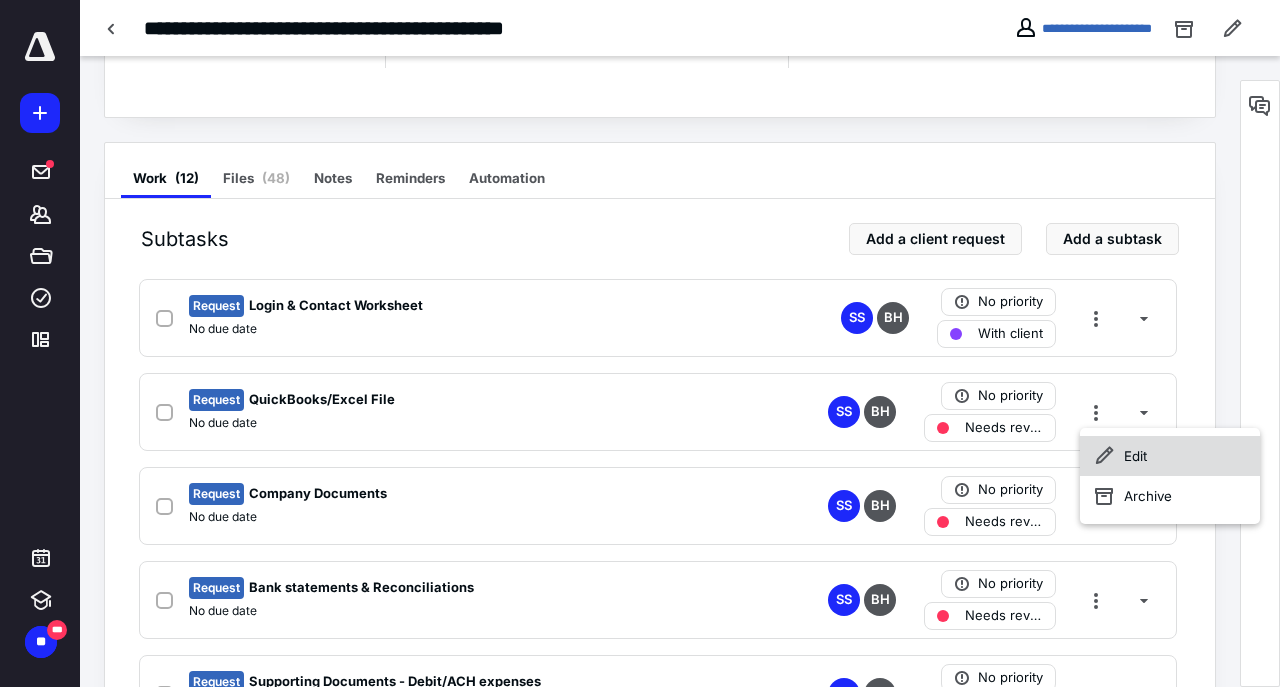 click 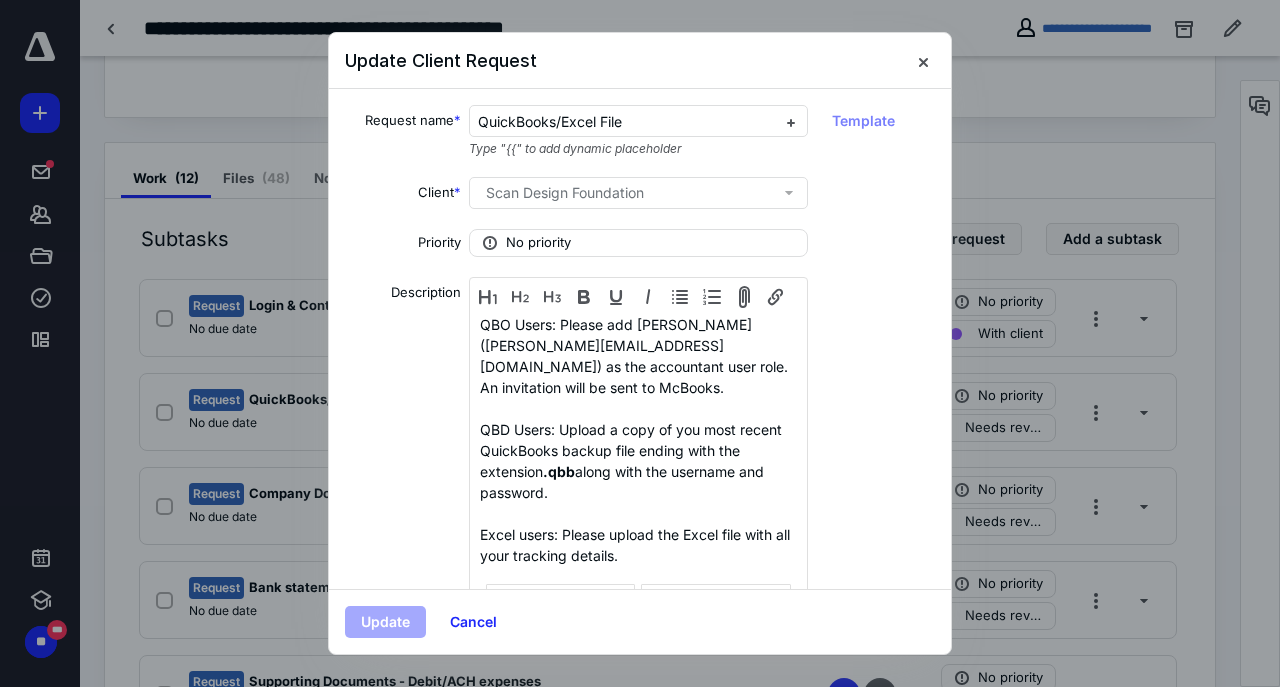scroll, scrollTop: 273, scrollLeft: 0, axis: vertical 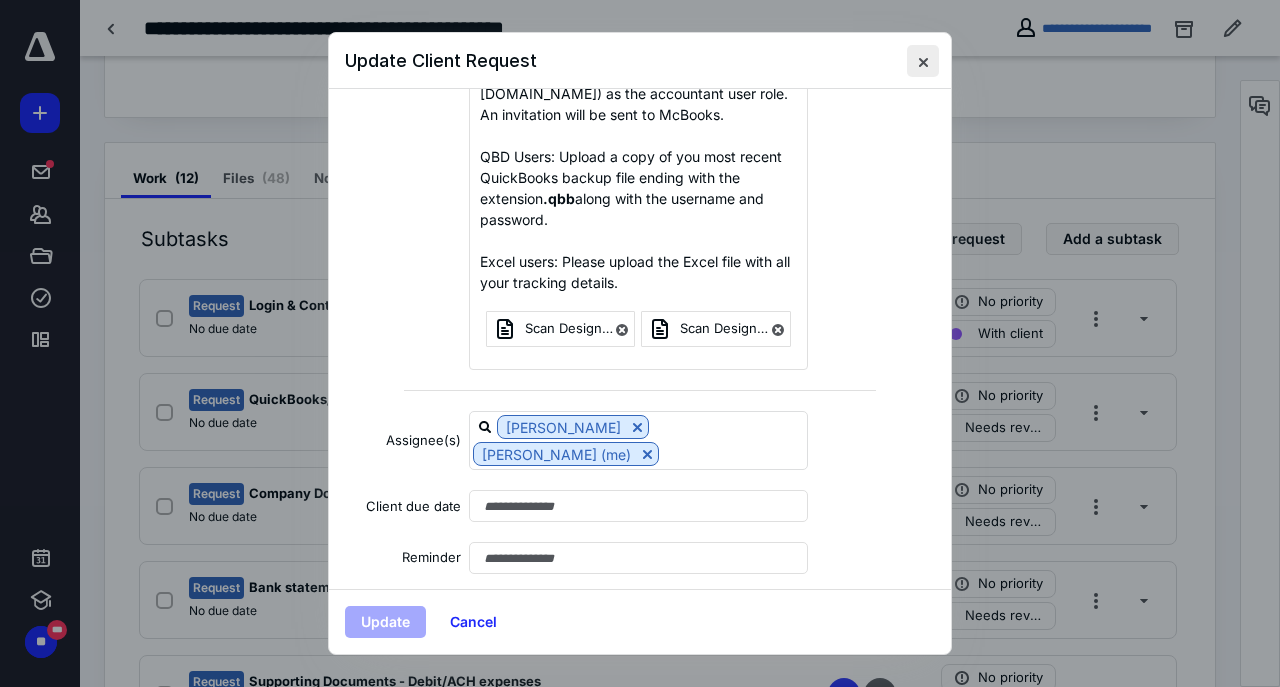 click at bounding box center [923, 61] 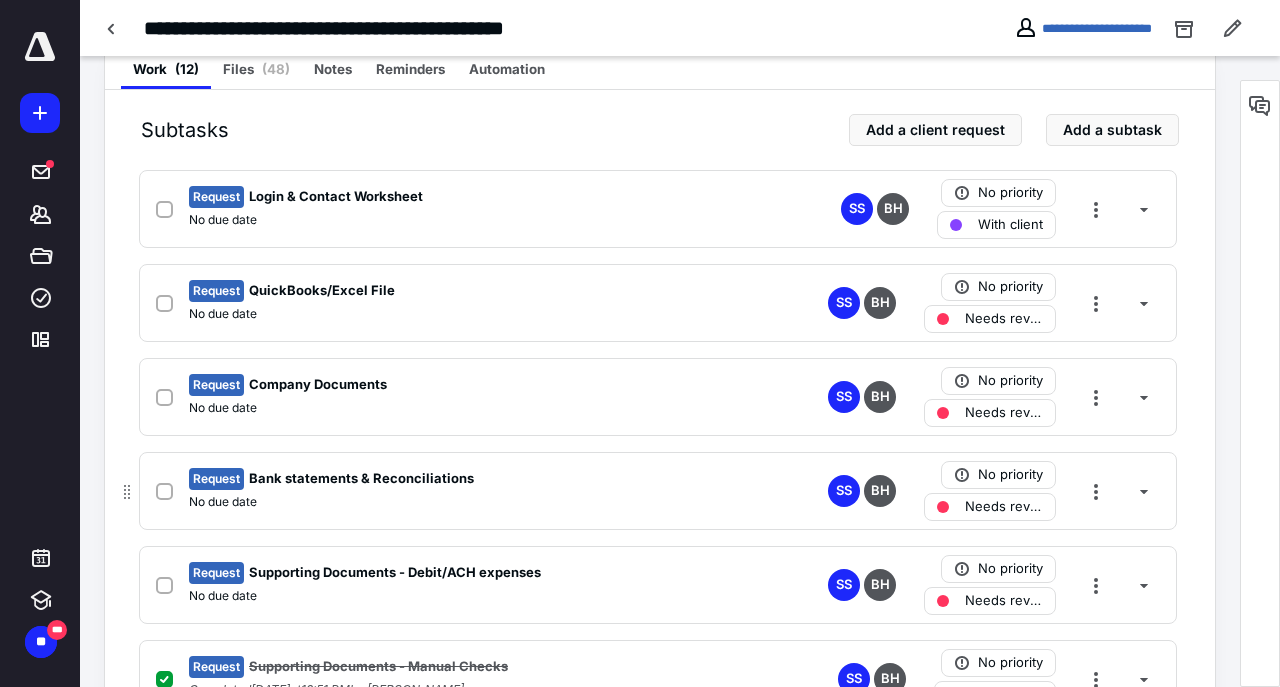 scroll, scrollTop: 417, scrollLeft: 0, axis: vertical 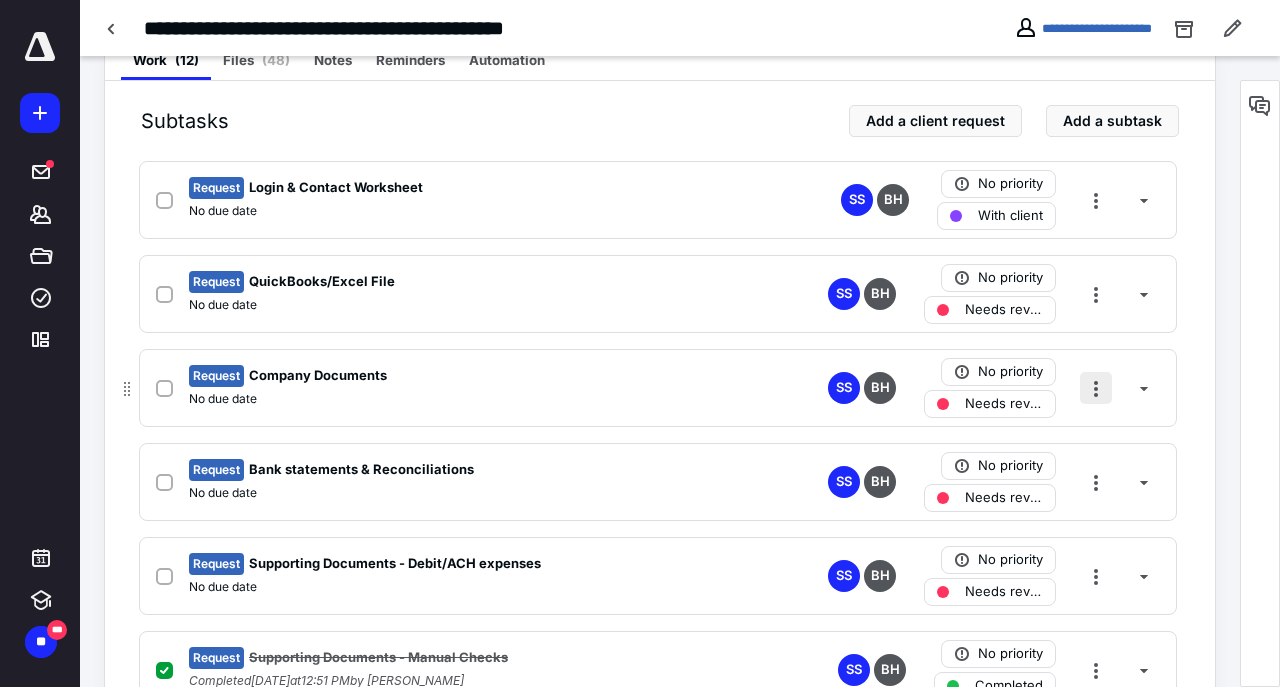 click at bounding box center (1096, 388) 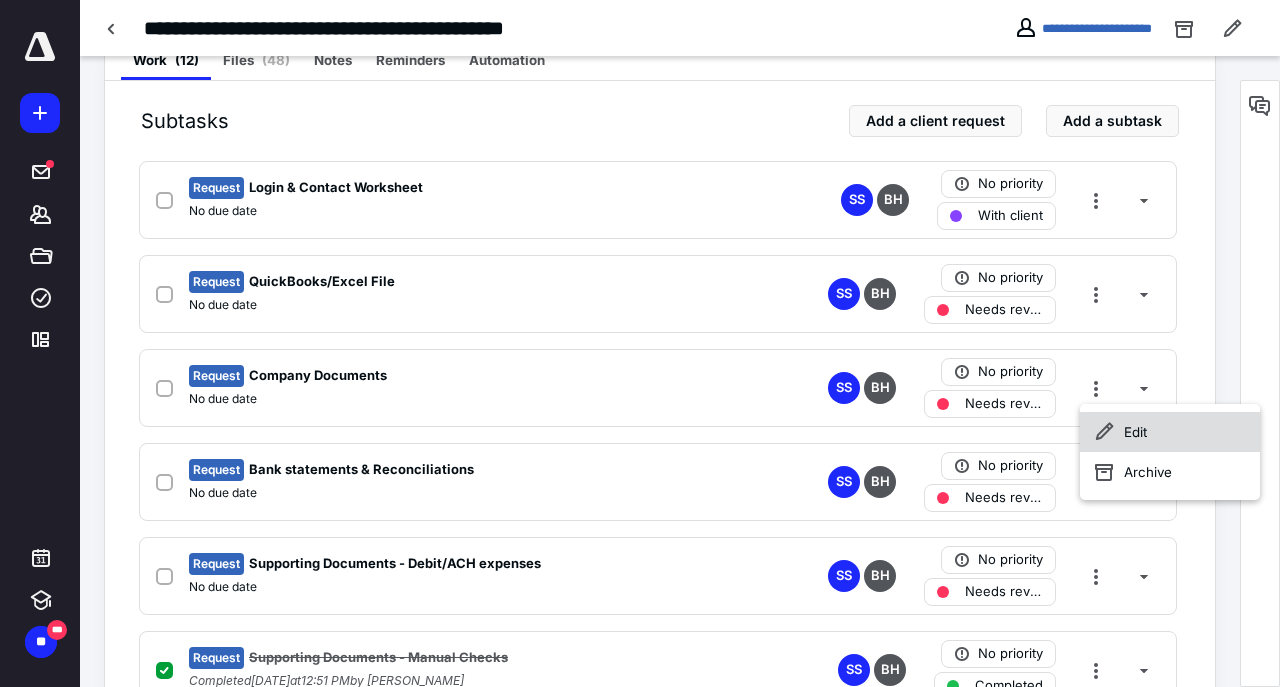 click on "Edit" at bounding box center (1170, 432) 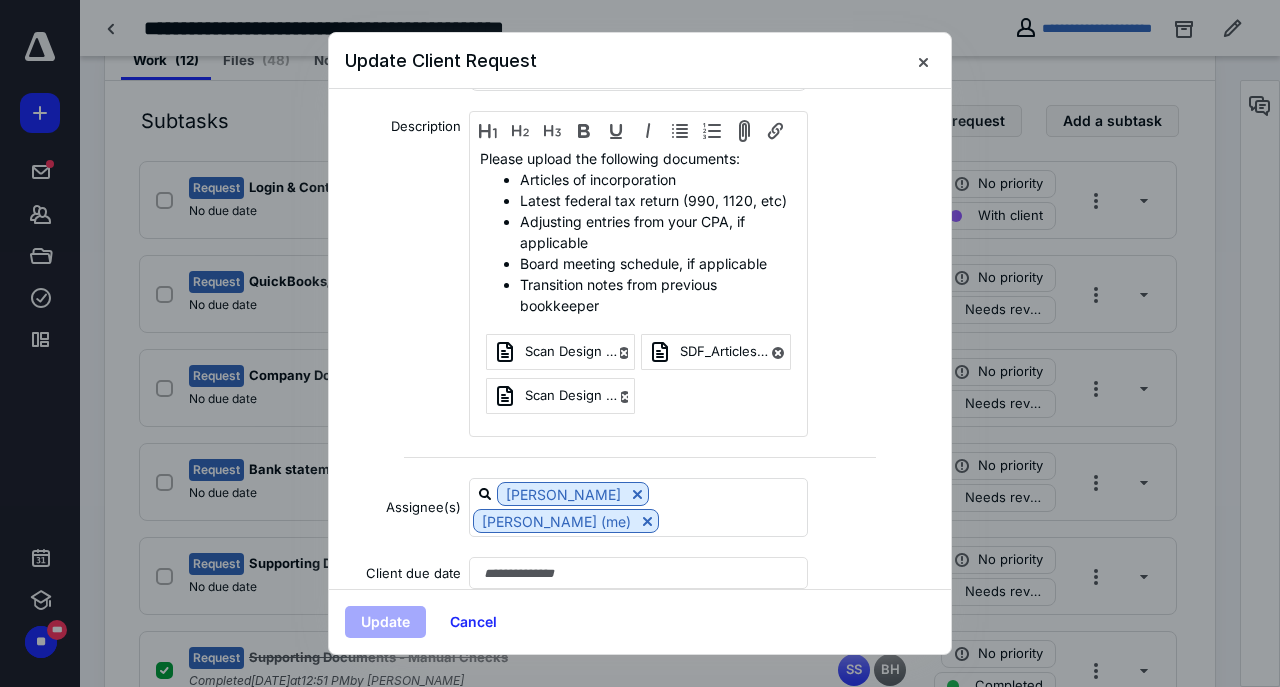 scroll, scrollTop: 254, scrollLeft: 0, axis: vertical 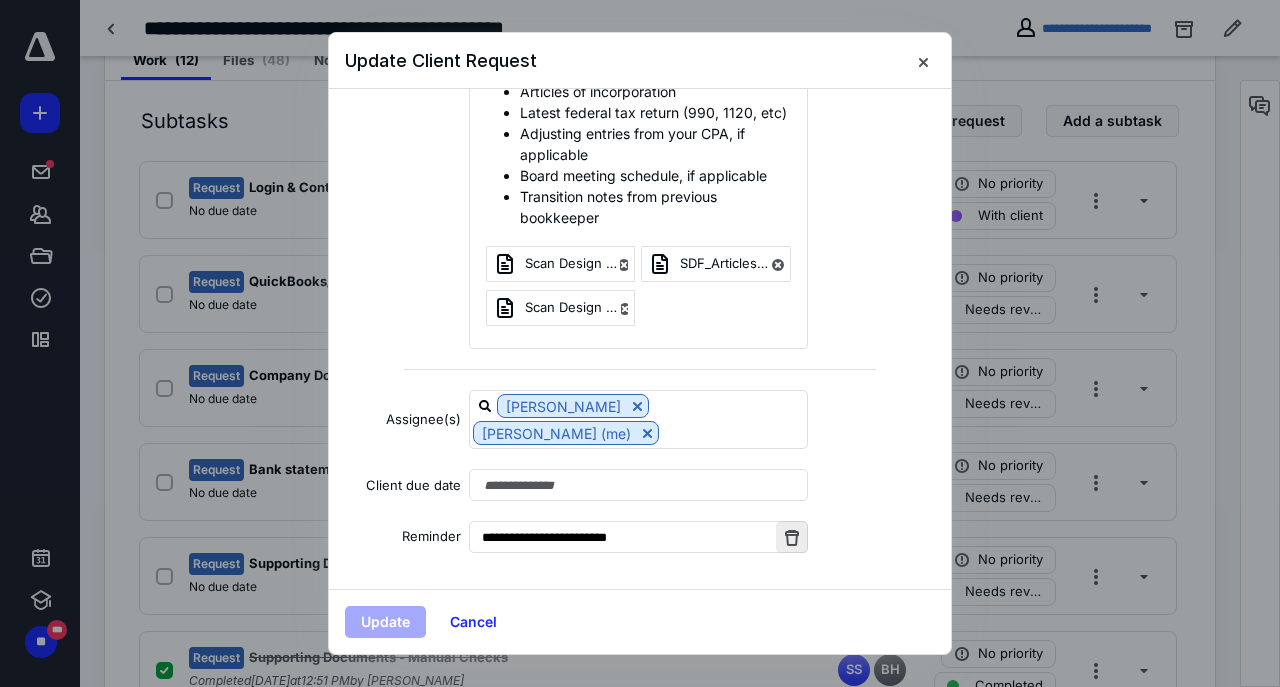 click at bounding box center [792, 537] 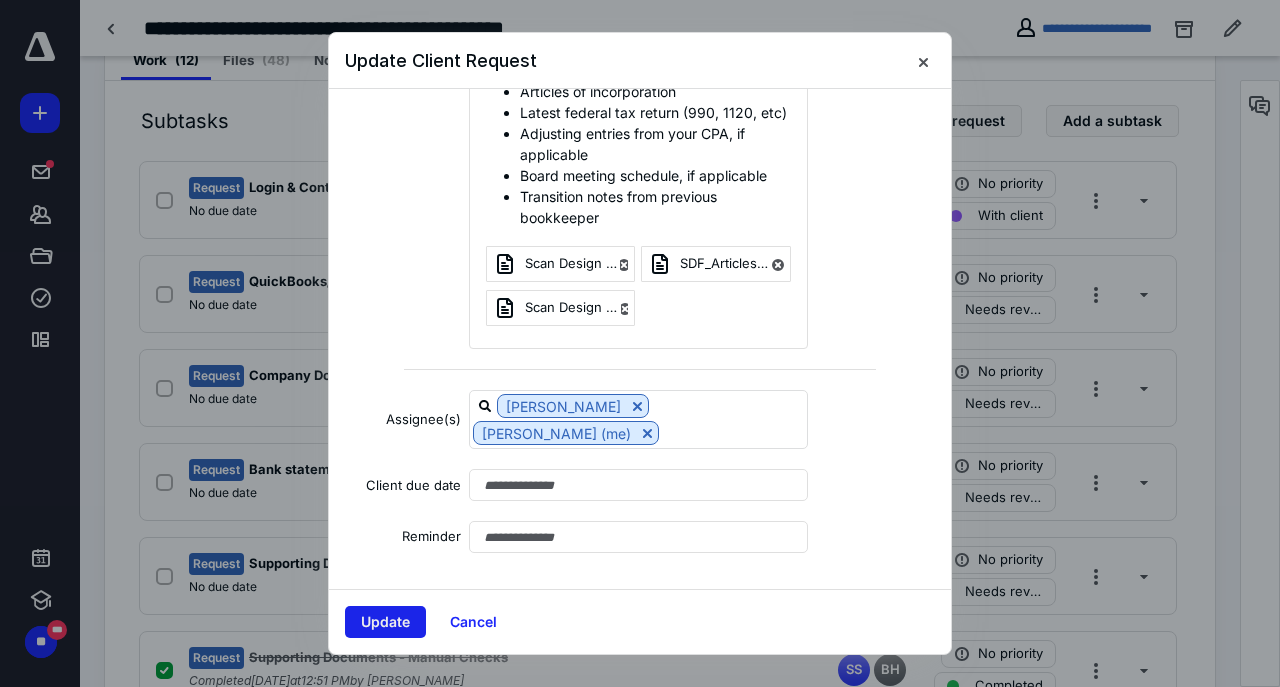 click on "Update" at bounding box center [385, 622] 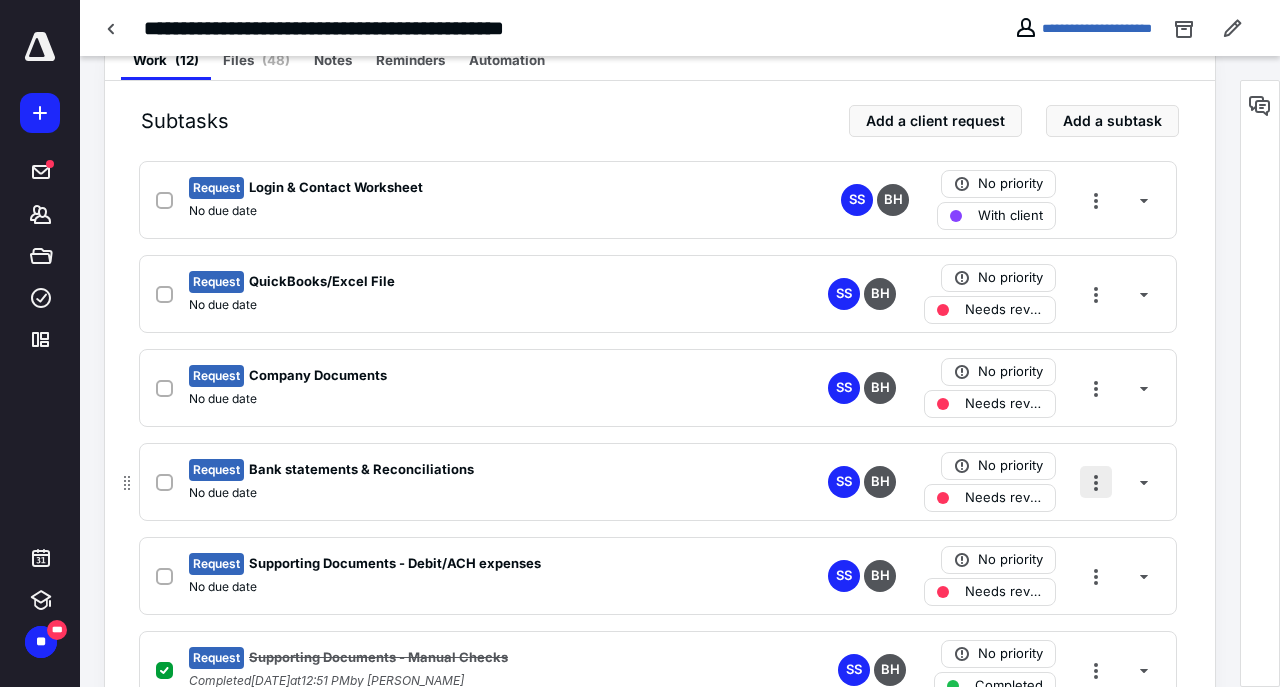 click at bounding box center (1096, 482) 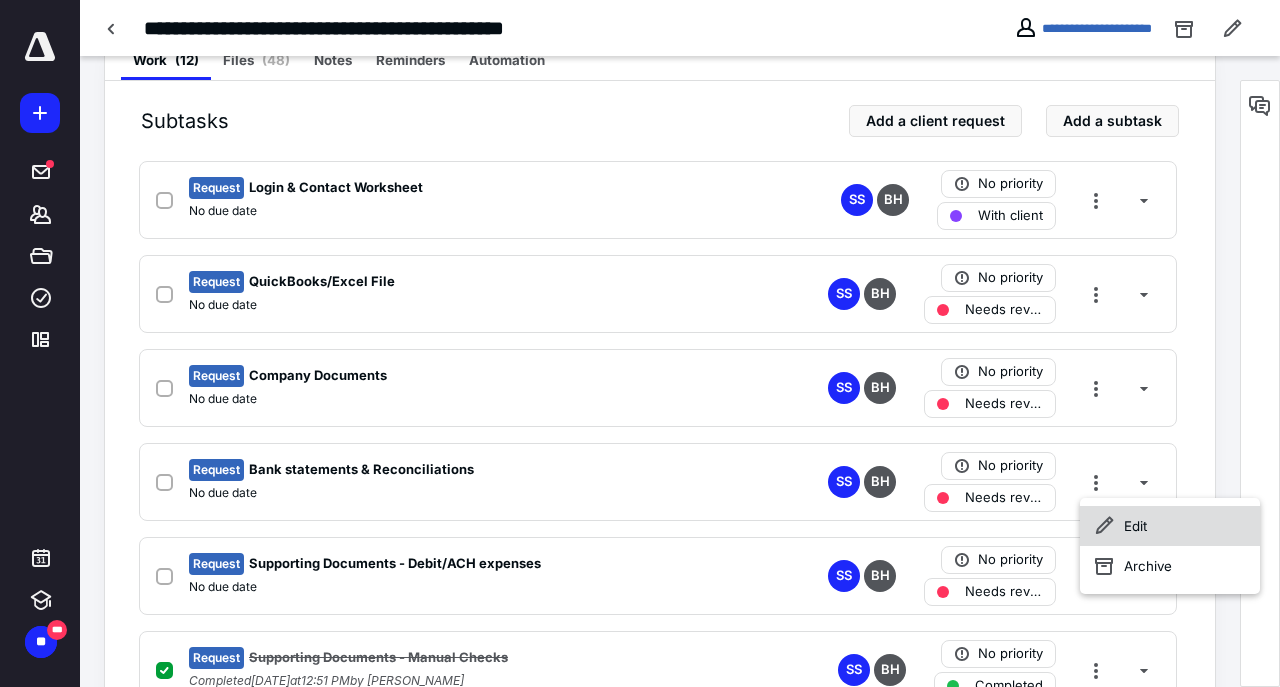 click on "Edit" at bounding box center [1170, 526] 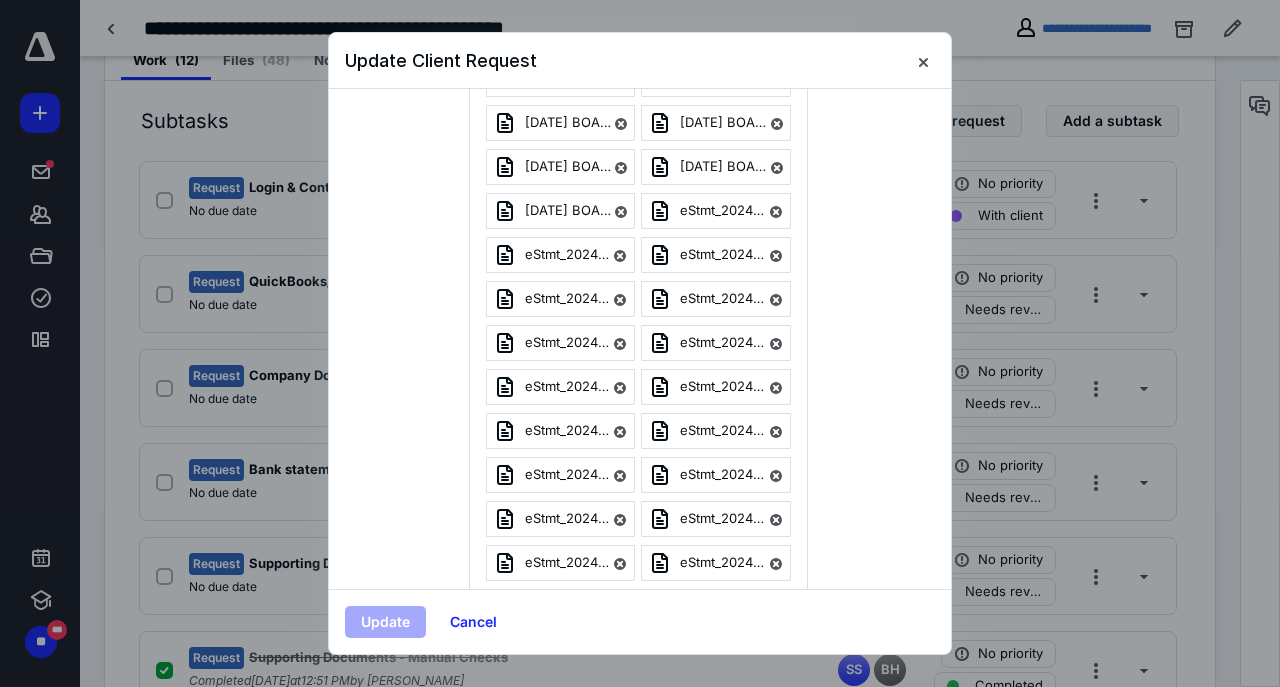 scroll, scrollTop: 742, scrollLeft: 0, axis: vertical 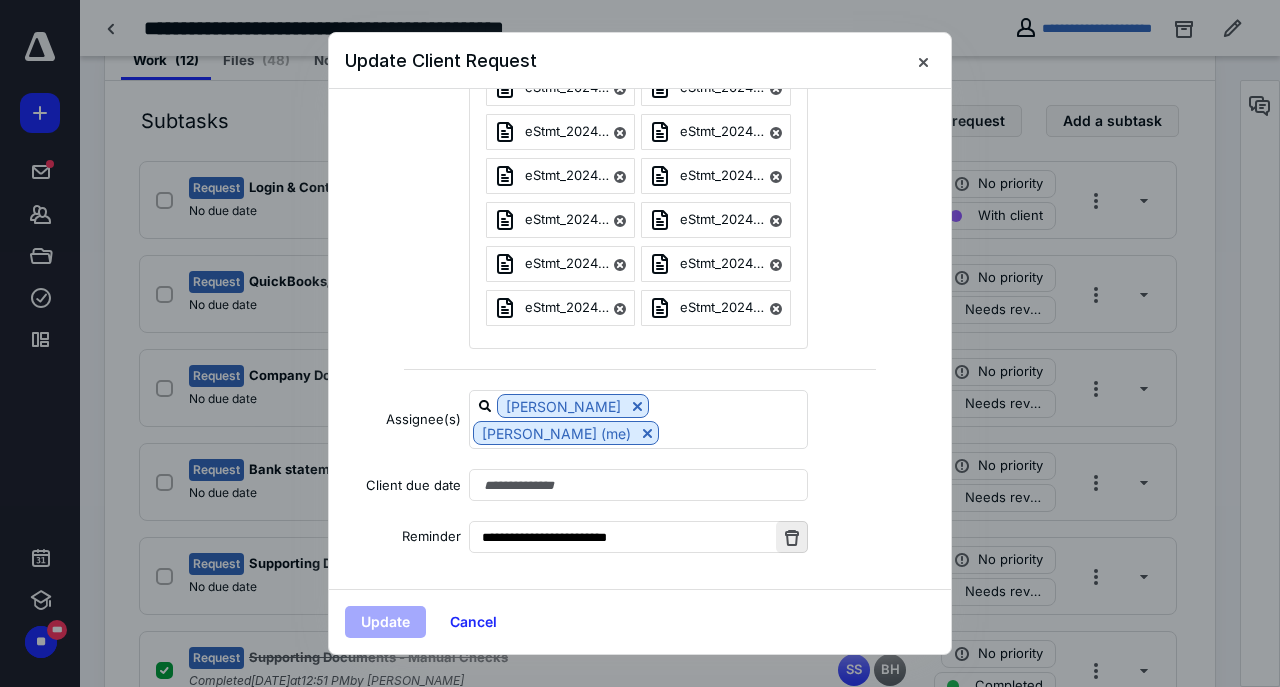 click at bounding box center [792, 537] 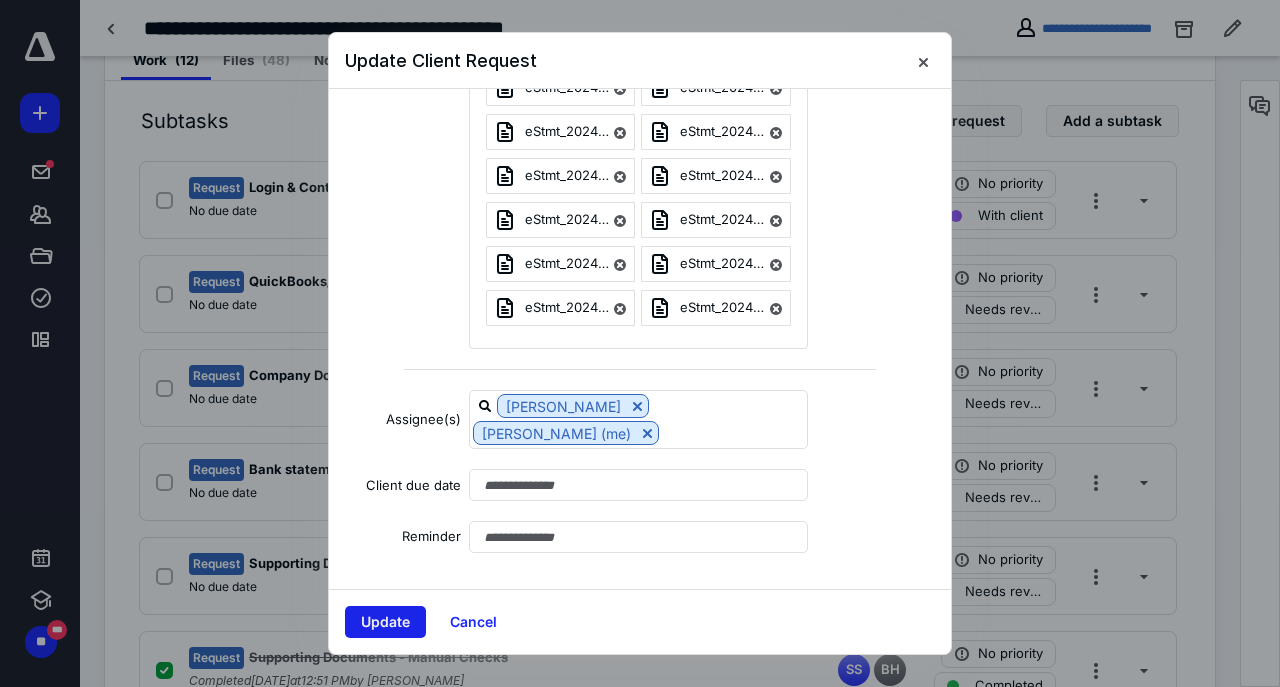 click on "Update" at bounding box center (385, 622) 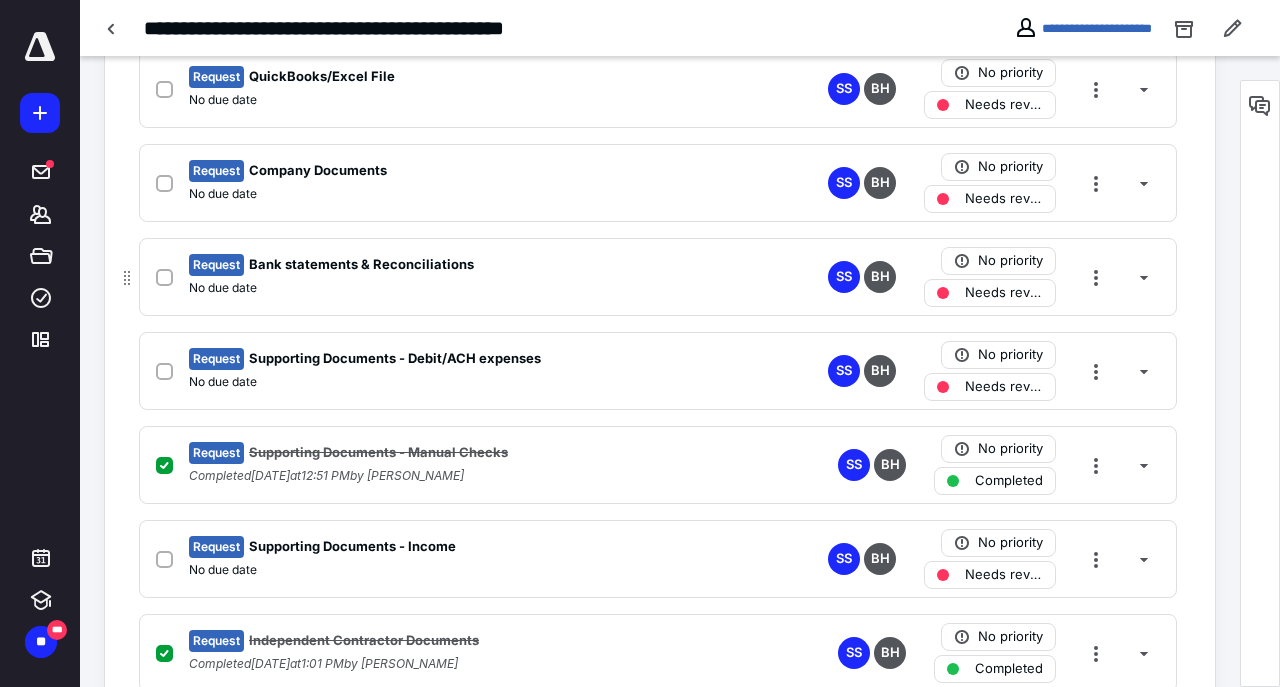 scroll, scrollTop: 628, scrollLeft: 0, axis: vertical 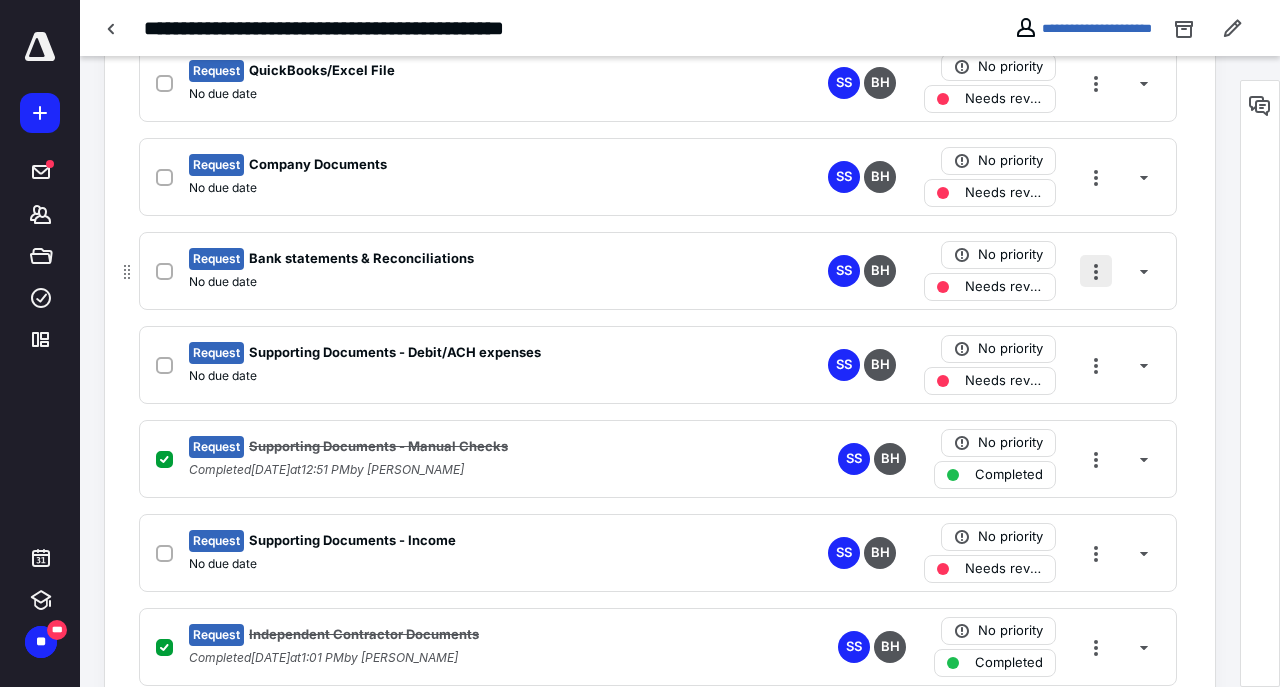 click at bounding box center (1096, 271) 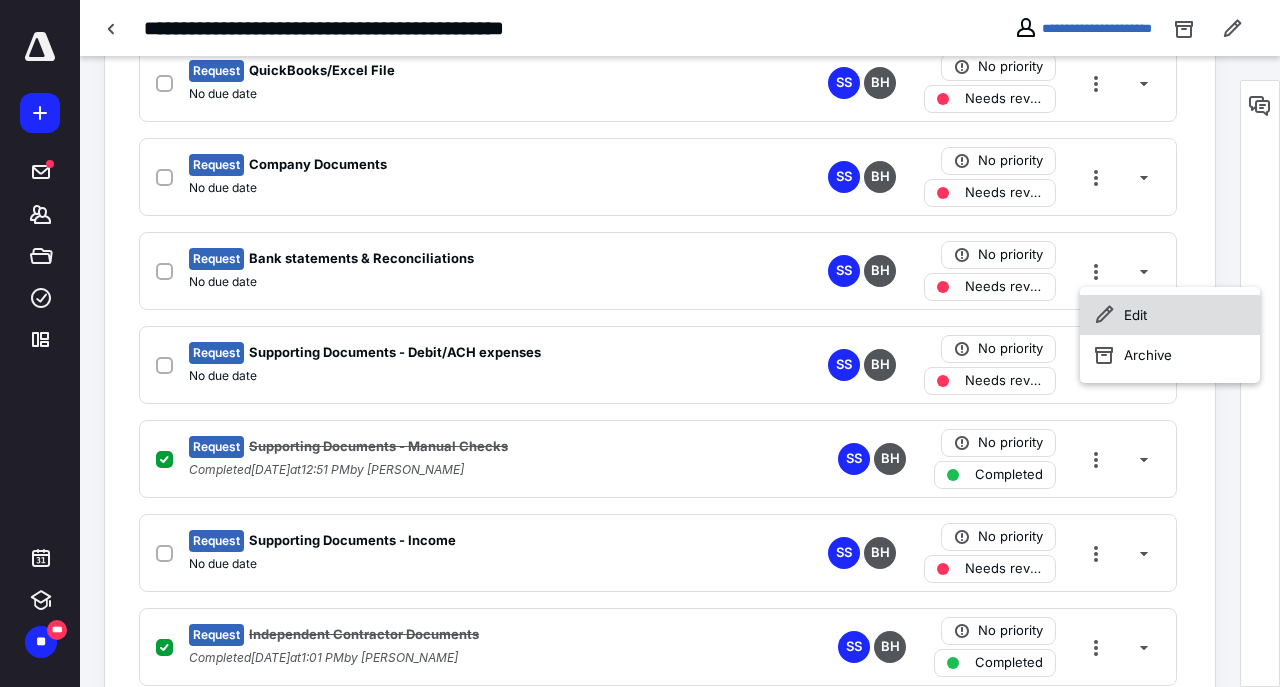 click 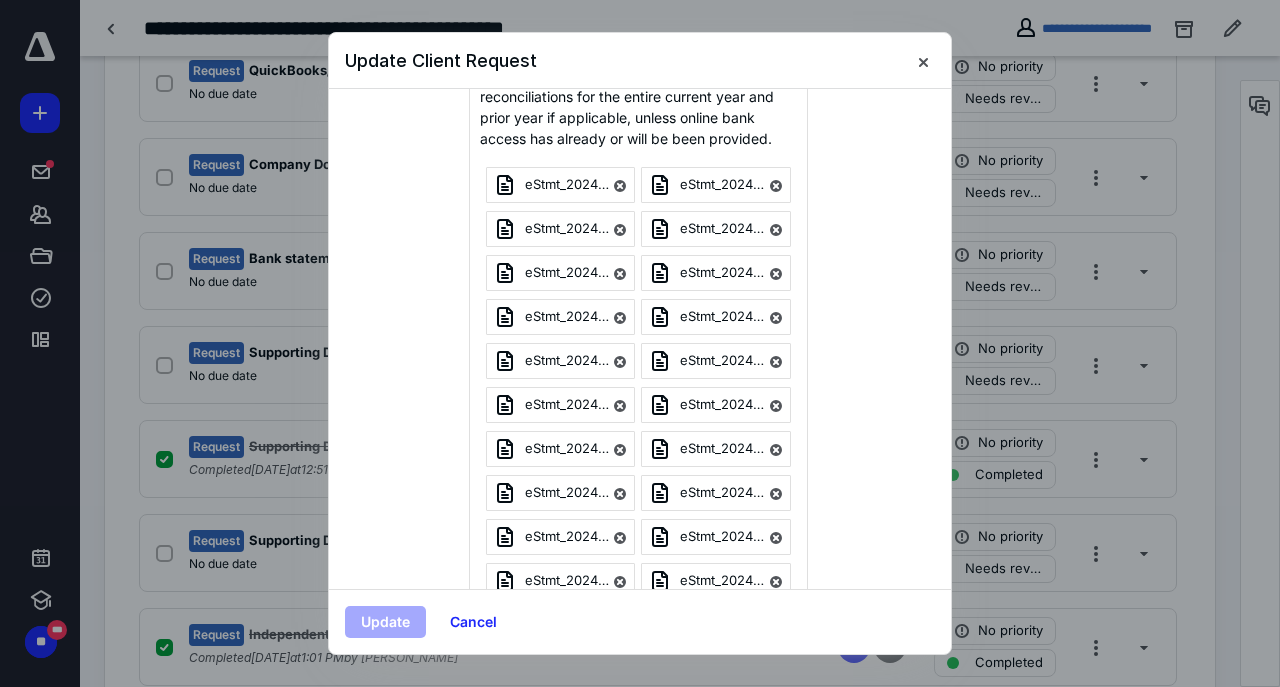 scroll, scrollTop: 742, scrollLeft: 0, axis: vertical 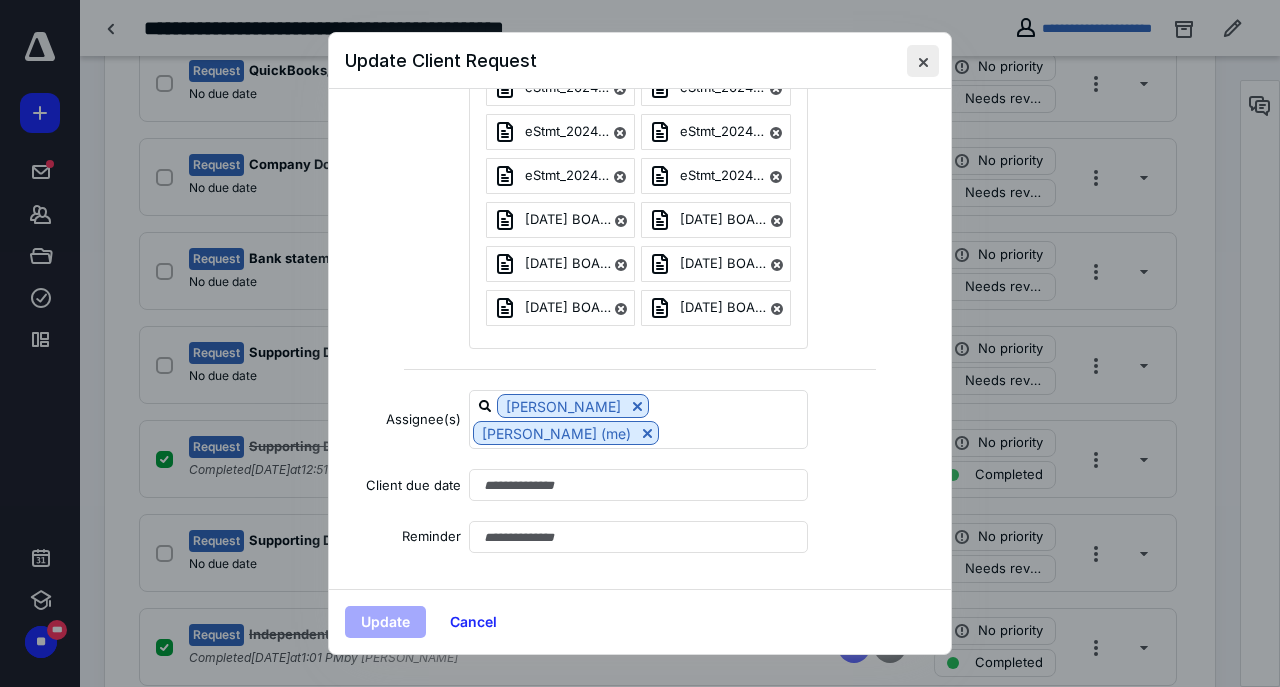 click at bounding box center (923, 61) 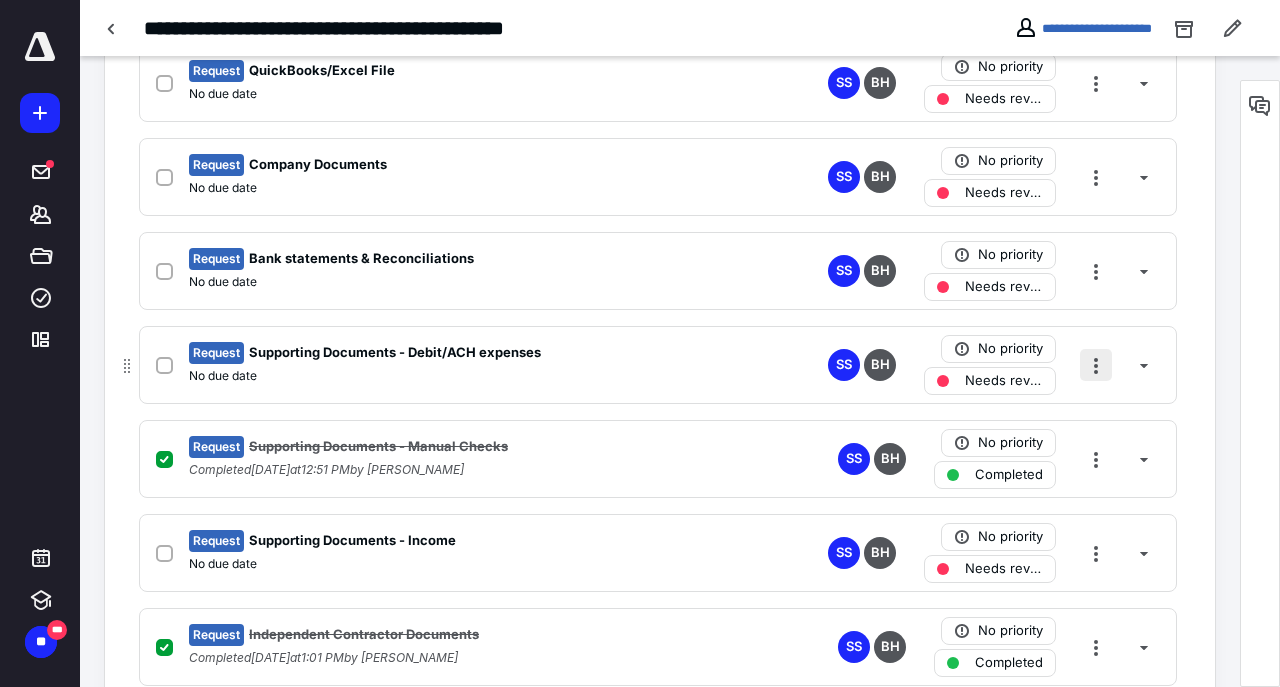 click at bounding box center [1096, 365] 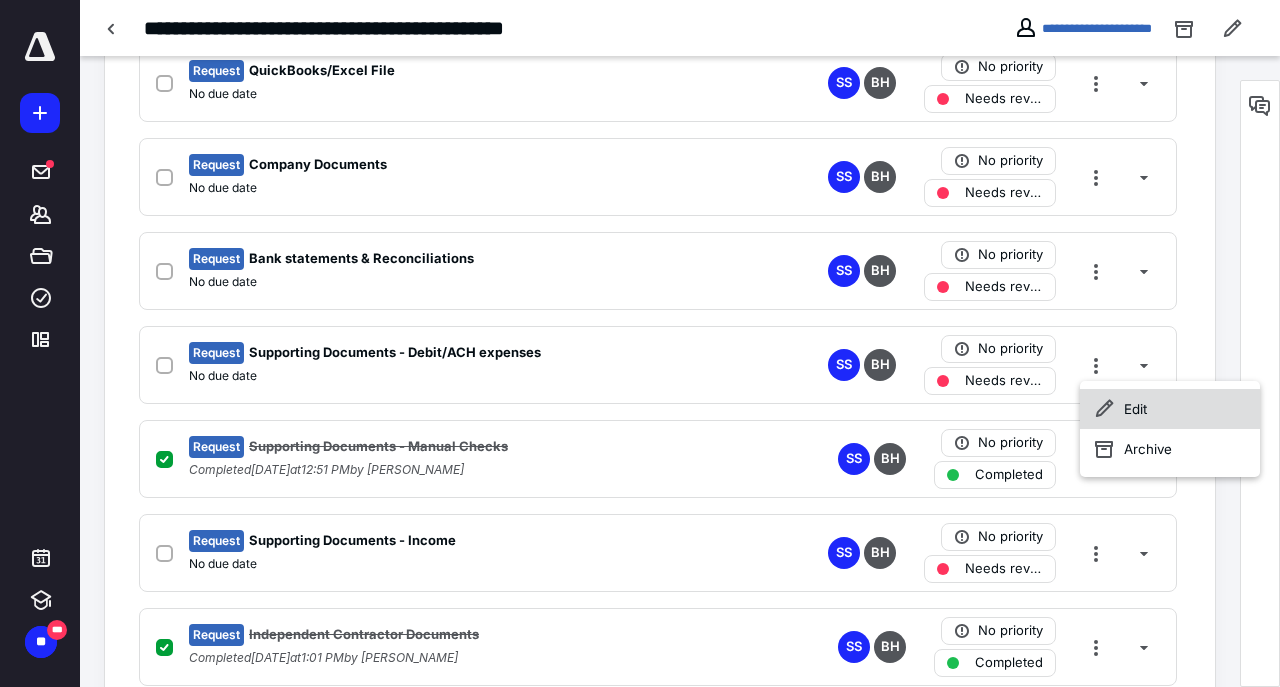 click on "Edit" at bounding box center (1170, 409) 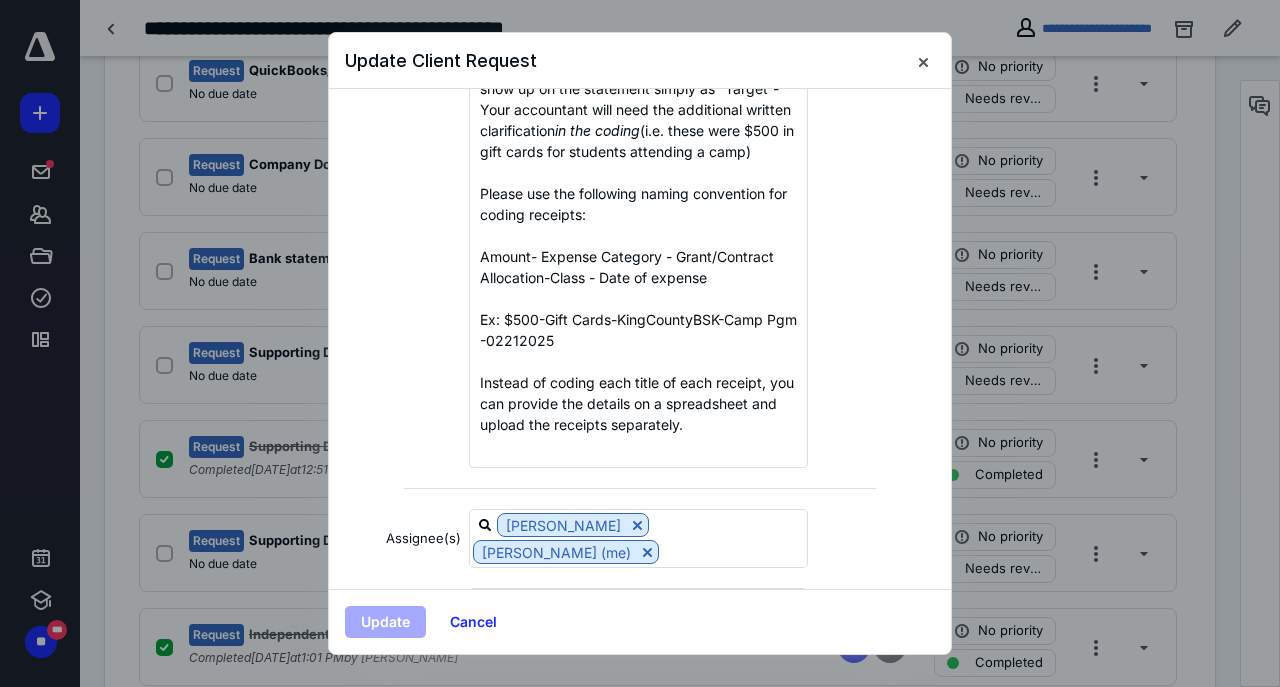 scroll, scrollTop: 502, scrollLeft: 0, axis: vertical 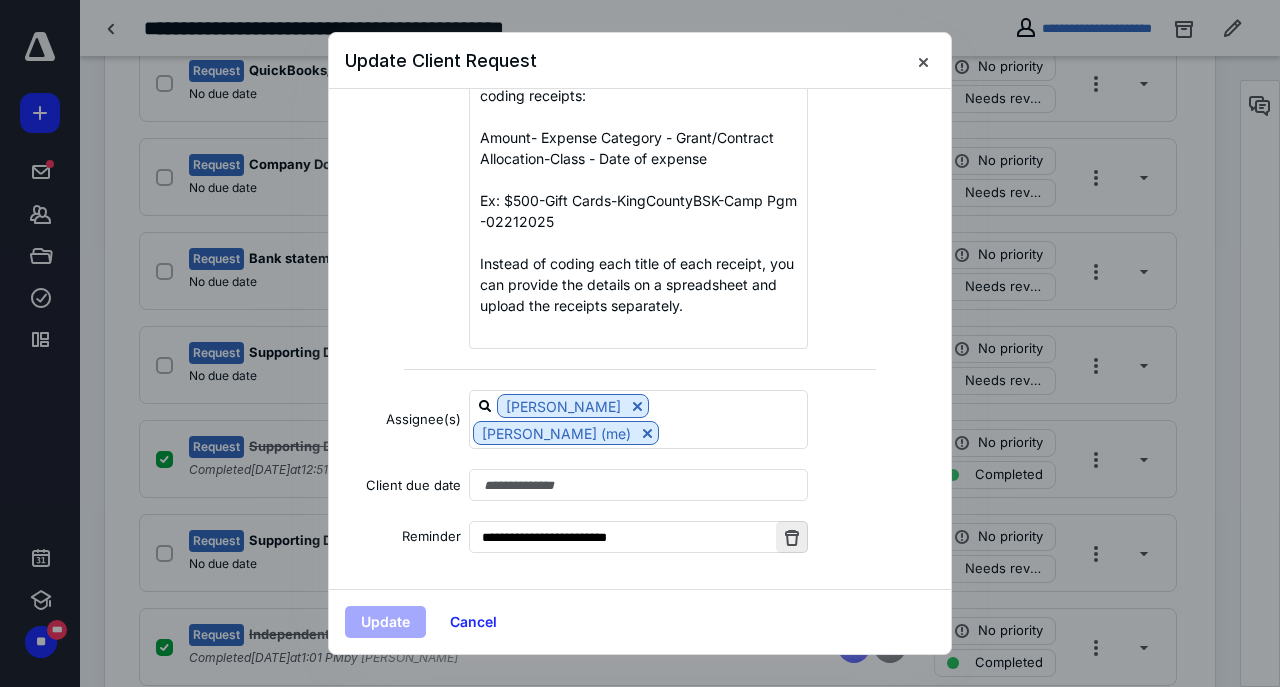 click at bounding box center [792, 537] 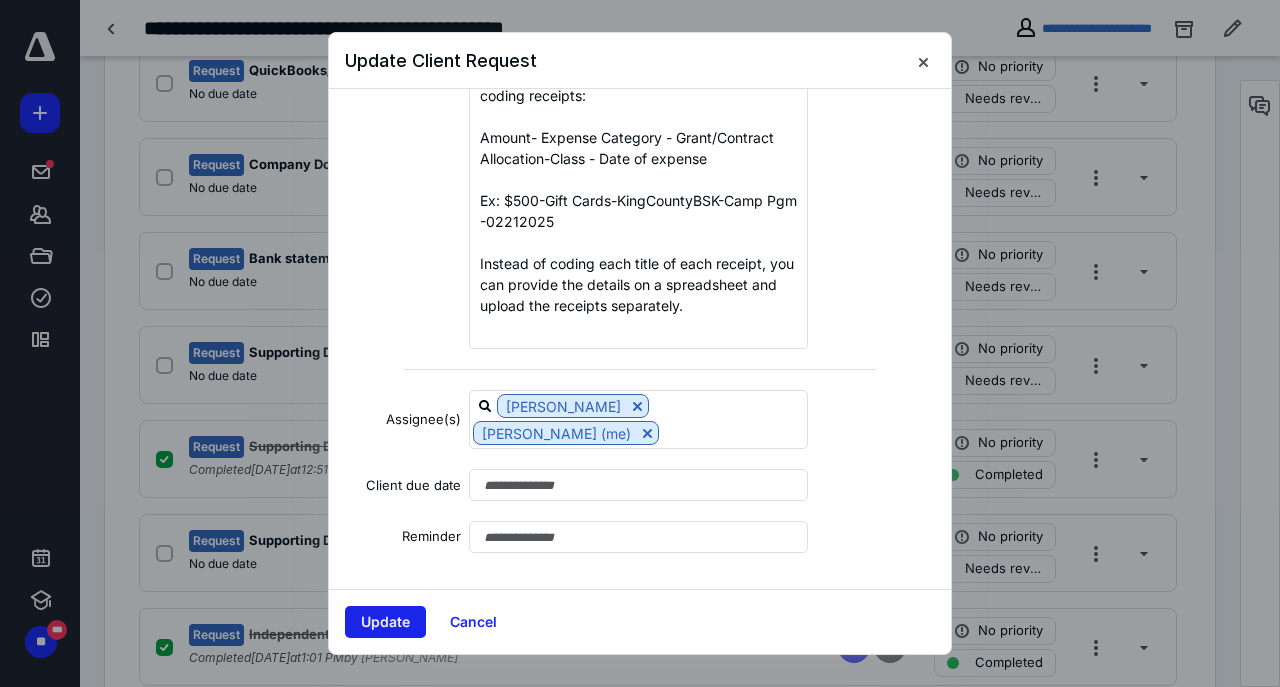 click on "Update" at bounding box center (385, 622) 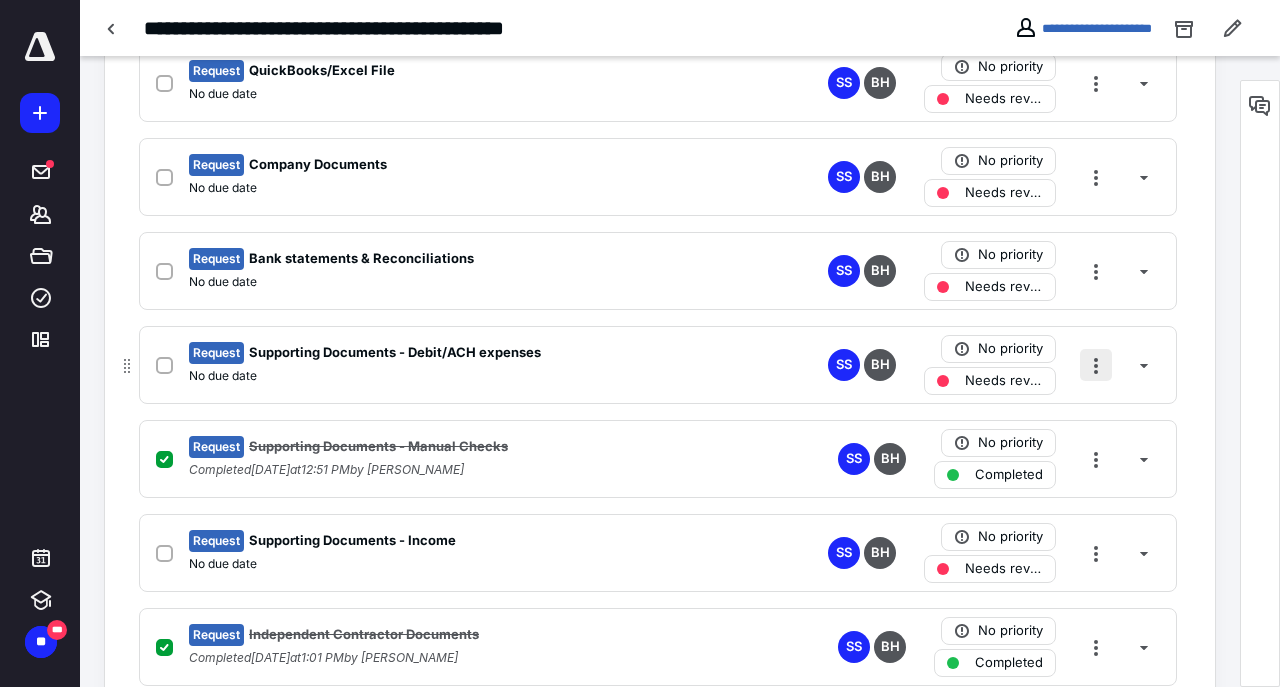 click at bounding box center [1096, 365] 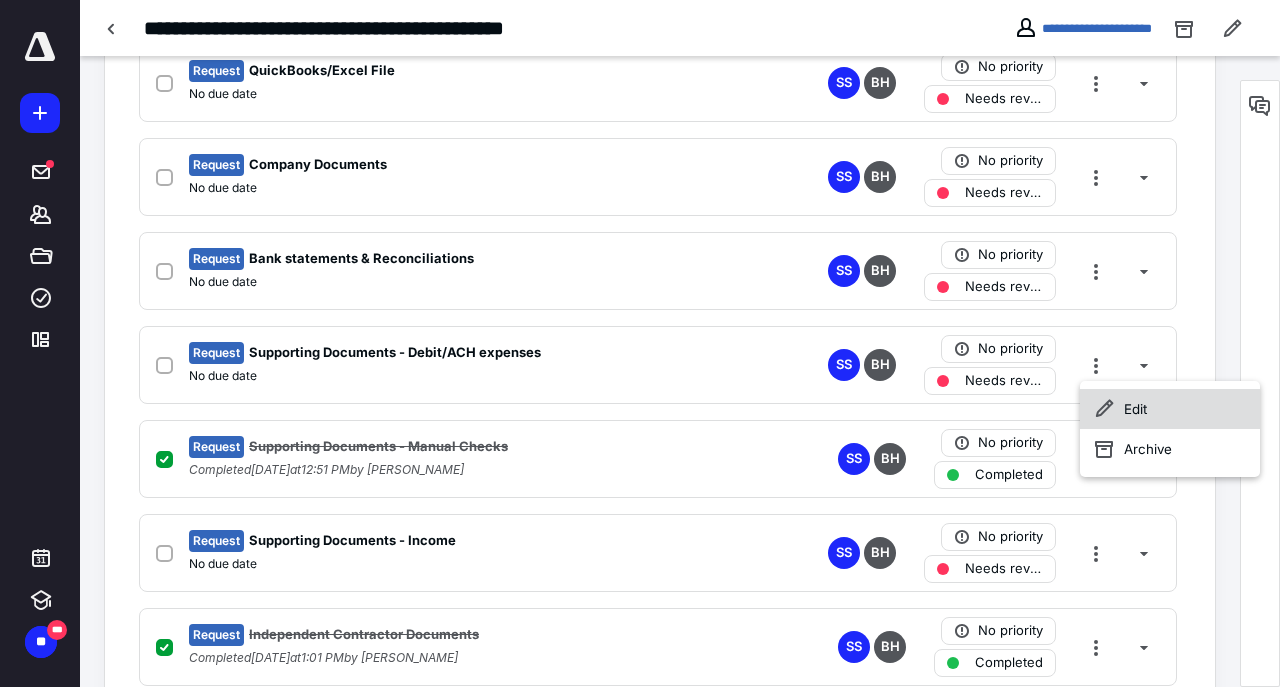 click 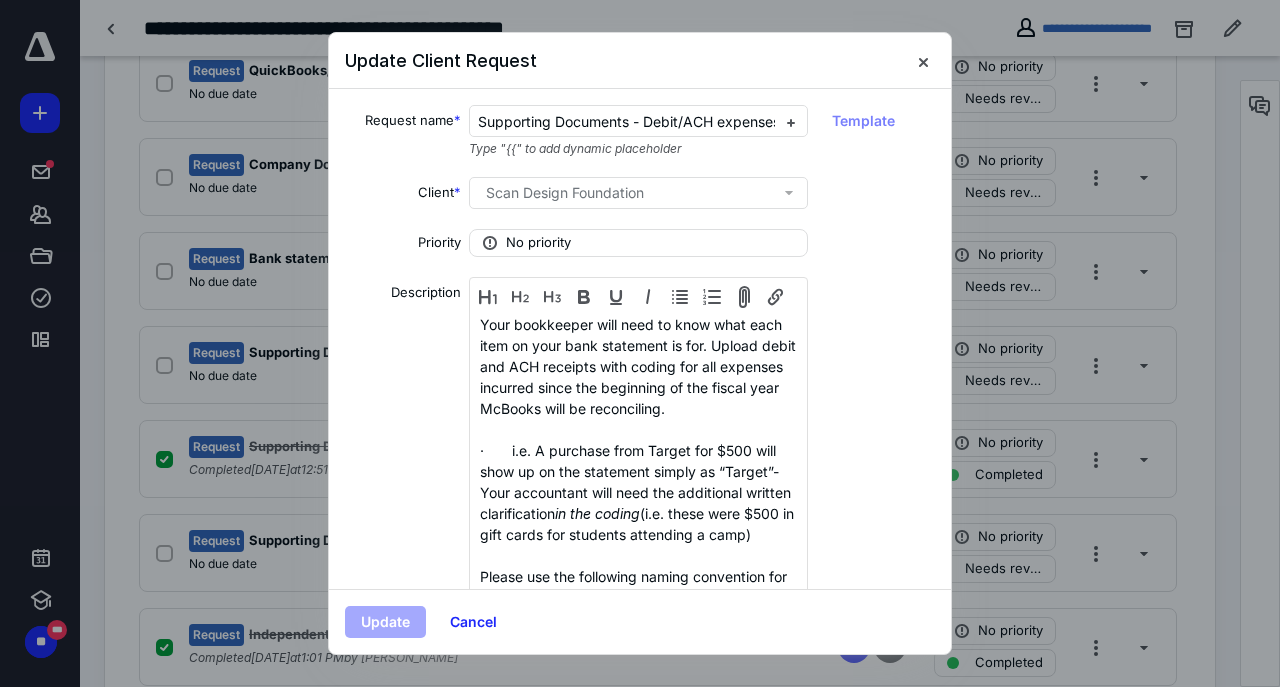 scroll, scrollTop: 502, scrollLeft: 0, axis: vertical 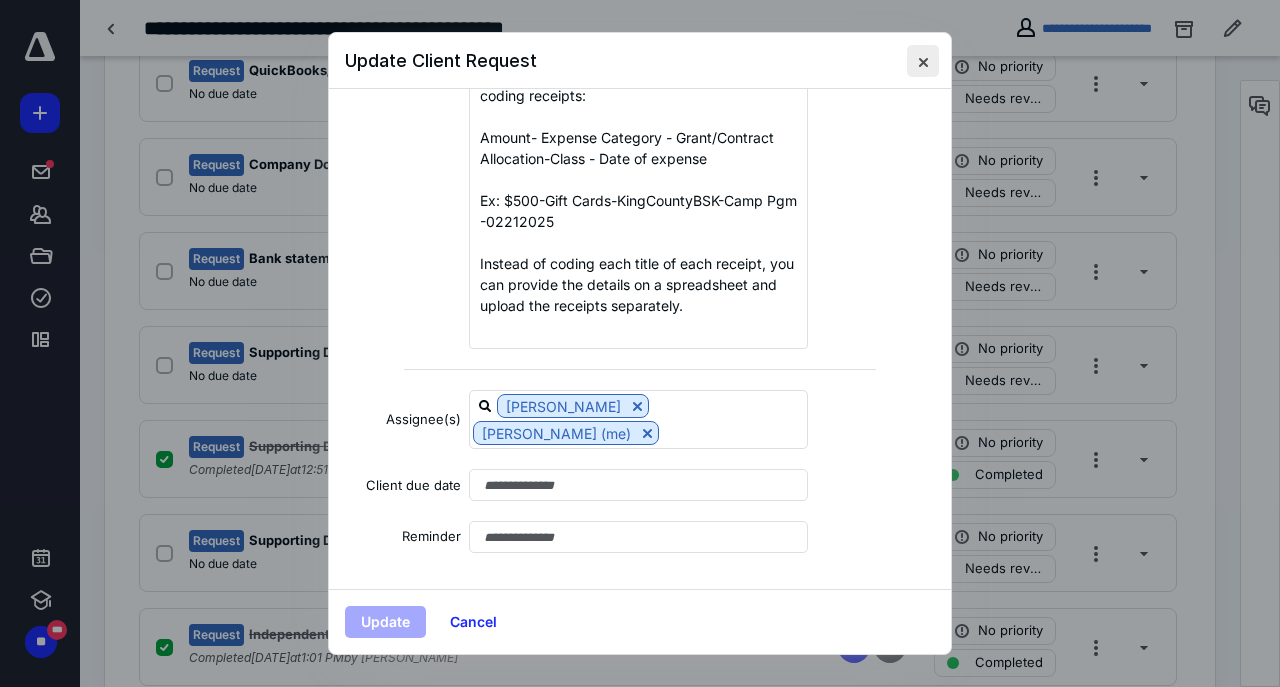 click at bounding box center [923, 61] 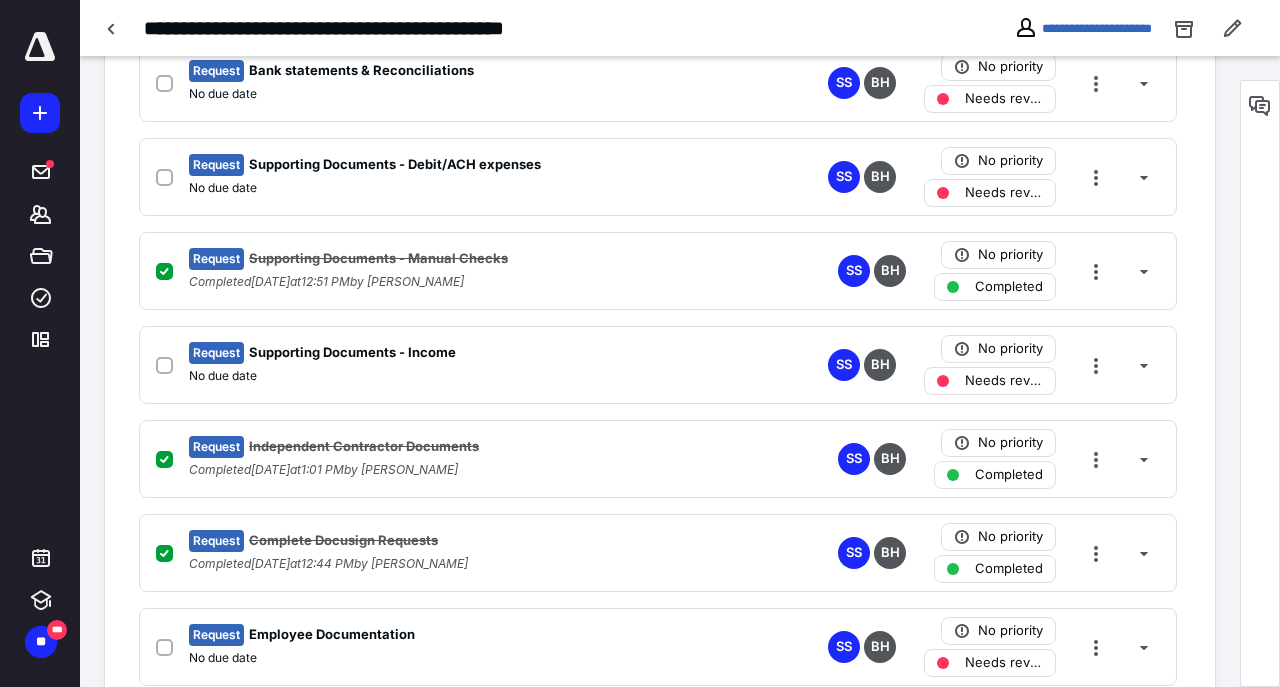 scroll, scrollTop: 821, scrollLeft: 0, axis: vertical 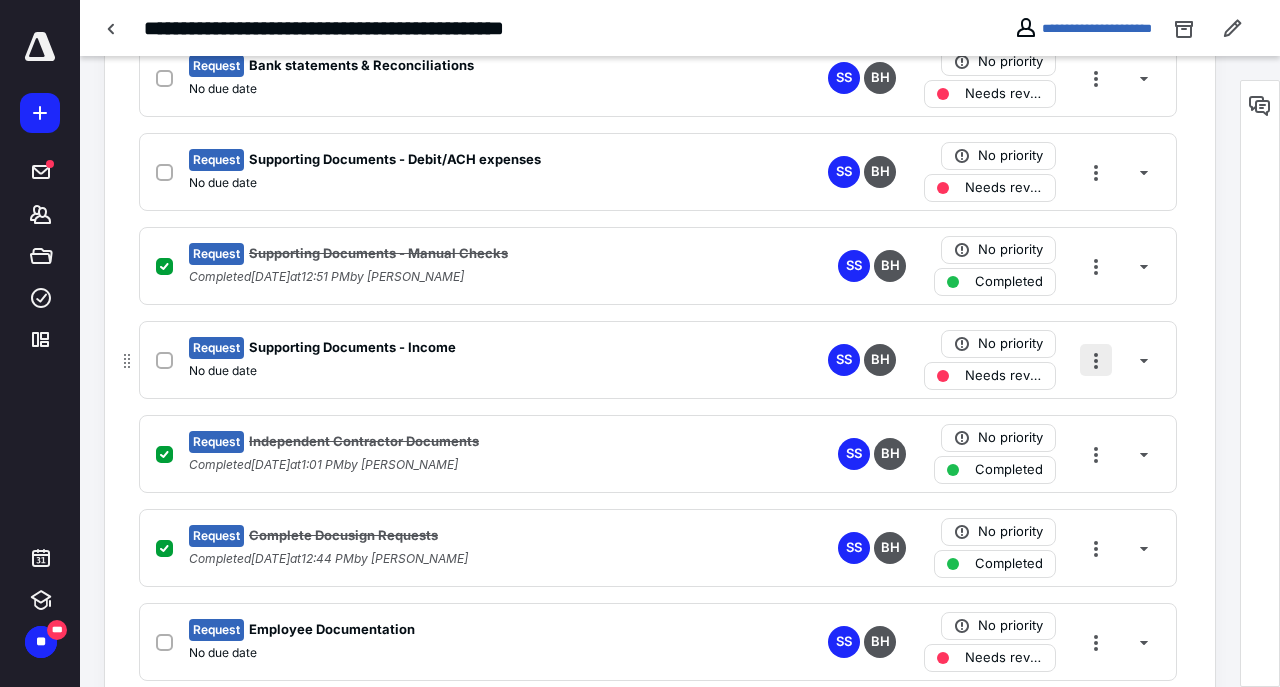 click at bounding box center [1096, 360] 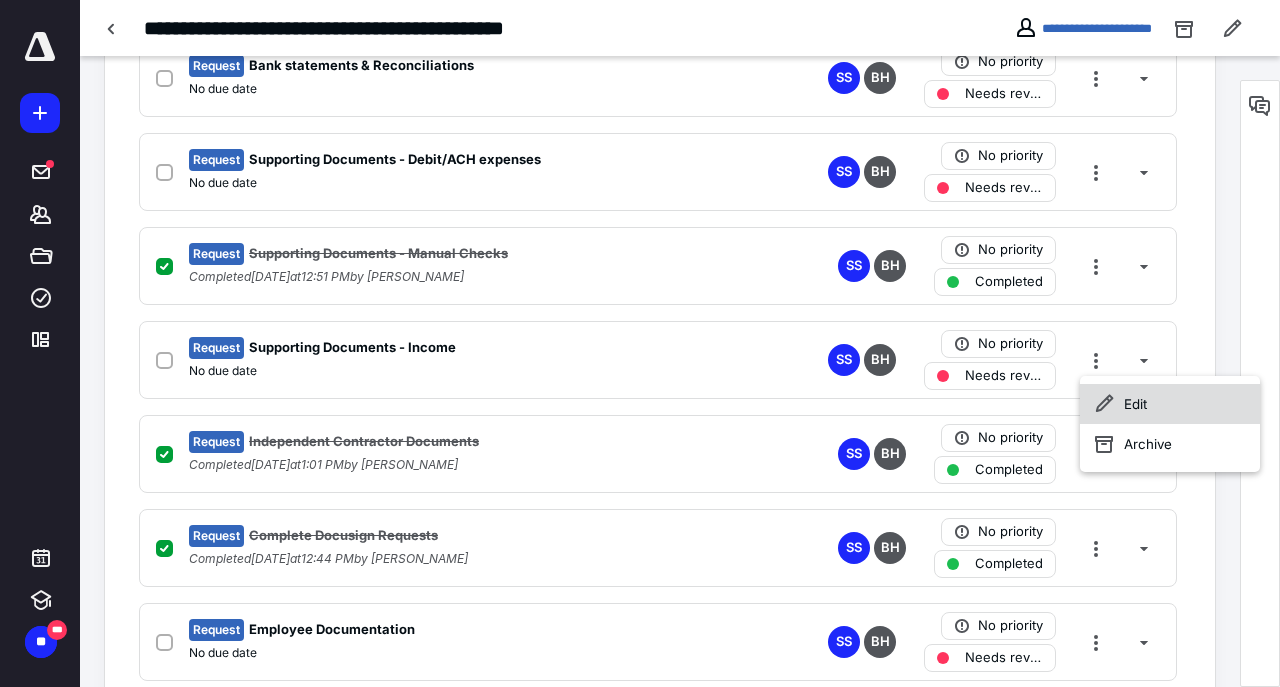 click on "Edit" at bounding box center [1170, 404] 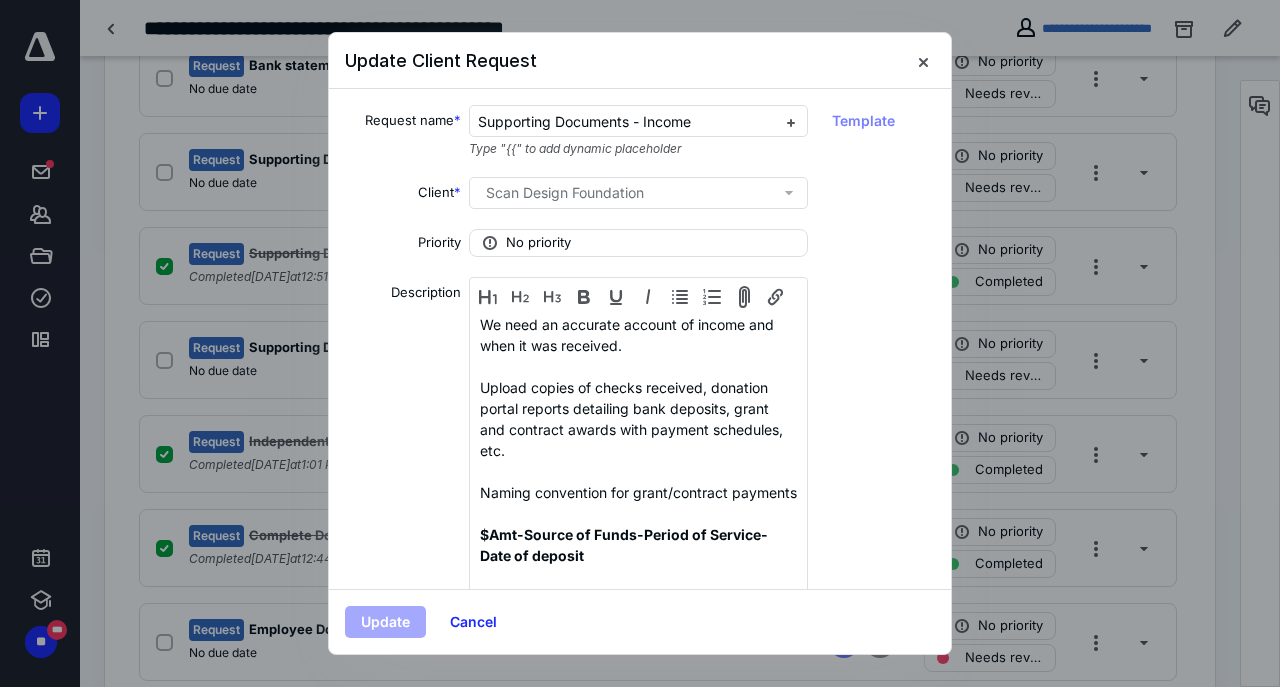 scroll, scrollTop: 334, scrollLeft: 0, axis: vertical 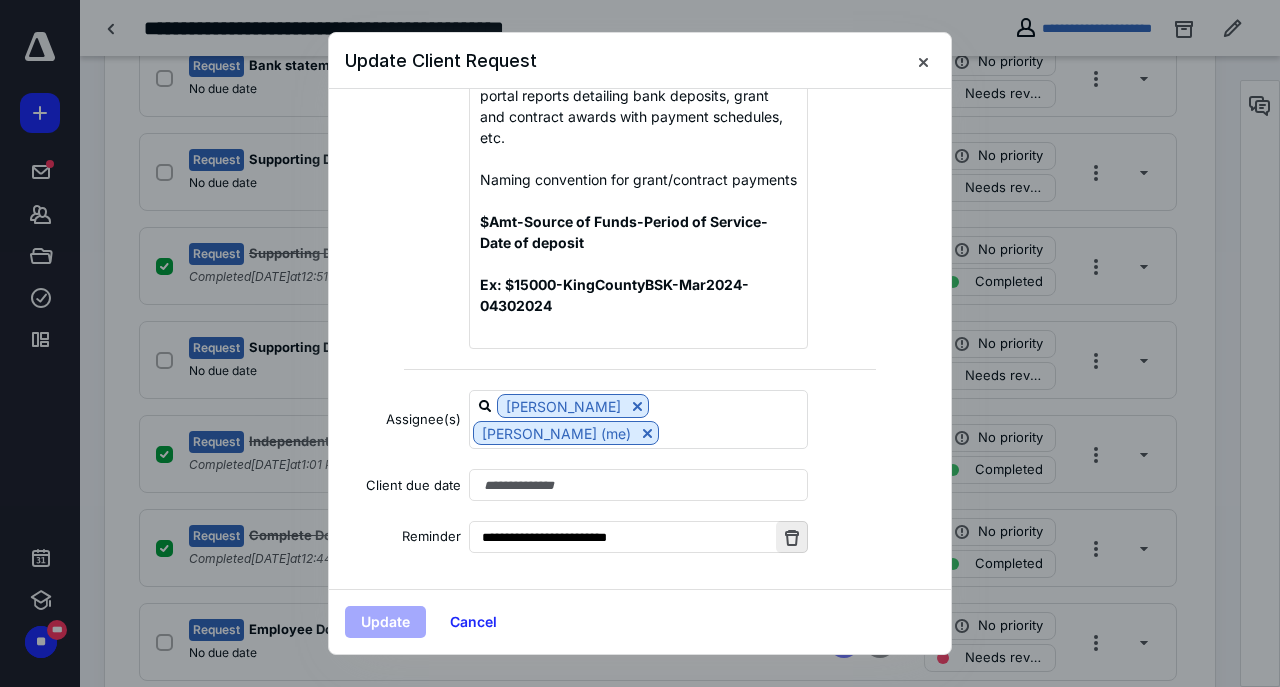 click at bounding box center (792, 537) 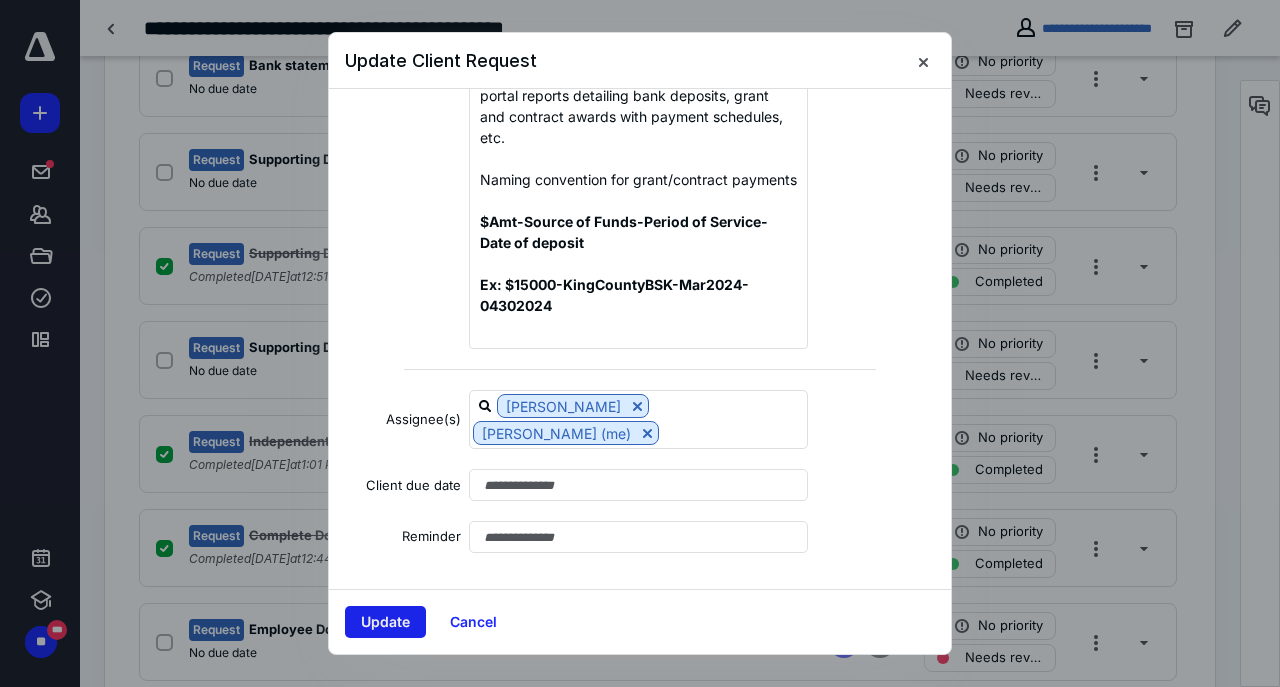 click on "Update" at bounding box center [385, 622] 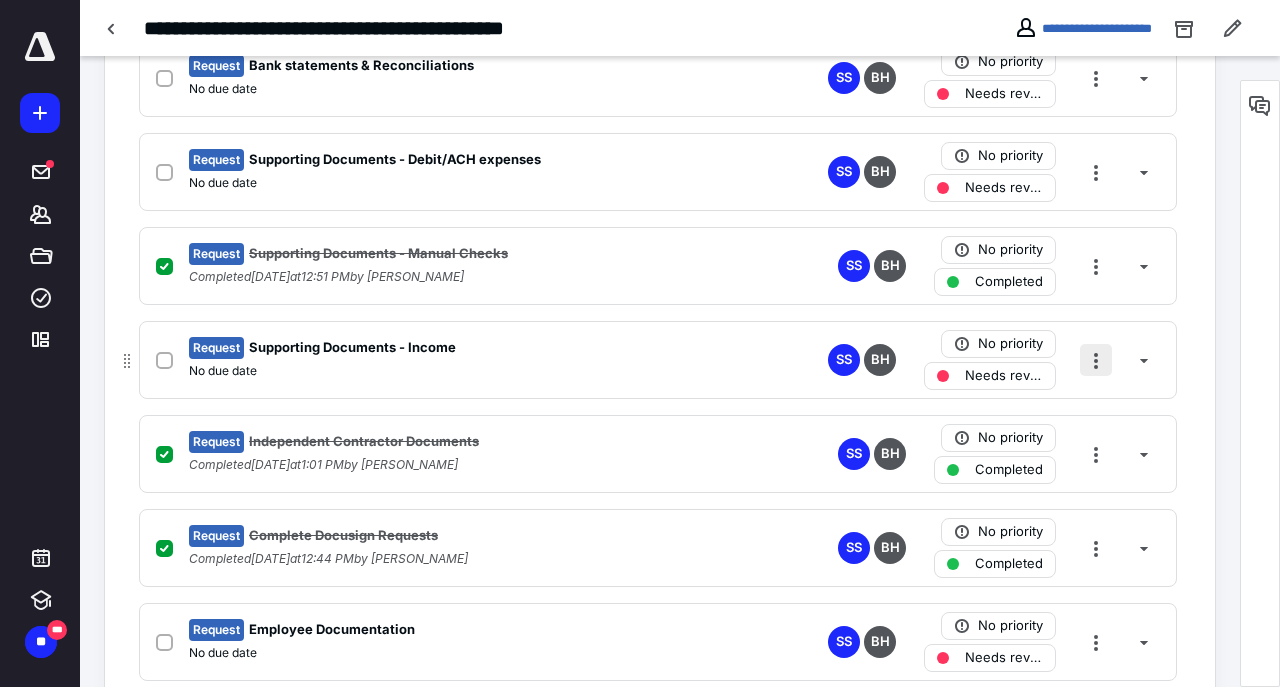 click at bounding box center [1096, 360] 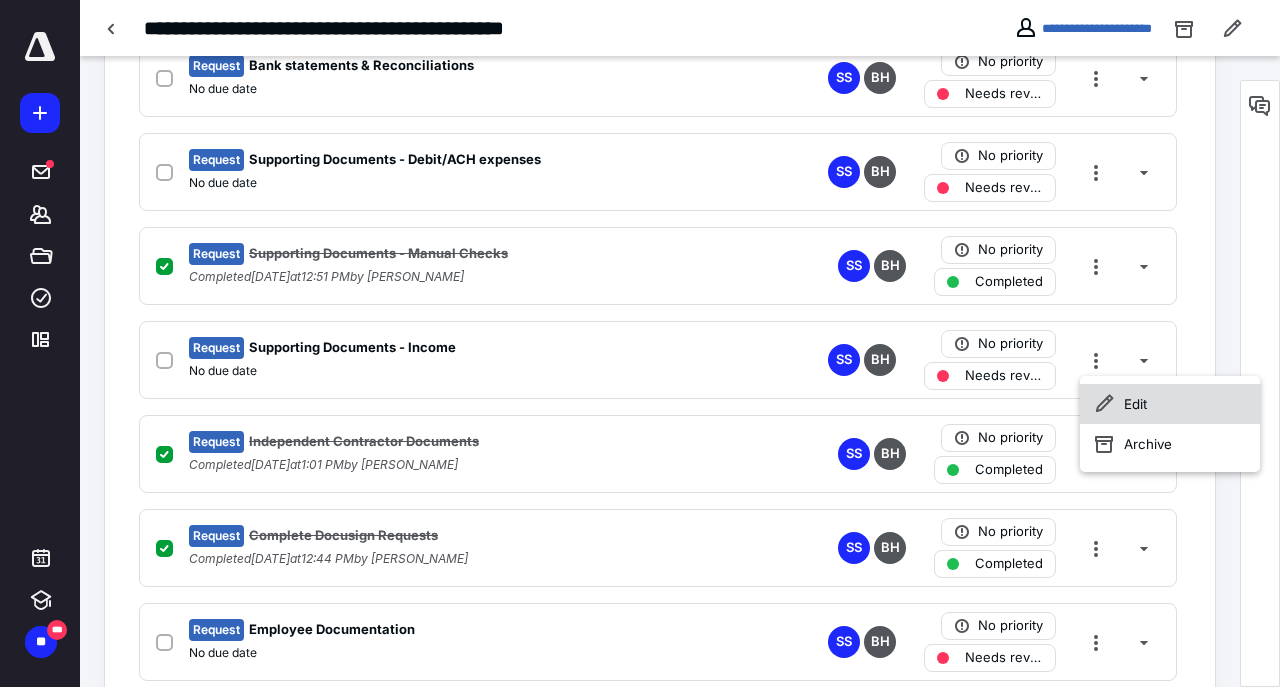 click 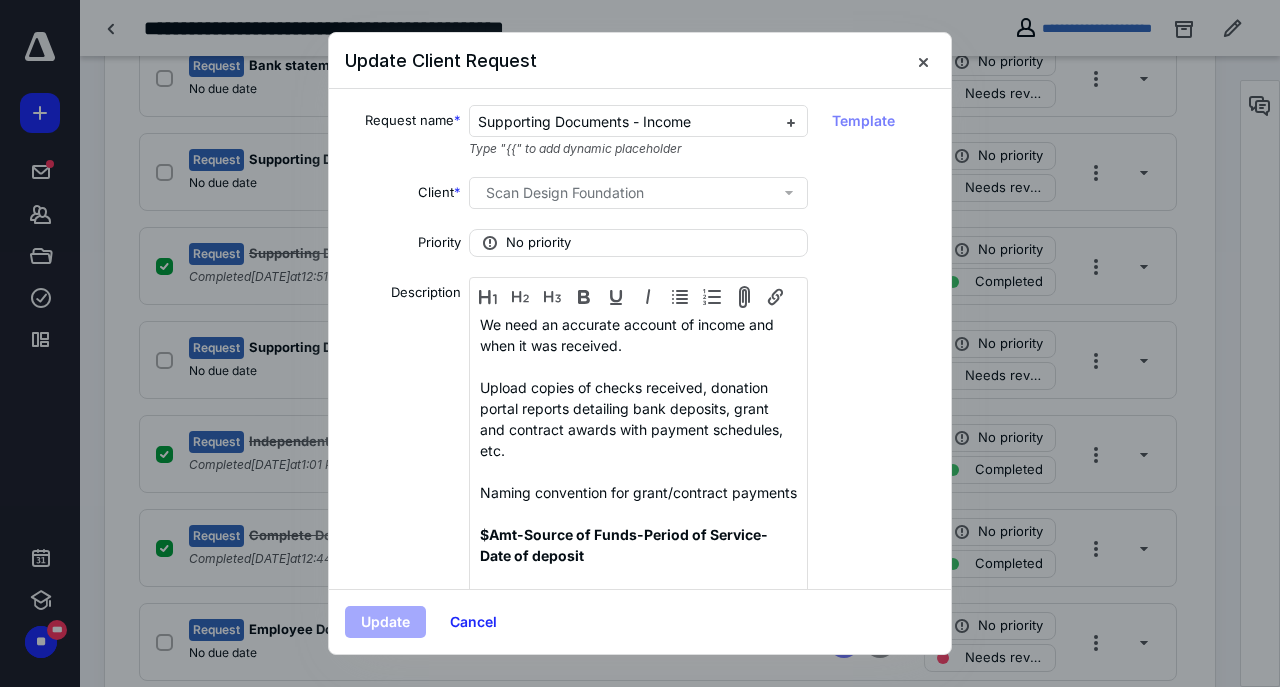 scroll, scrollTop: 334, scrollLeft: 0, axis: vertical 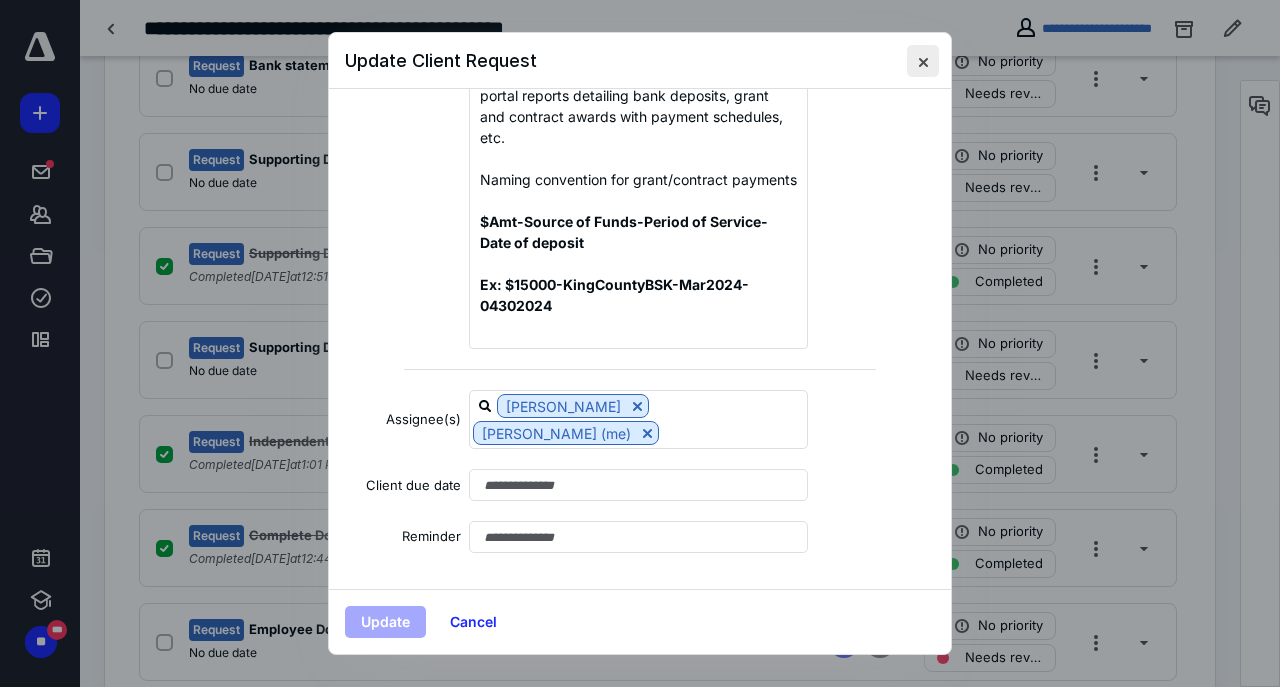 click at bounding box center (923, 61) 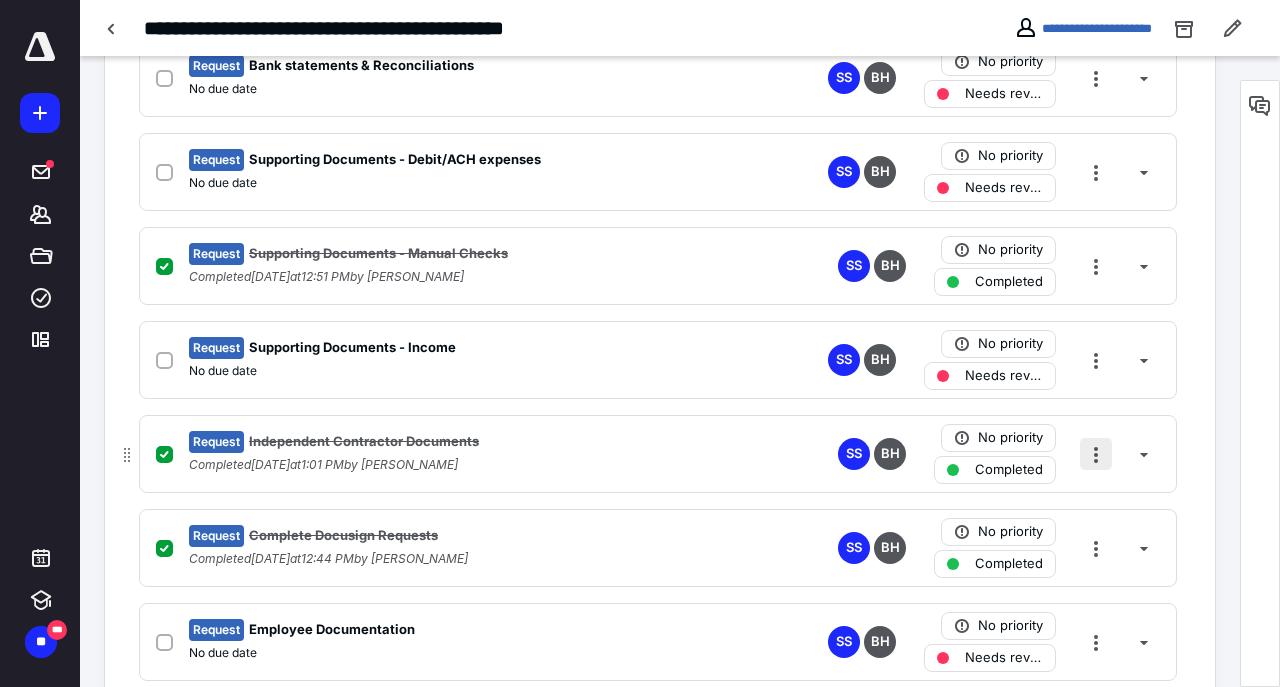click at bounding box center [1096, 454] 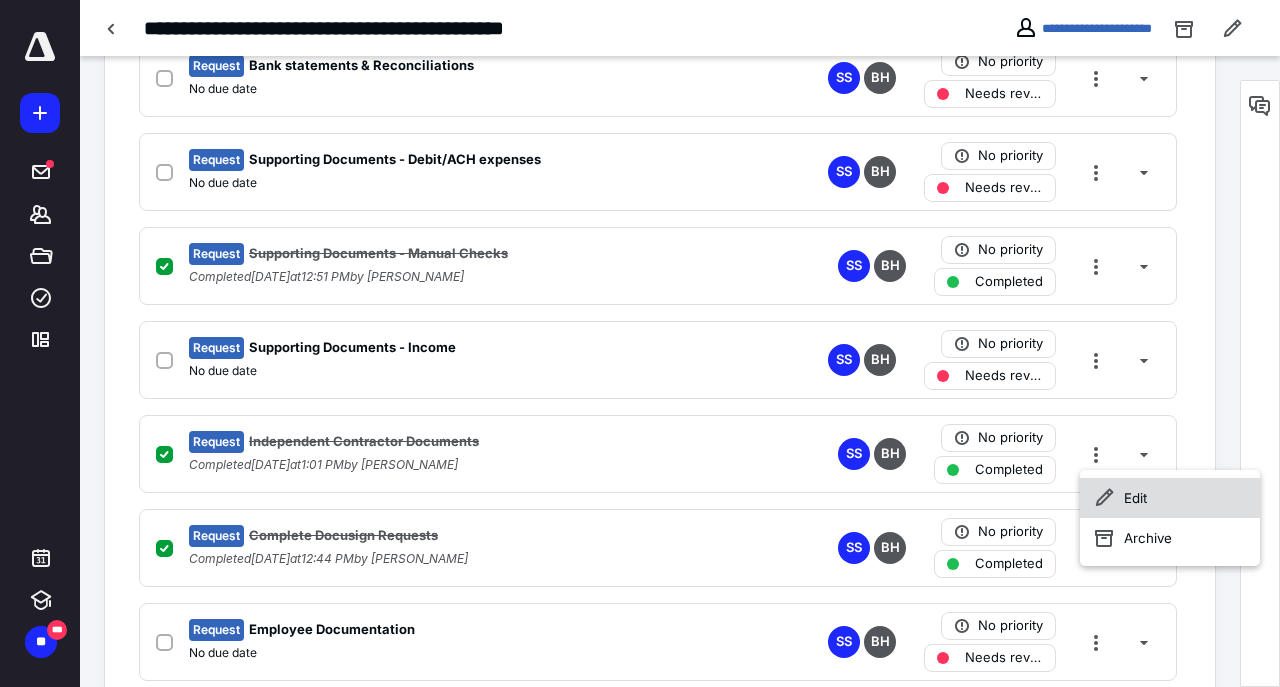 click on "Edit" at bounding box center [1170, 498] 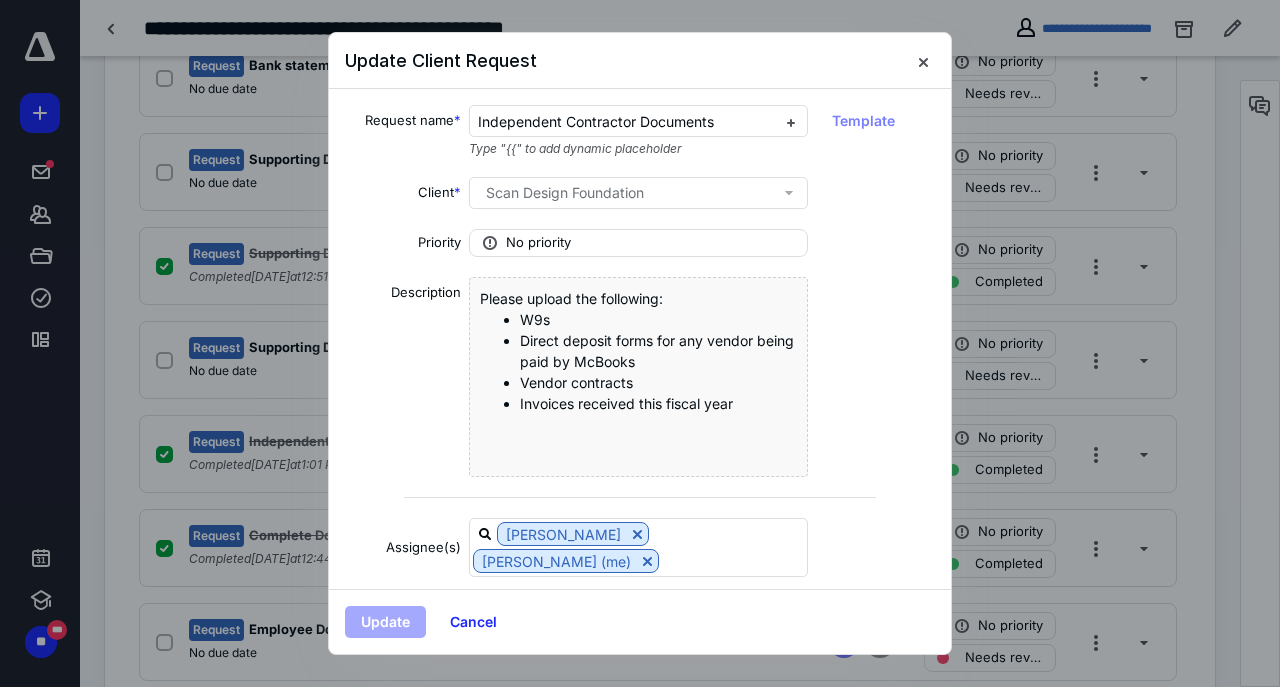 scroll, scrollTop: 128, scrollLeft: 0, axis: vertical 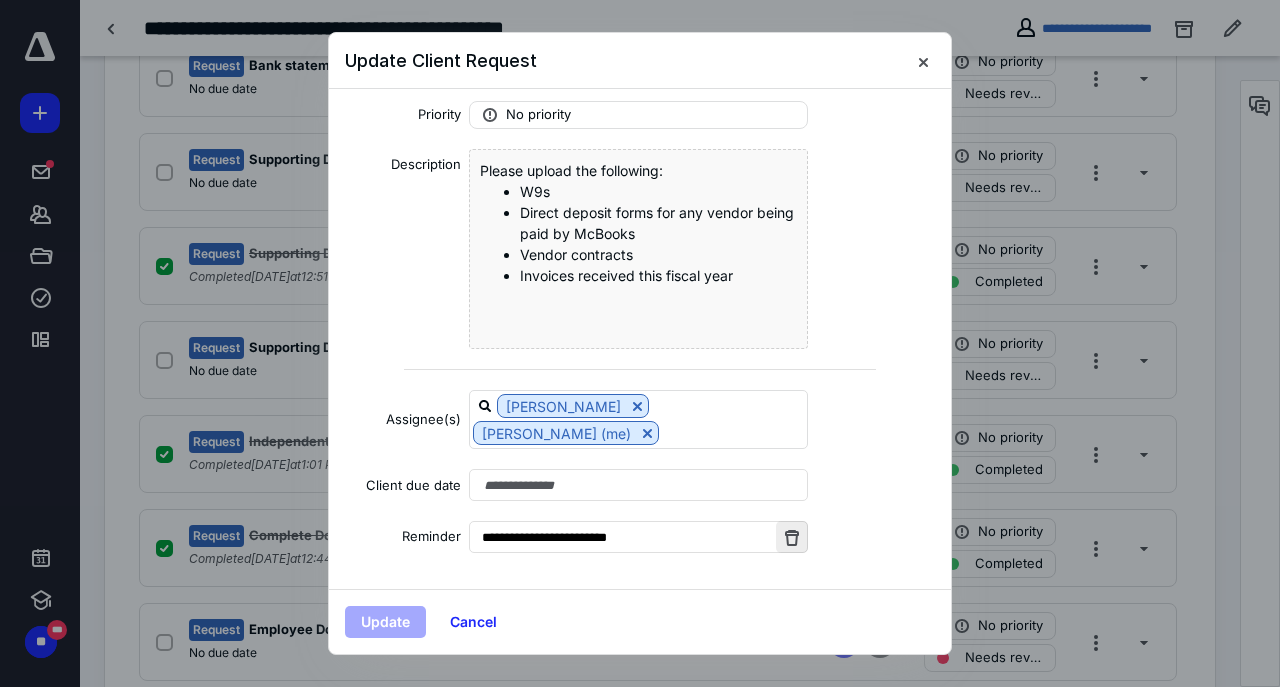 click at bounding box center [792, 537] 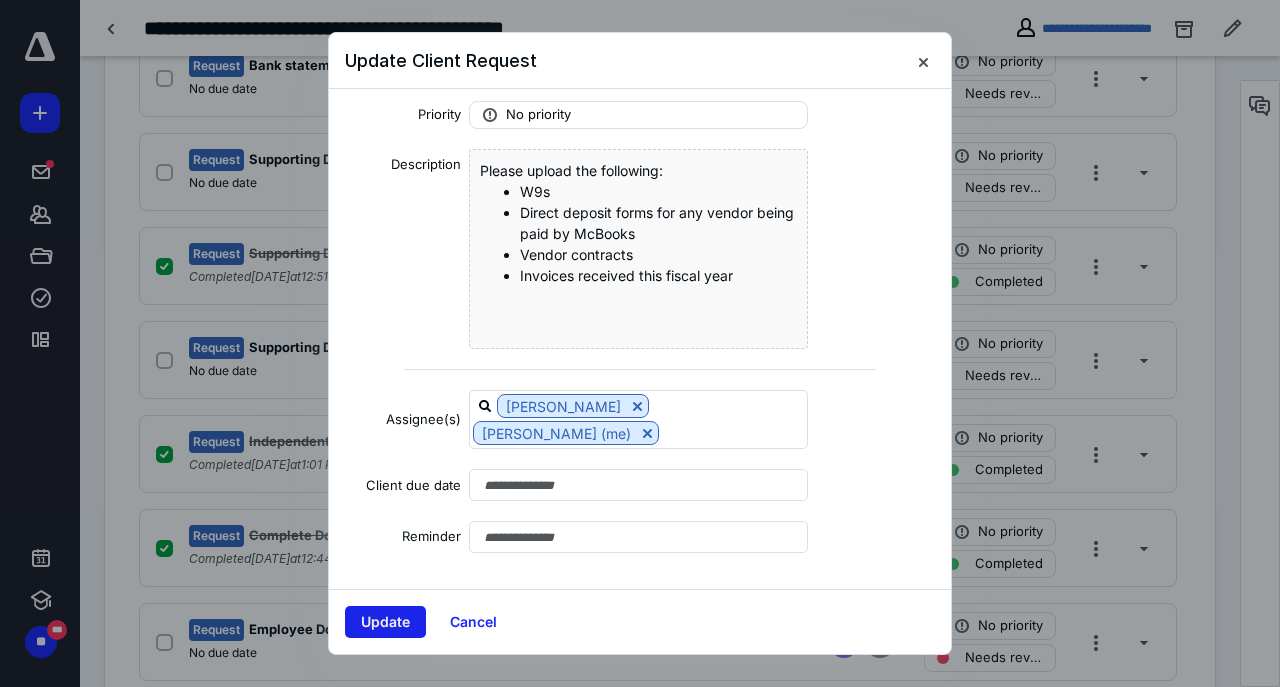 click on "Update" at bounding box center [385, 622] 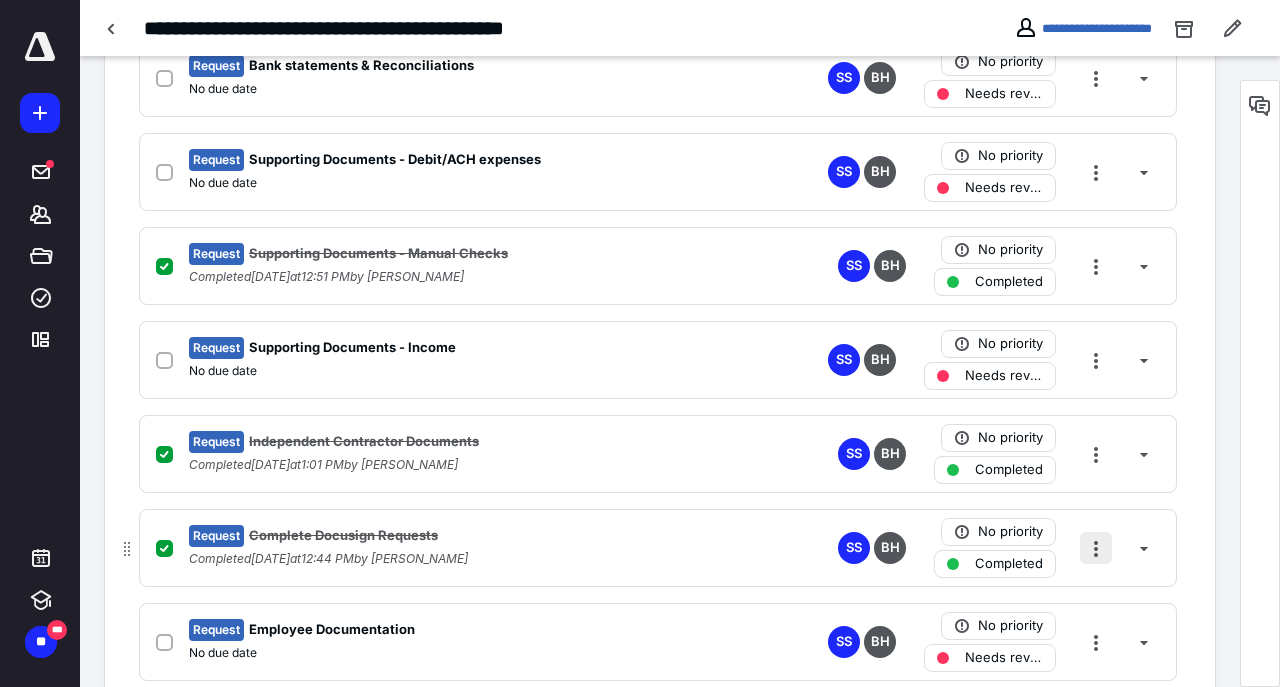 click at bounding box center (1096, 548) 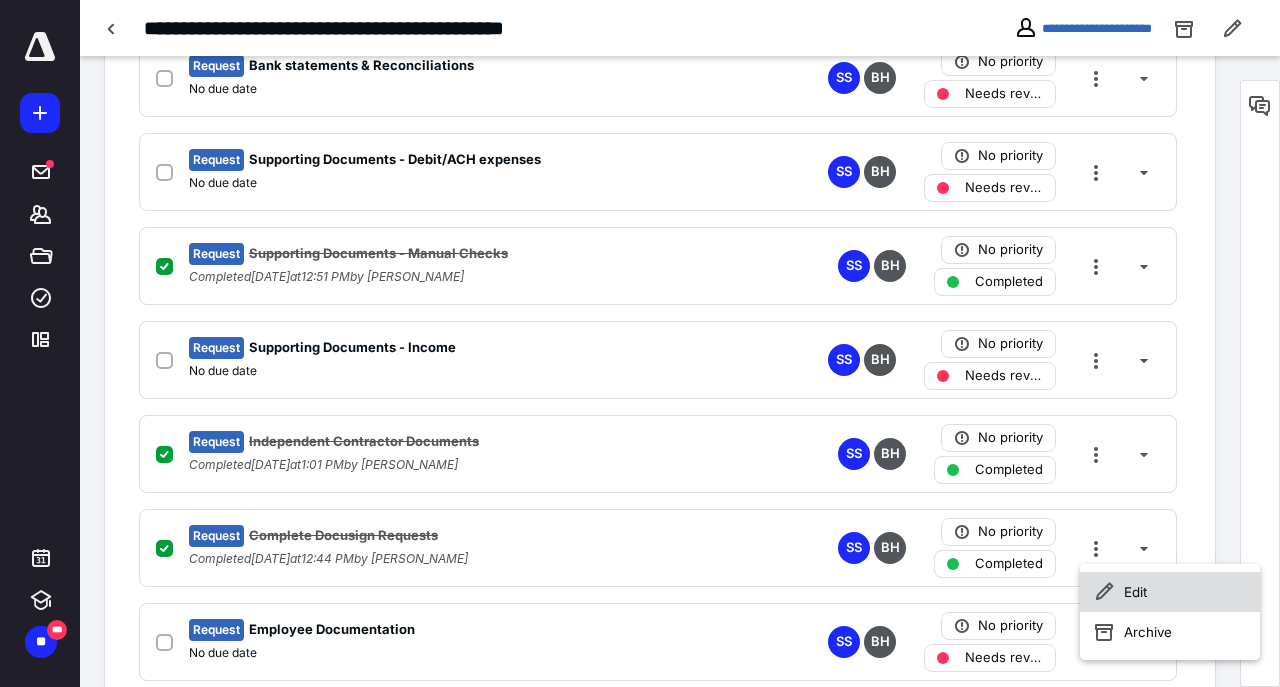 click on "Edit" at bounding box center (1170, 592) 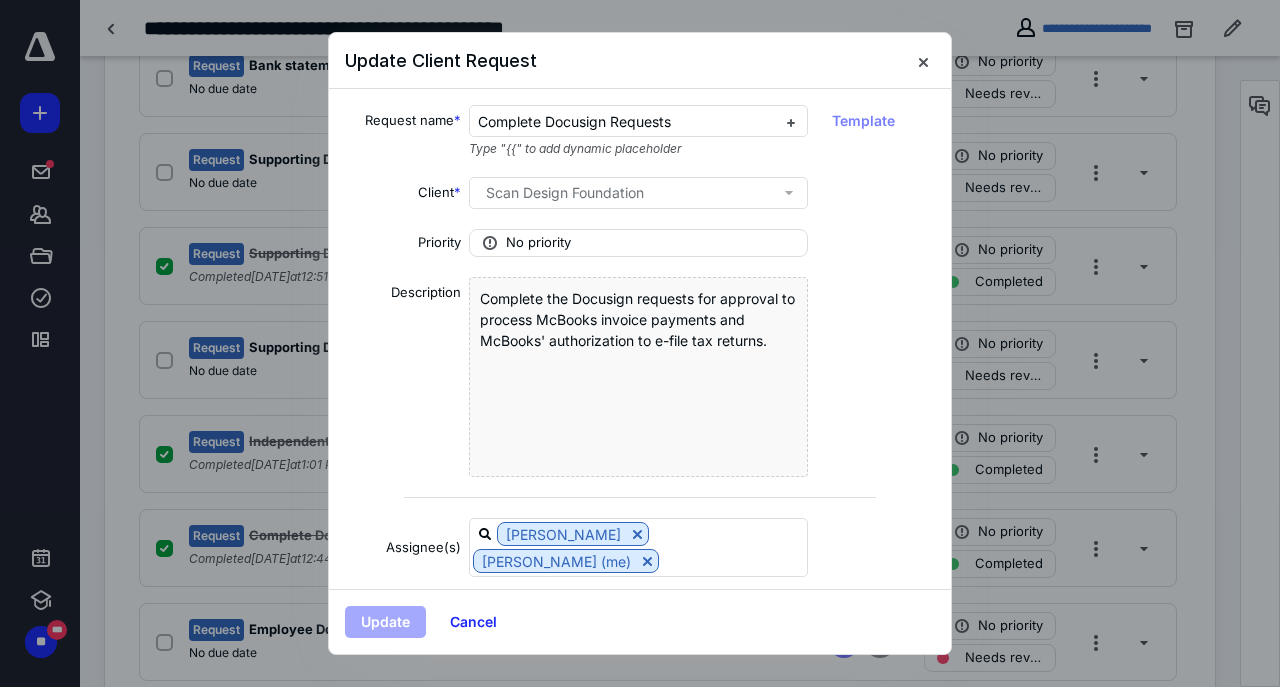 scroll, scrollTop: 128, scrollLeft: 0, axis: vertical 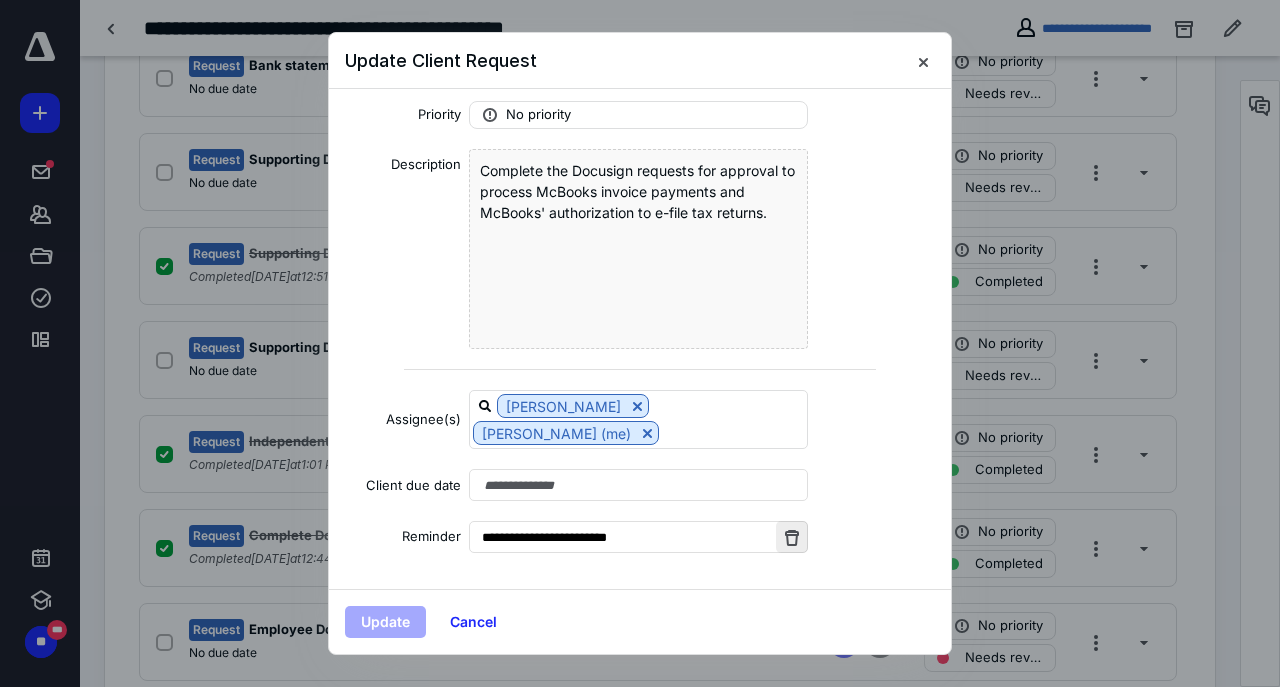 click at bounding box center (792, 537) 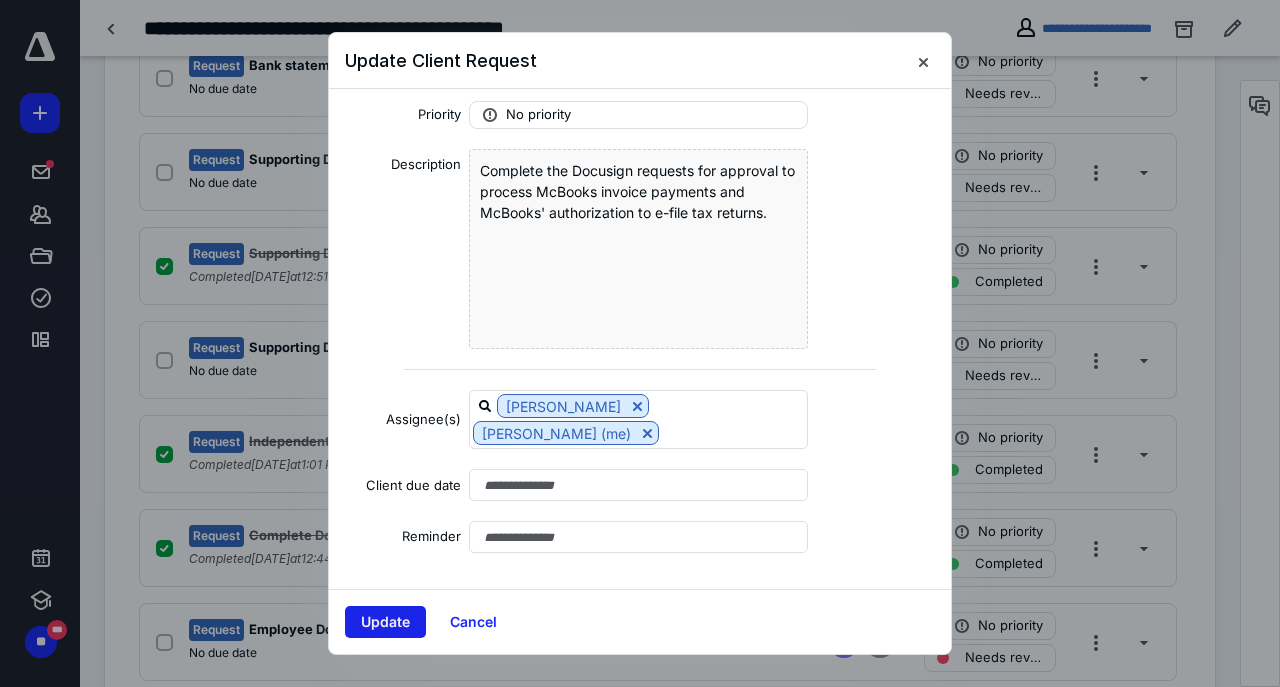 click on "Update" at bounding box center [385, 622] 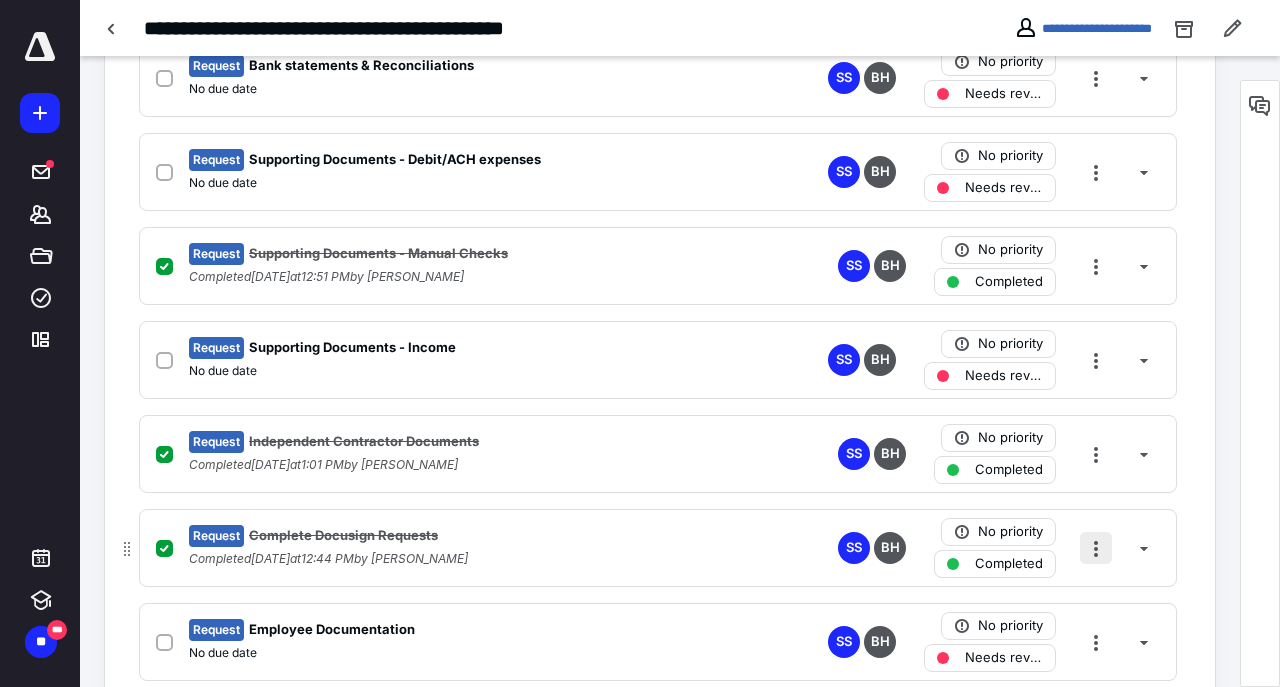 click at bounding box center (1096, 548) 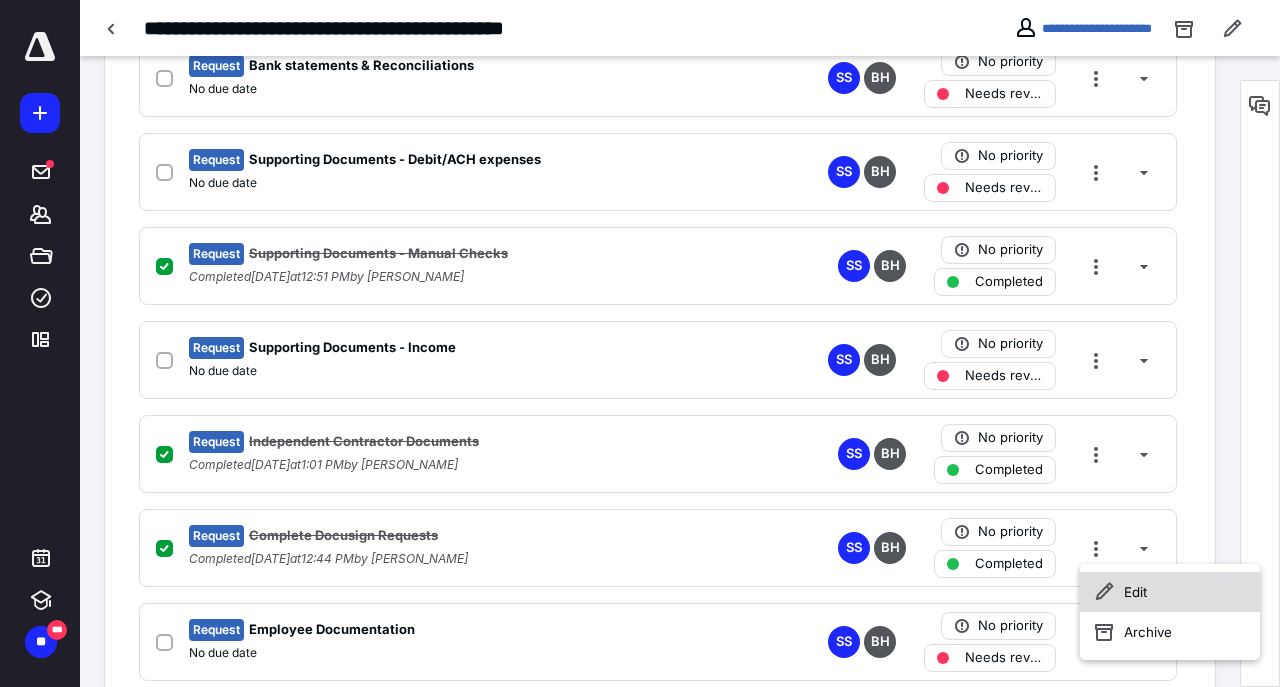 click on "Edit" at bounding box center [1170, 592] 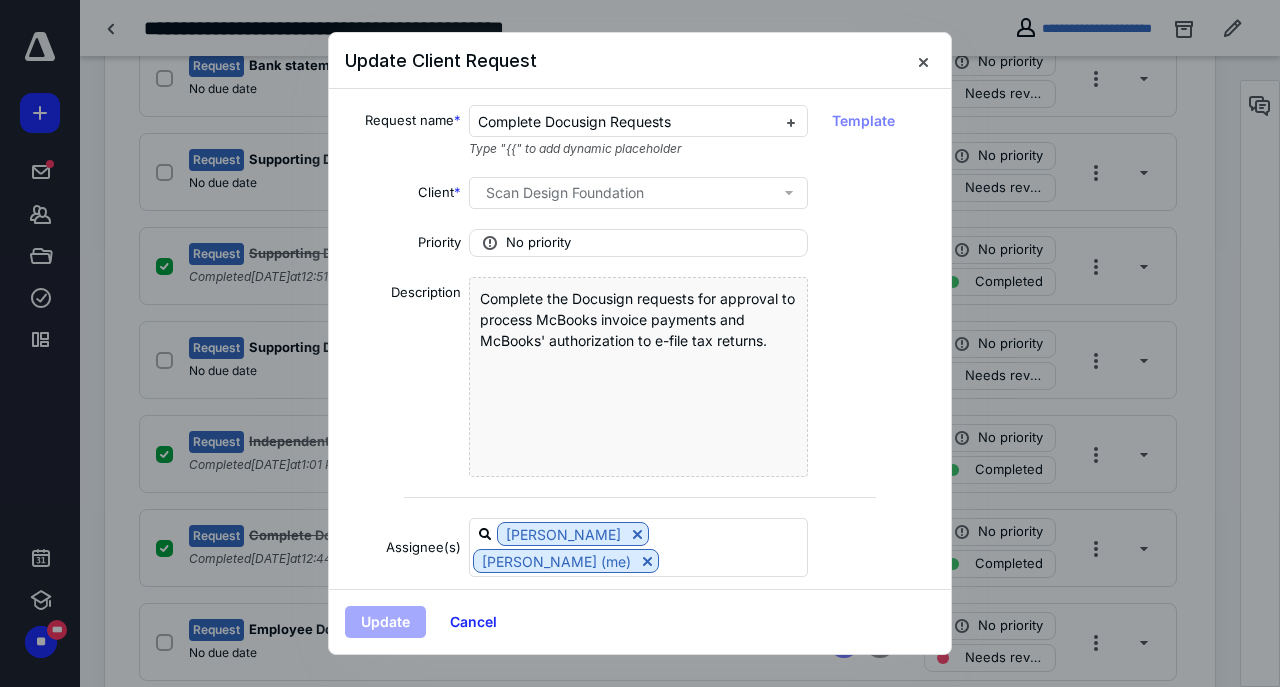 scroll, scrollTop: 128, scrollLeft: 0, axis: vertical 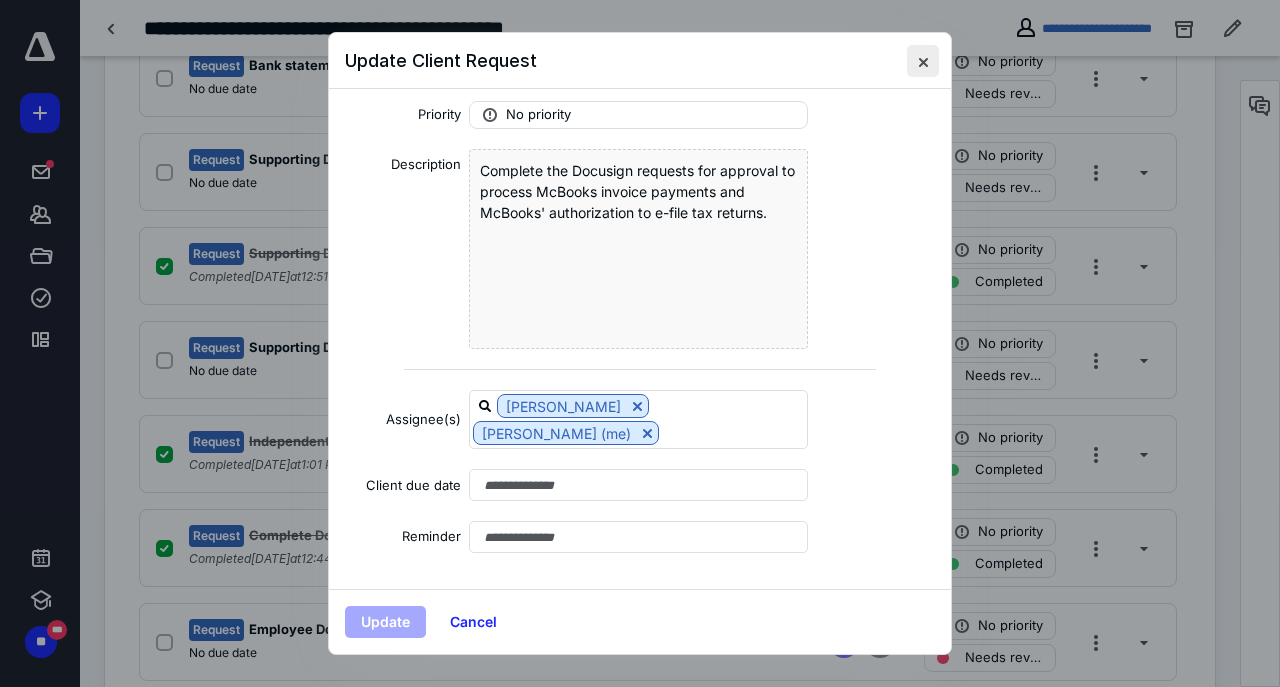click at bounding box center (923, 61) 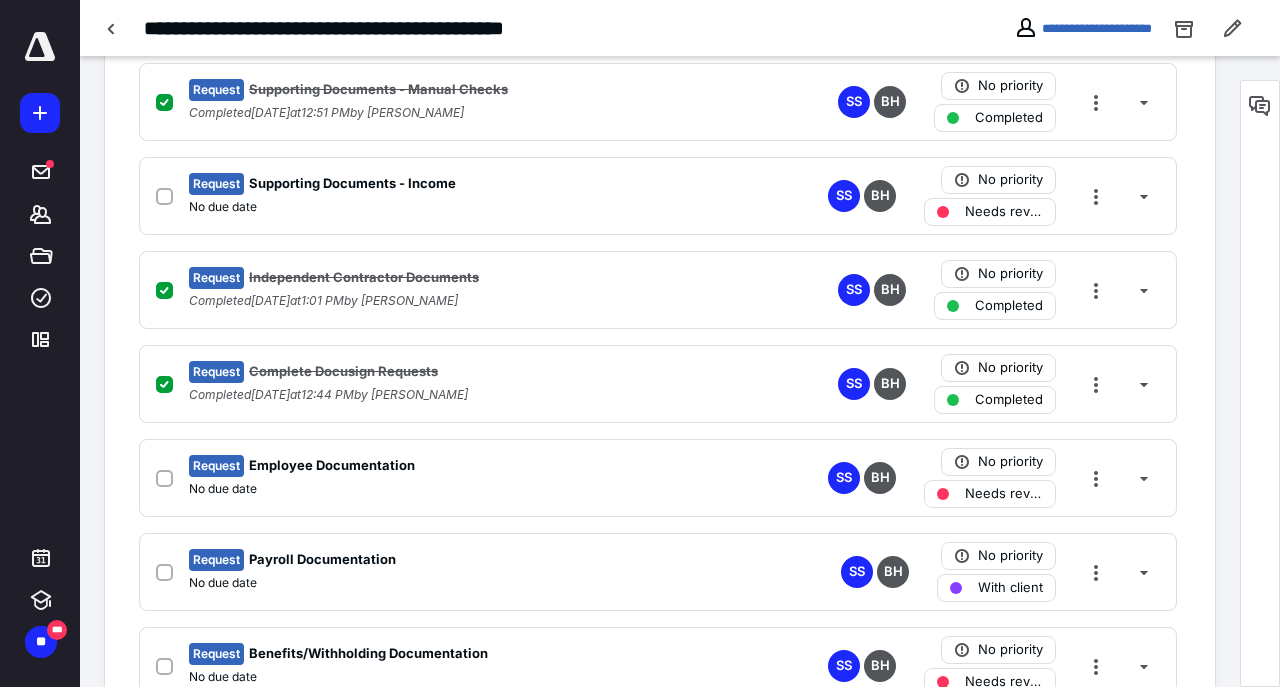 scroll, scrollTop: 1052, scrollLeft: 0, axis: vertical 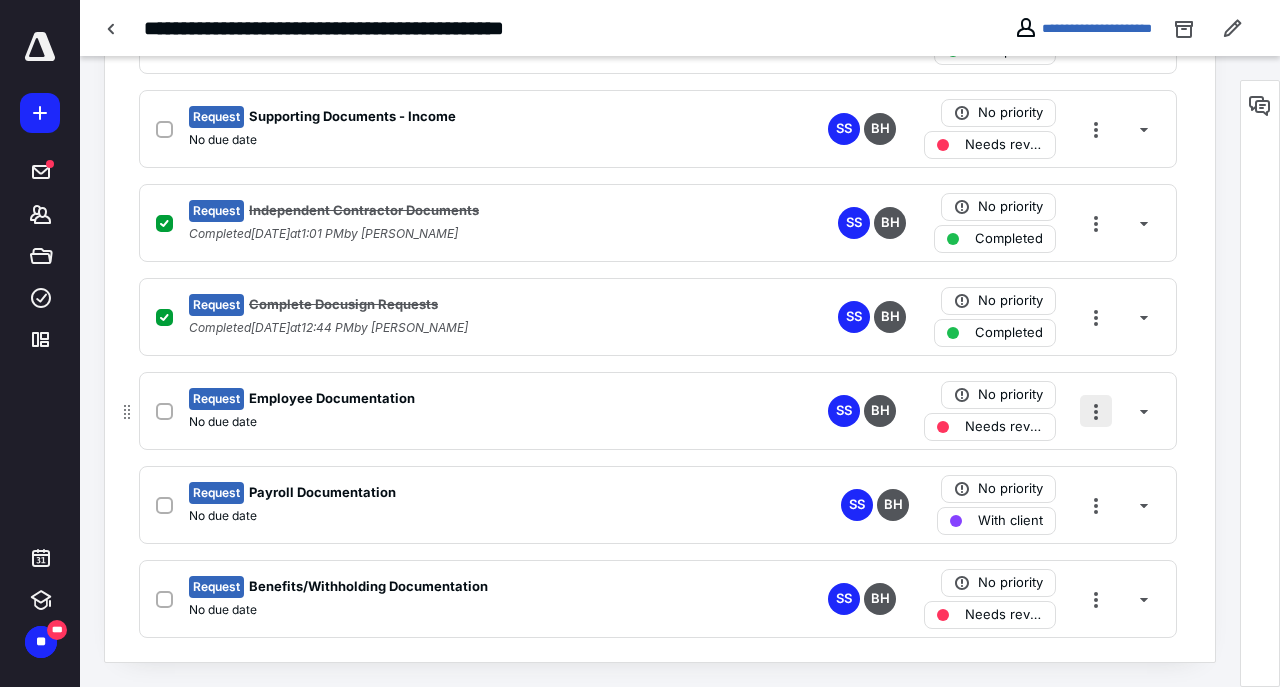 click at bounding box center (1096, 411) 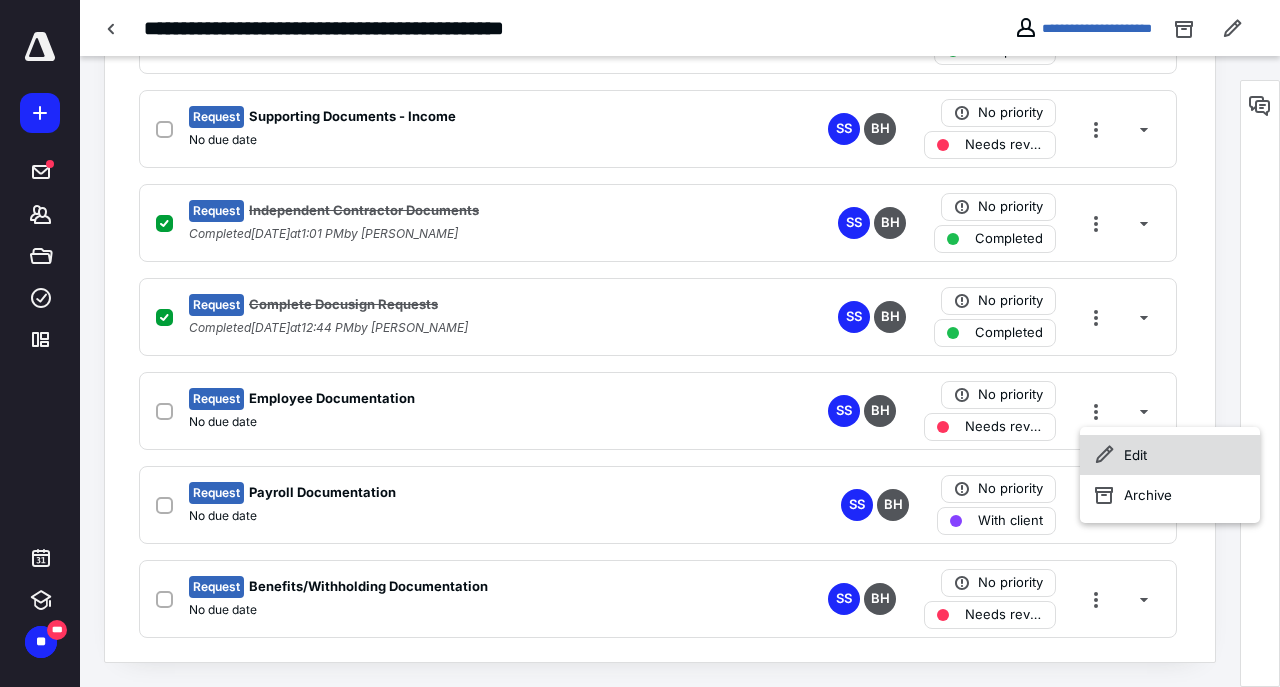 click on "Edit" at bounding box center (1170, 455) 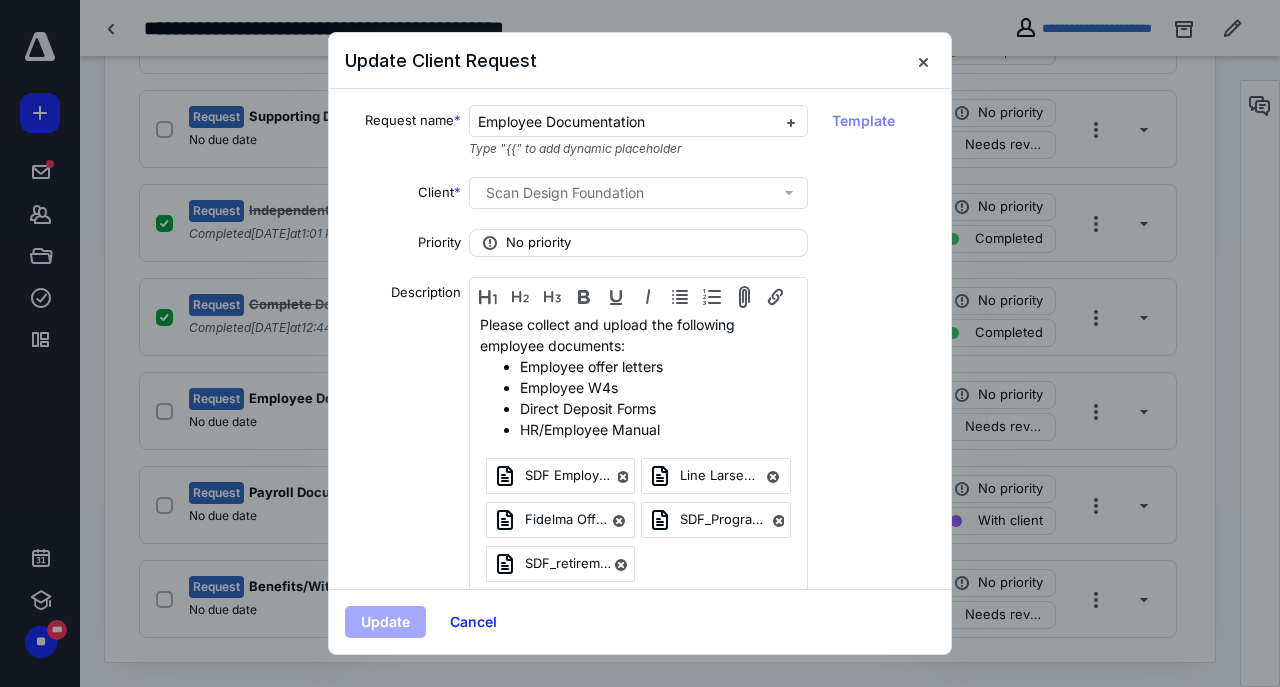 scroll, scrollTop: 256, scrollLeft: 0, axis: vertical 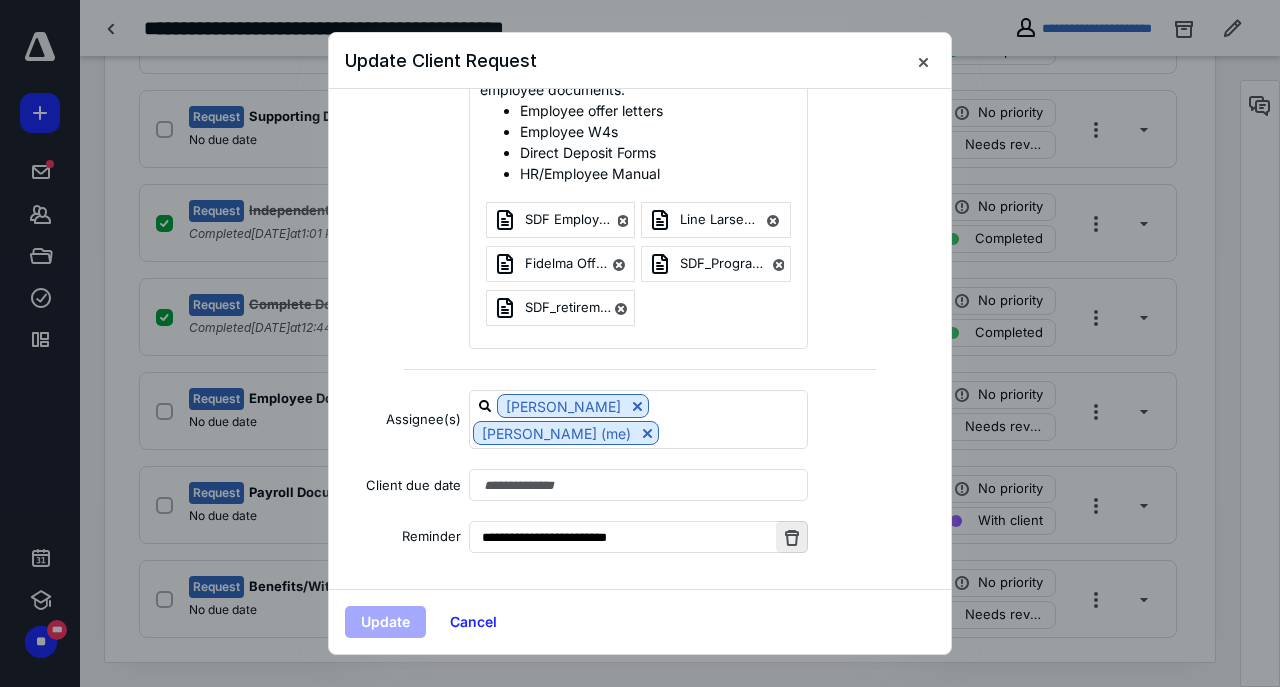 click at bounding box center [792, 537] 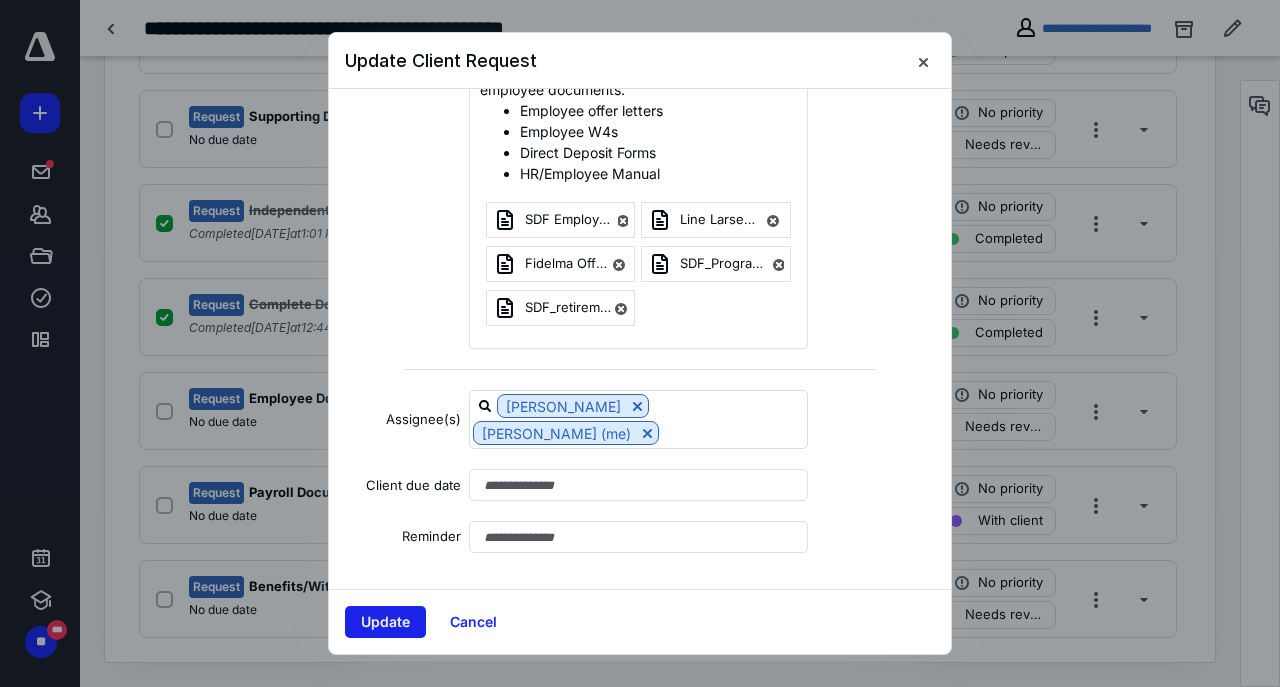 click on "Update" at bounding box center [385, 622] 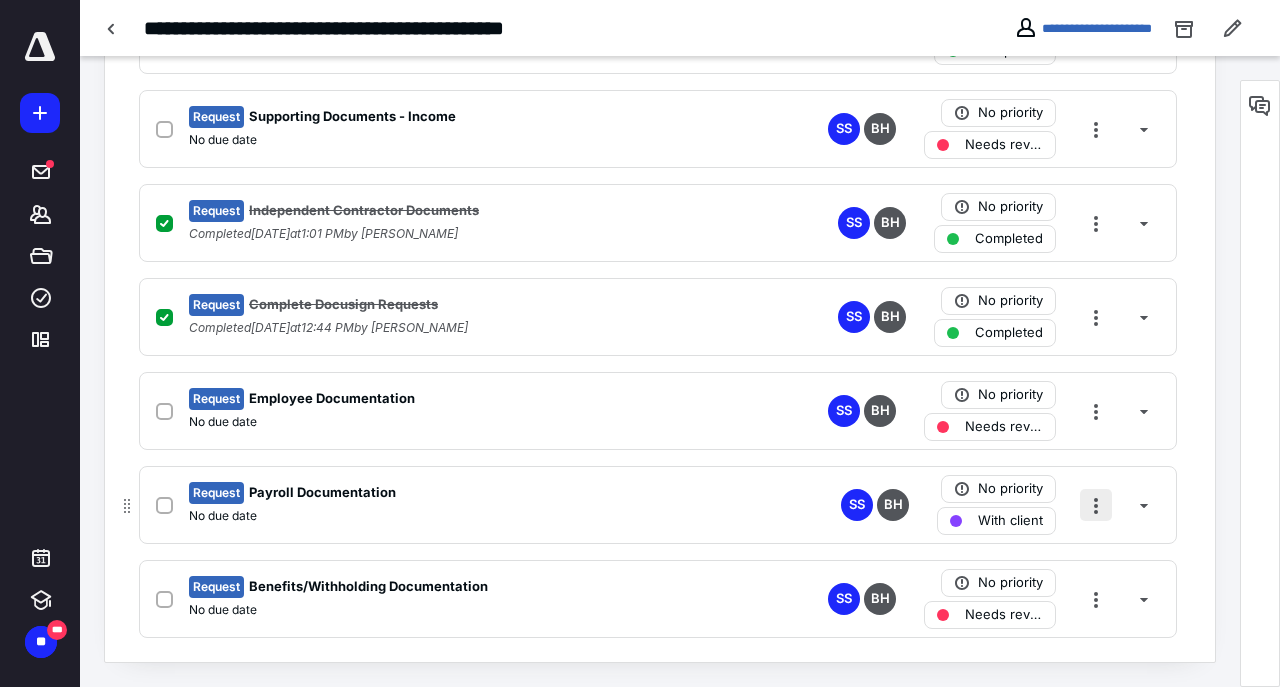 click at bounding box center (1096, 505) 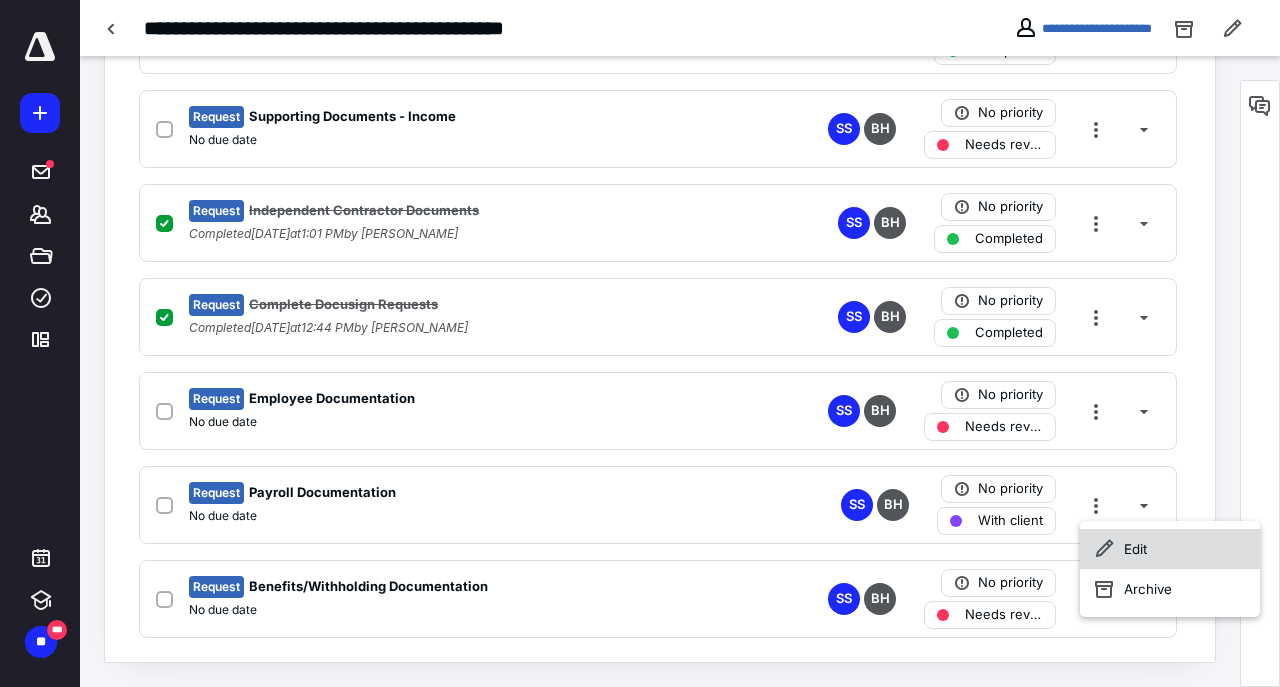 click 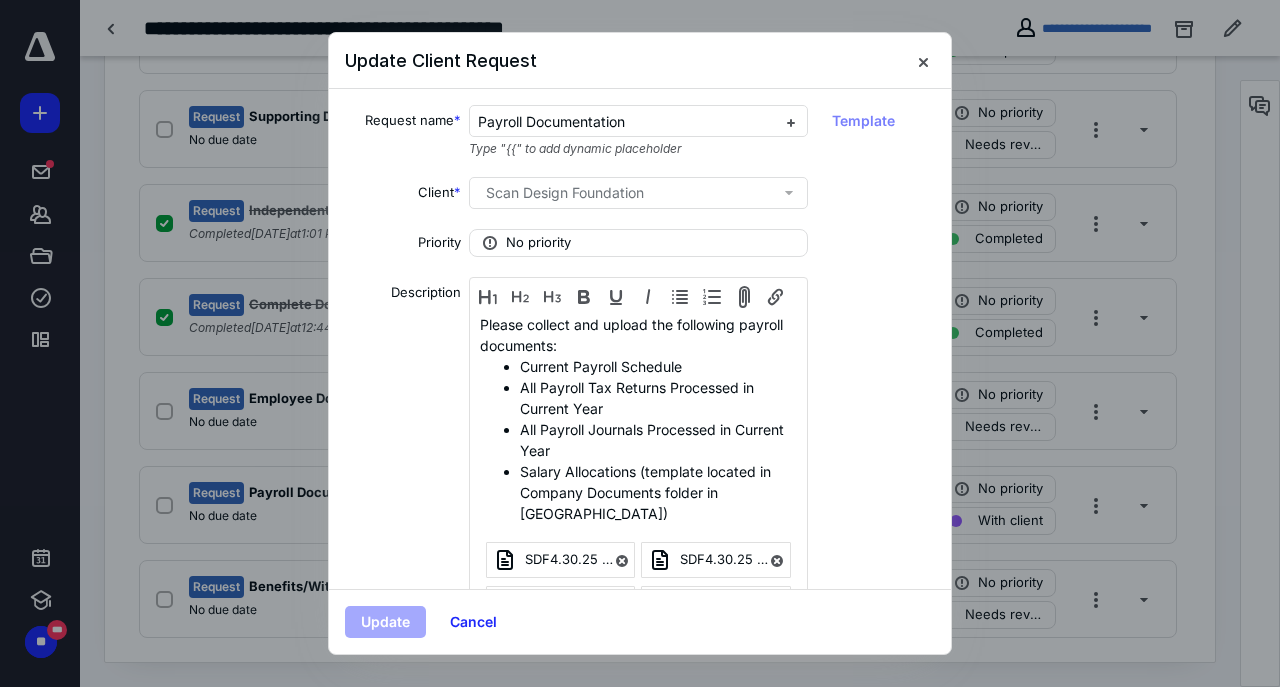 scroll, scrollTop: 363, scrollLeft: 0, axis: vertical 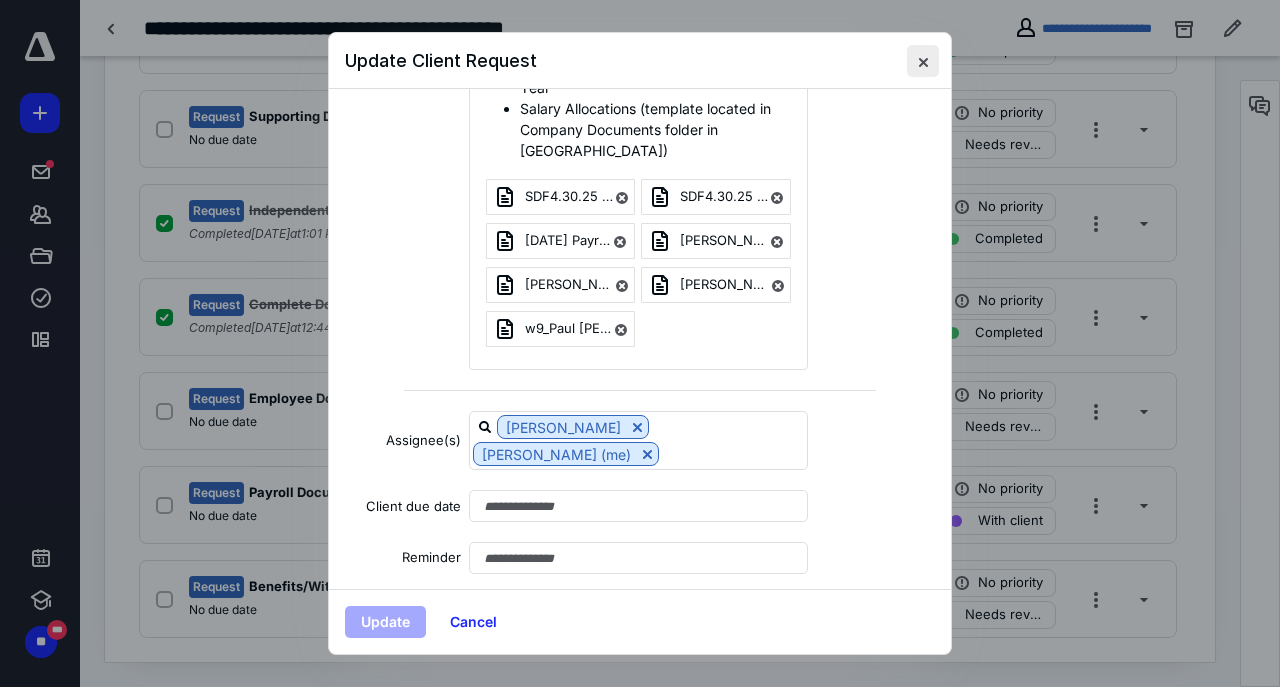 click at bounding box center [923, 61] 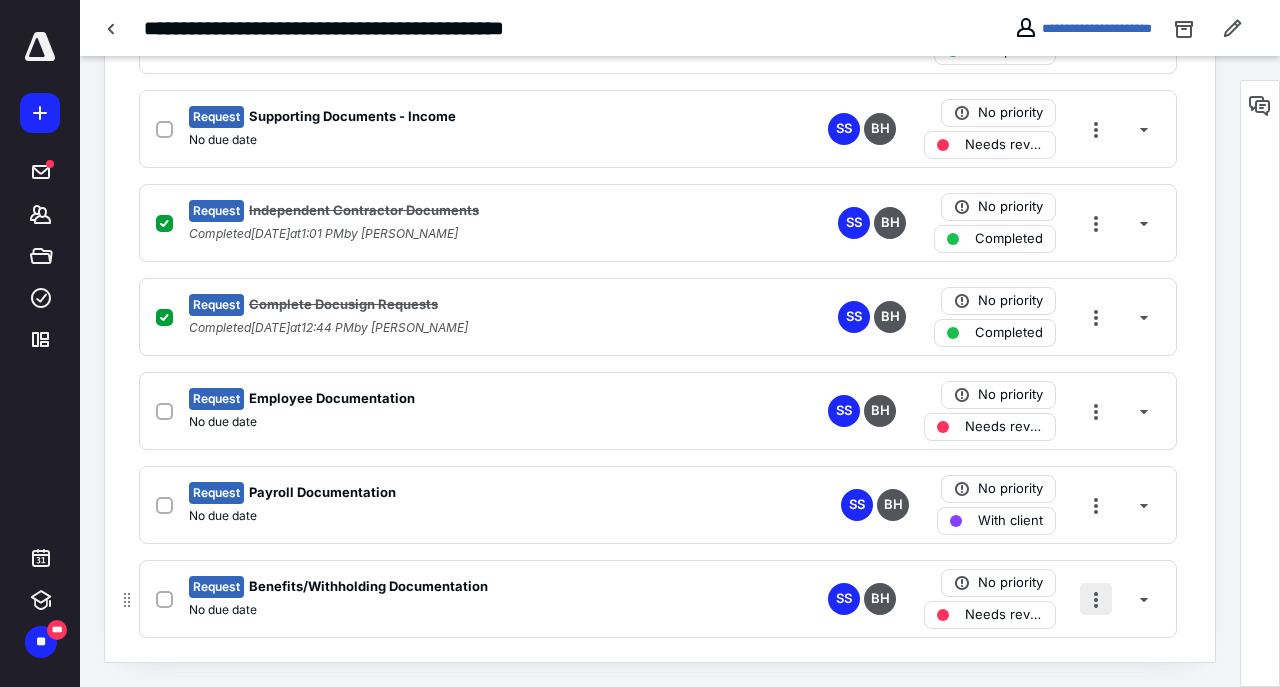 click at bounding box center (1096, 599) 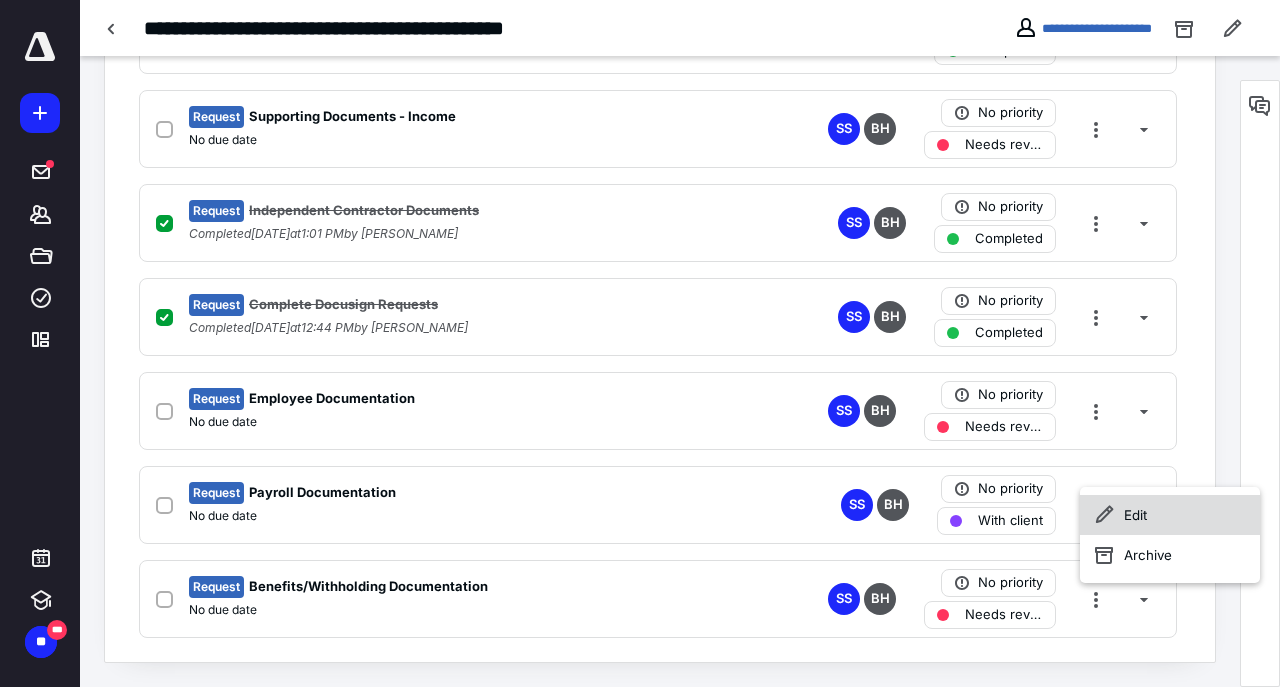 click on "Edit" at bounding box center (1170, 515) 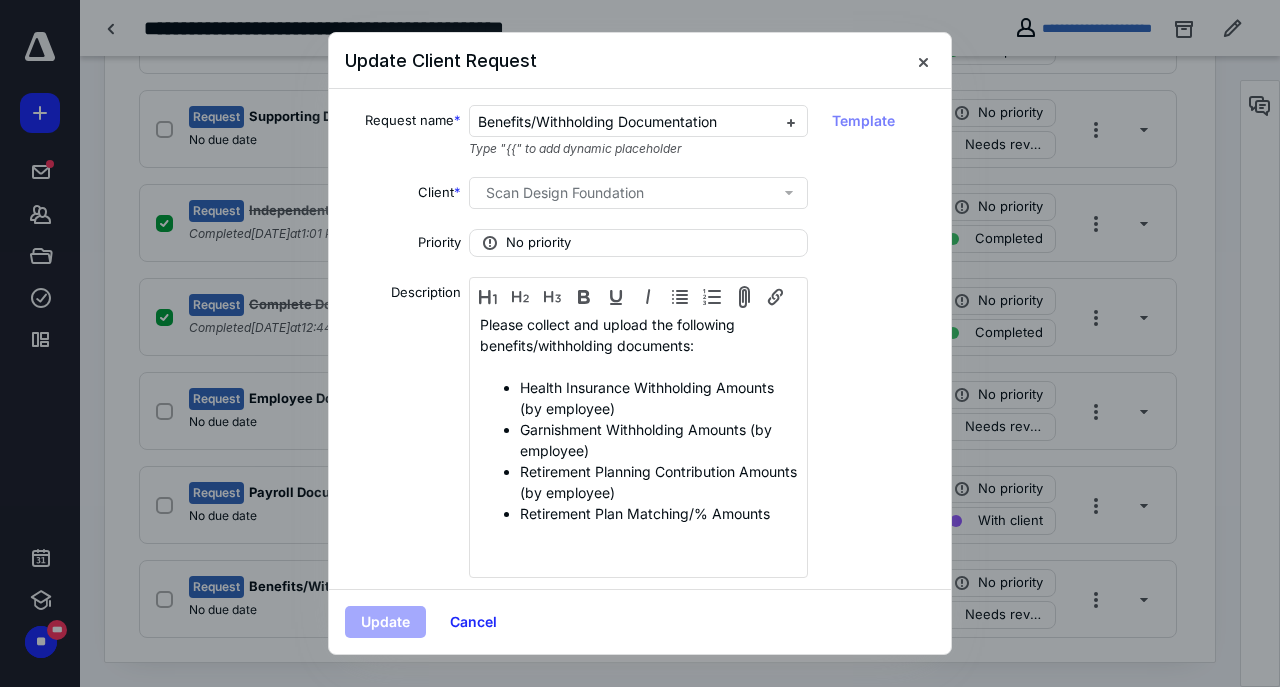 scroll, scrollTop: 229, scrollLeft: 0, axis: vertical 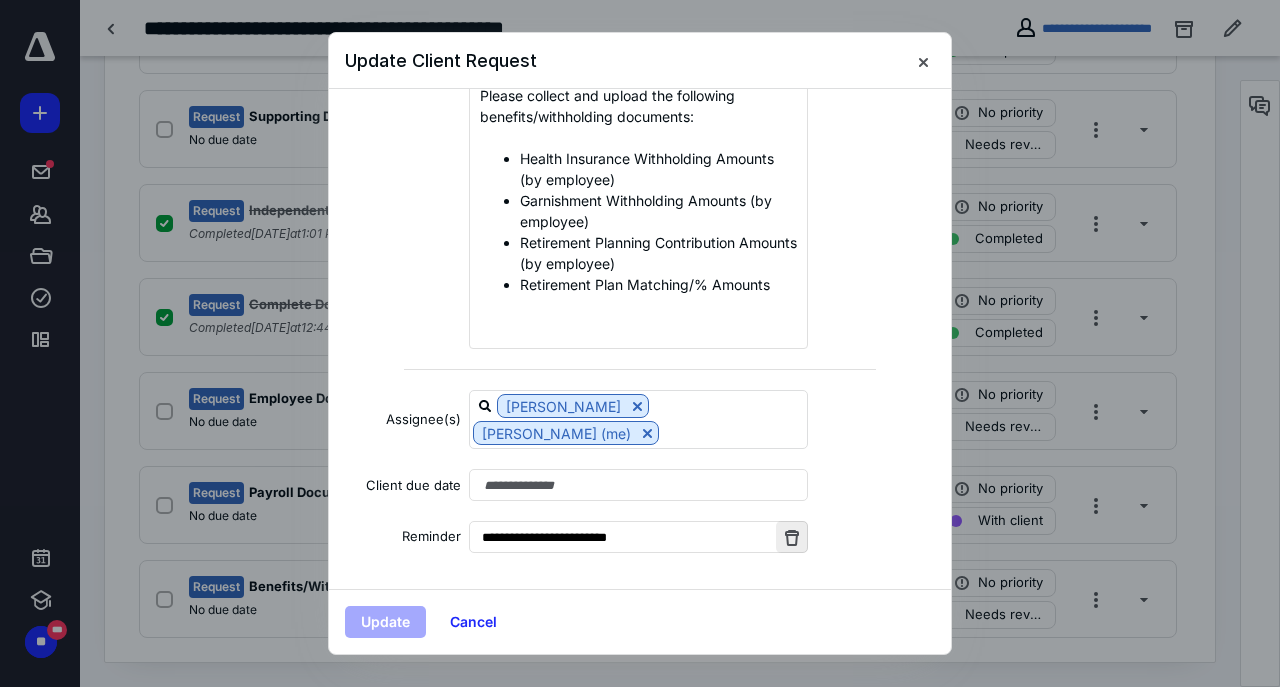 click at bounding box center (792, 537) 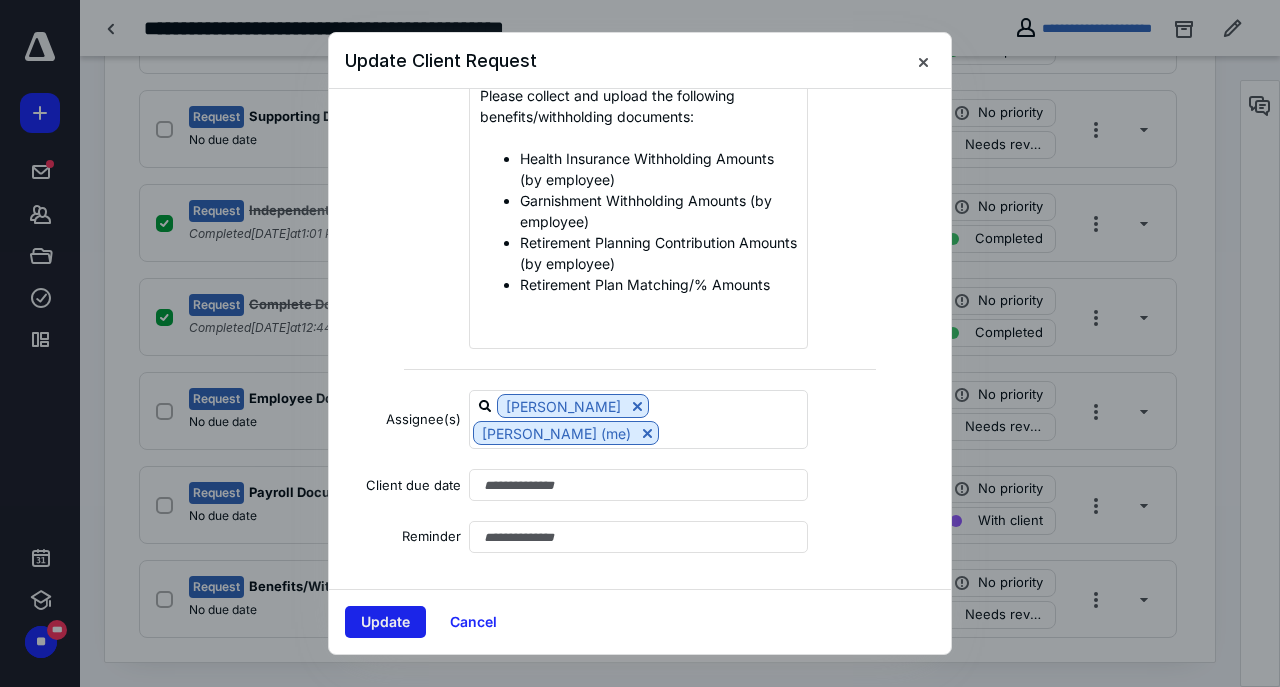 click on "Update" at bounding box center [385, 622] 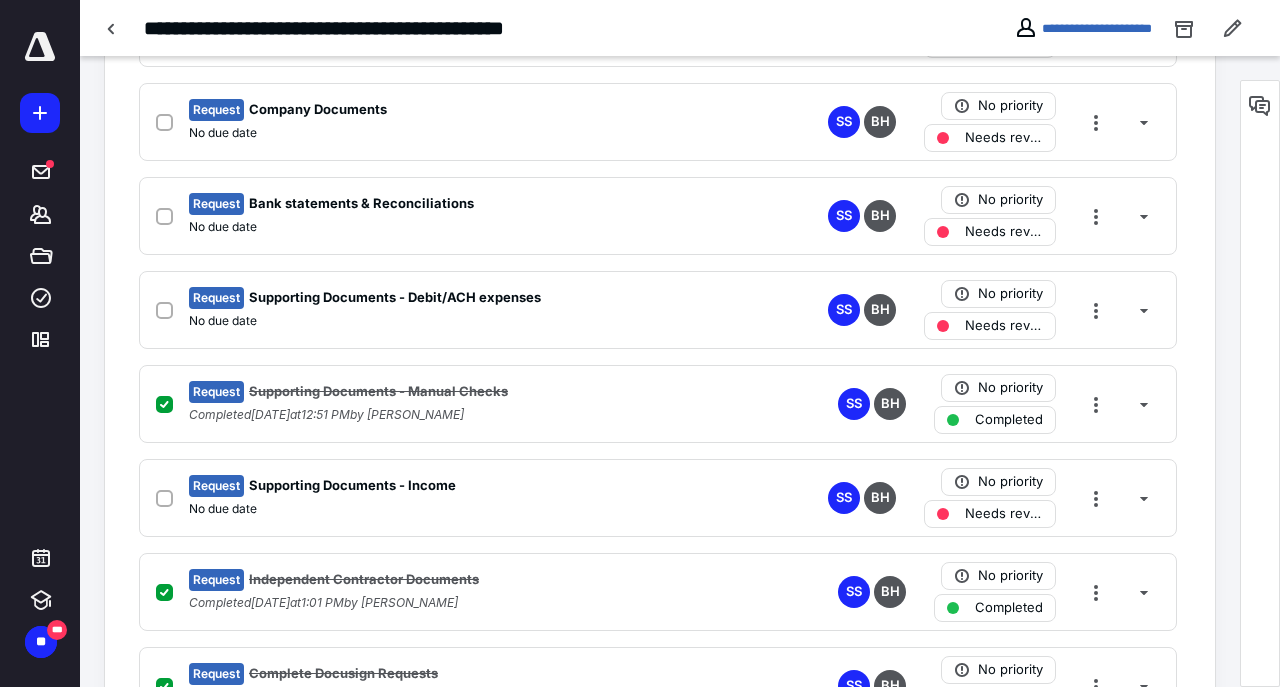 scroll, scrollTop: 0, scrollLeft: 0, axis: both 